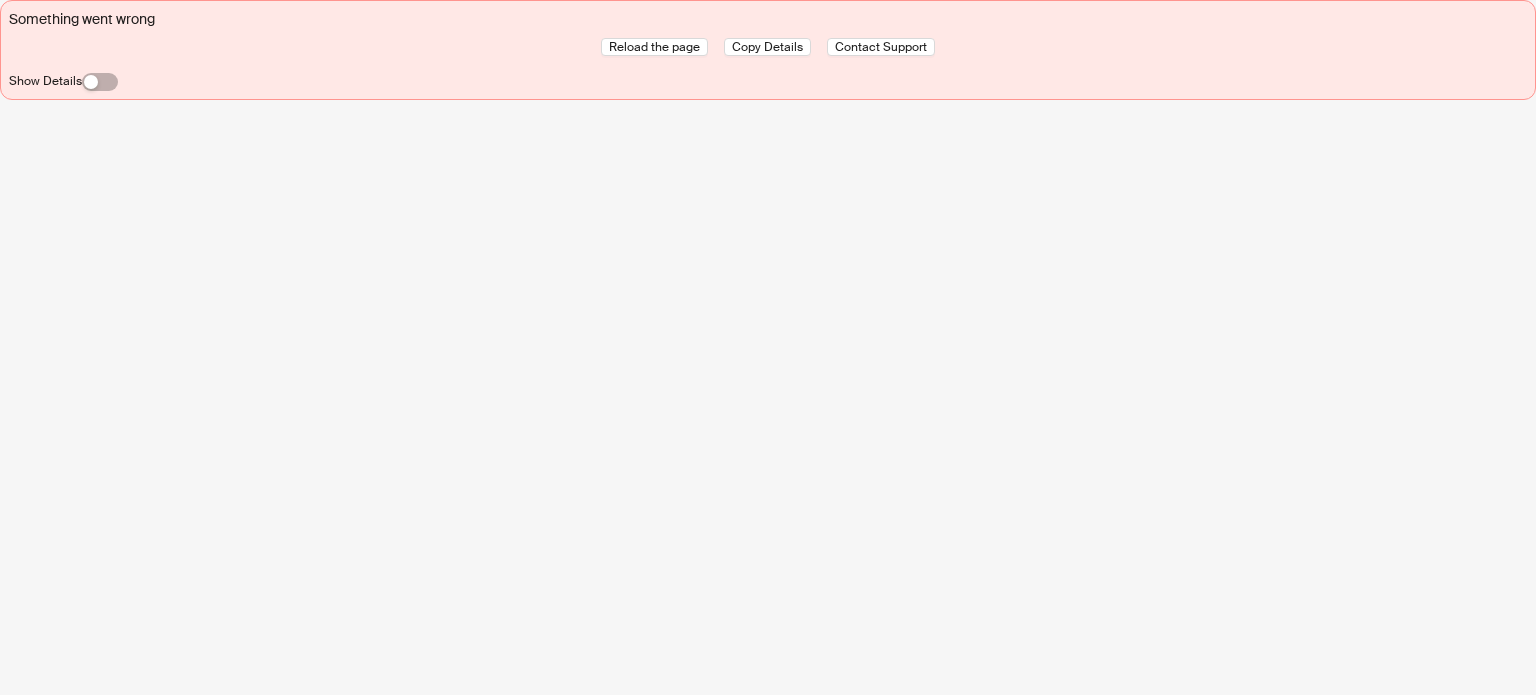 scroll, scrollTop: 0, scrollLeft: 0, axis: both 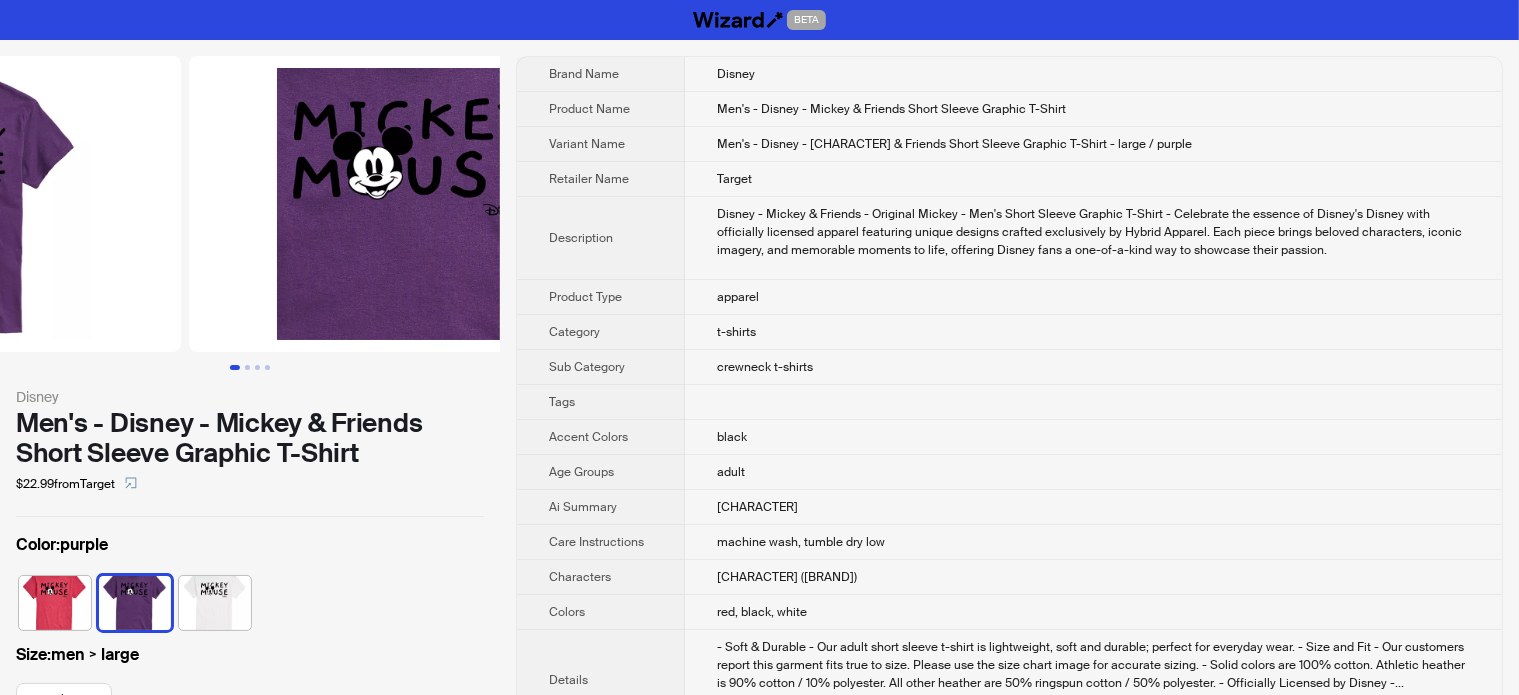 drag, startPoint x: 284, startPoint y: 185, endPoint x: 161, endPoint y: 191, distance: 123.146255 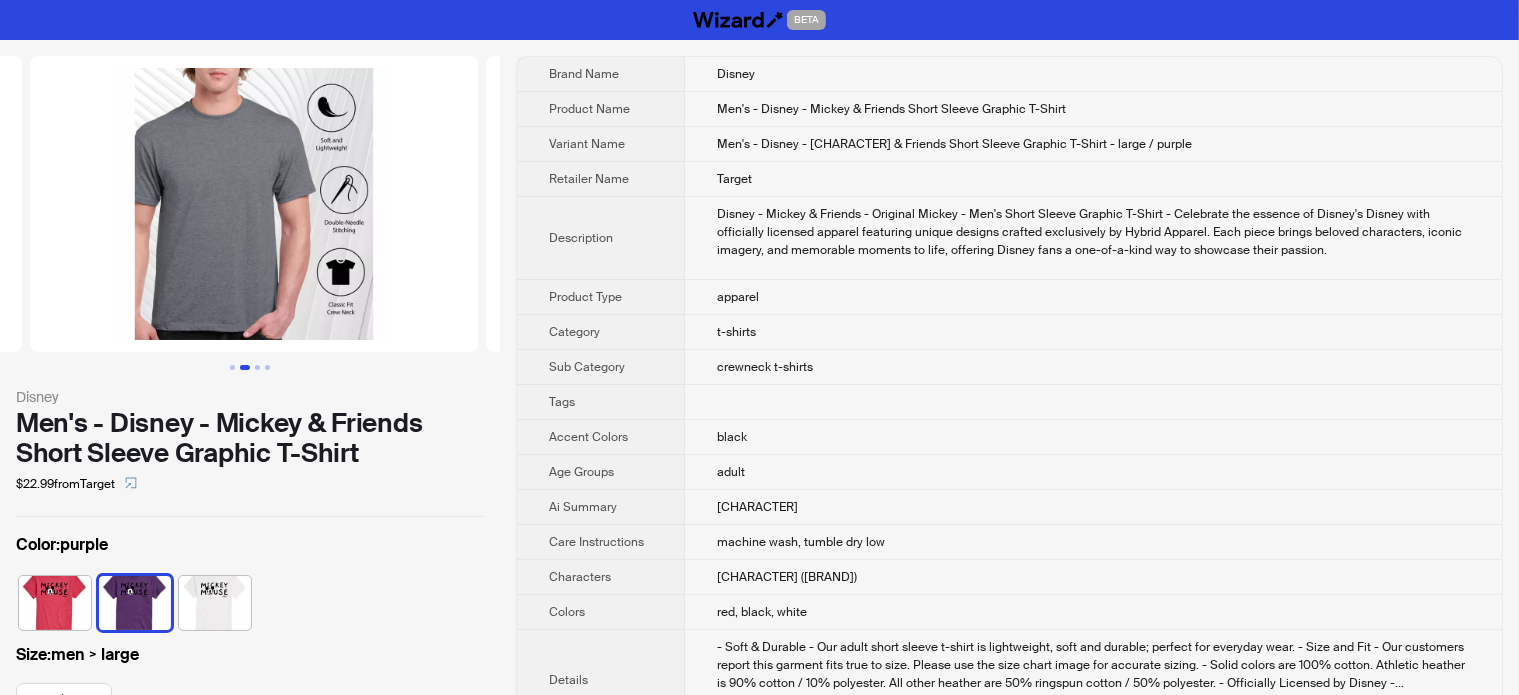 drag, startPoint x: 302, startPoint y: 214, endPoint x: 0, endPoint y: 190, distance: 302.95215 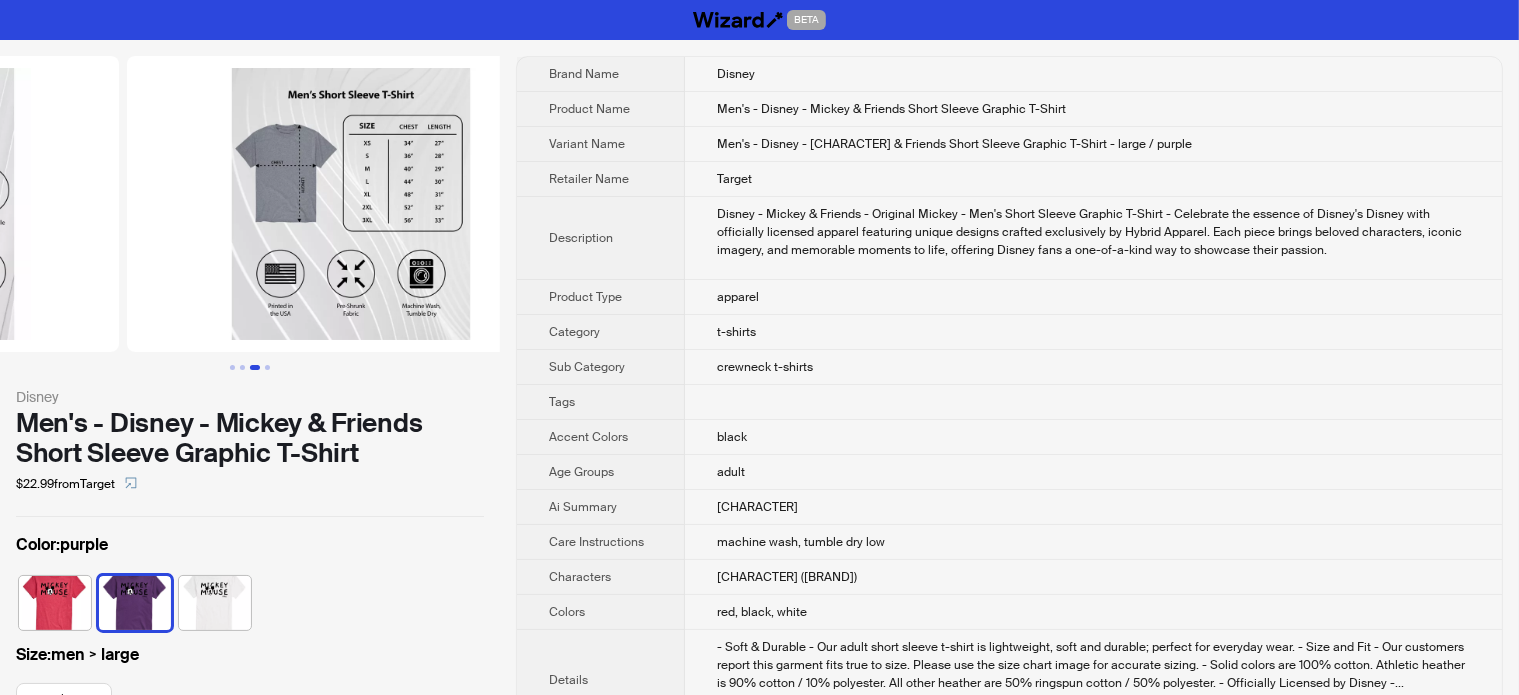 drag, startPoint x: 251, startPoint y: 226, endPoint x: 0, endPoint y: 203, distance: 252.05157 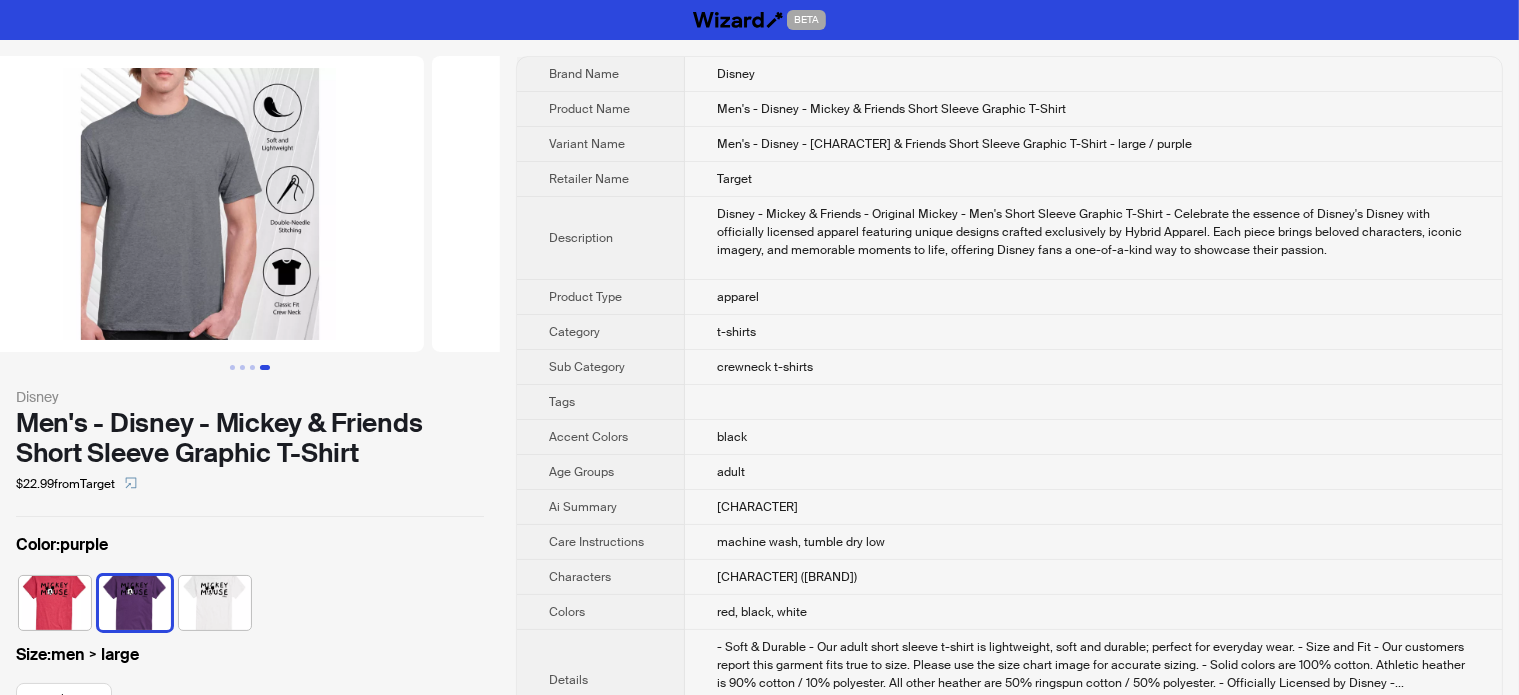 drag, startPoint x: 125, startPoint y: 214, endPoint x: 434, endPoint y: 205, distance: 309.13104 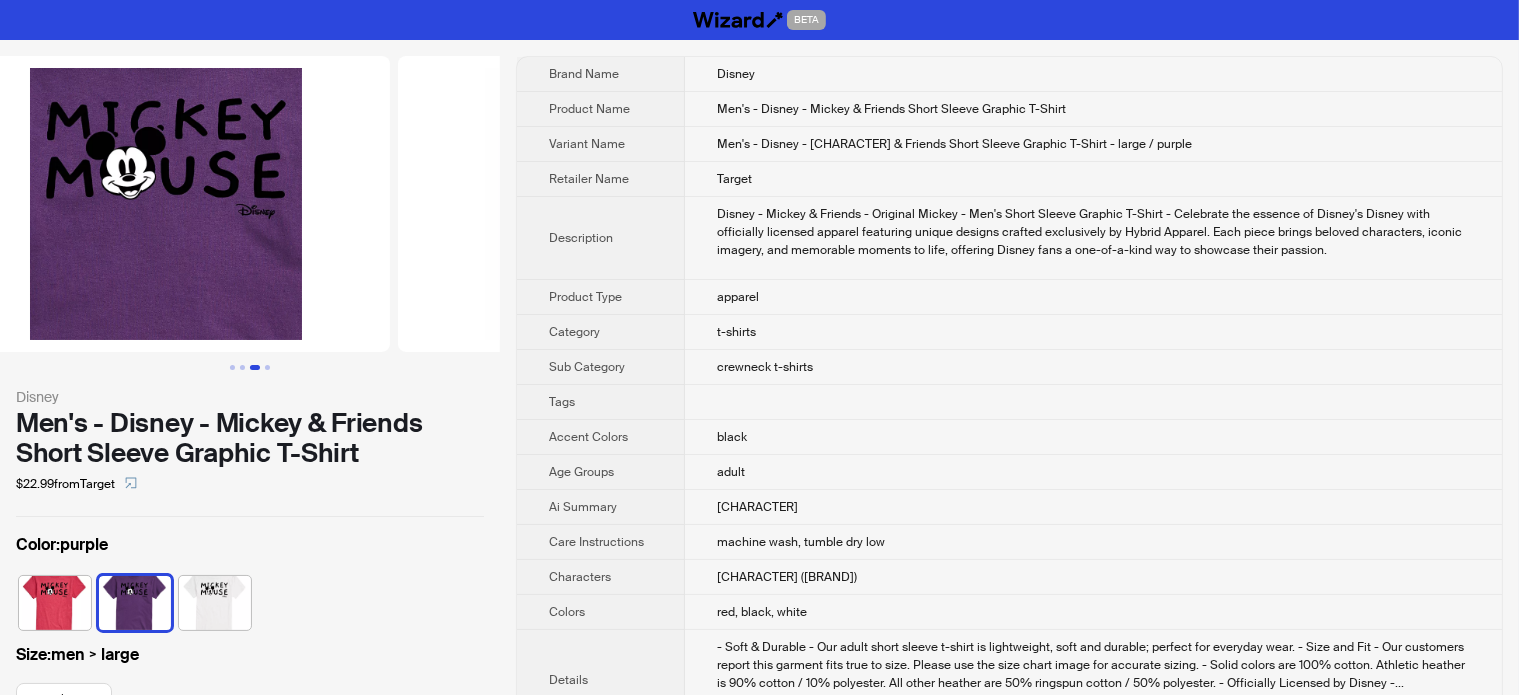 click at bounding box center (622, 204) 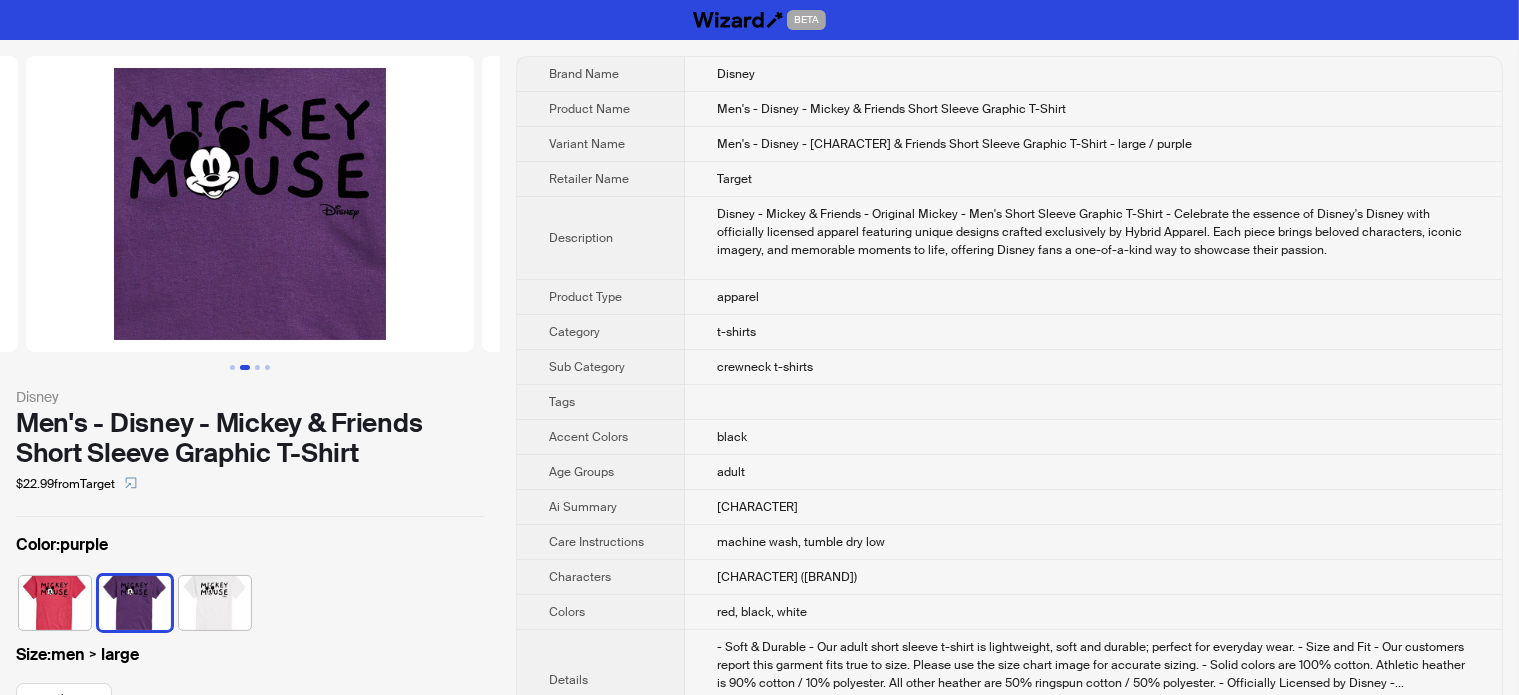 scroll, scrollTop: 0, scrollLeft: 218, axis: horizontal 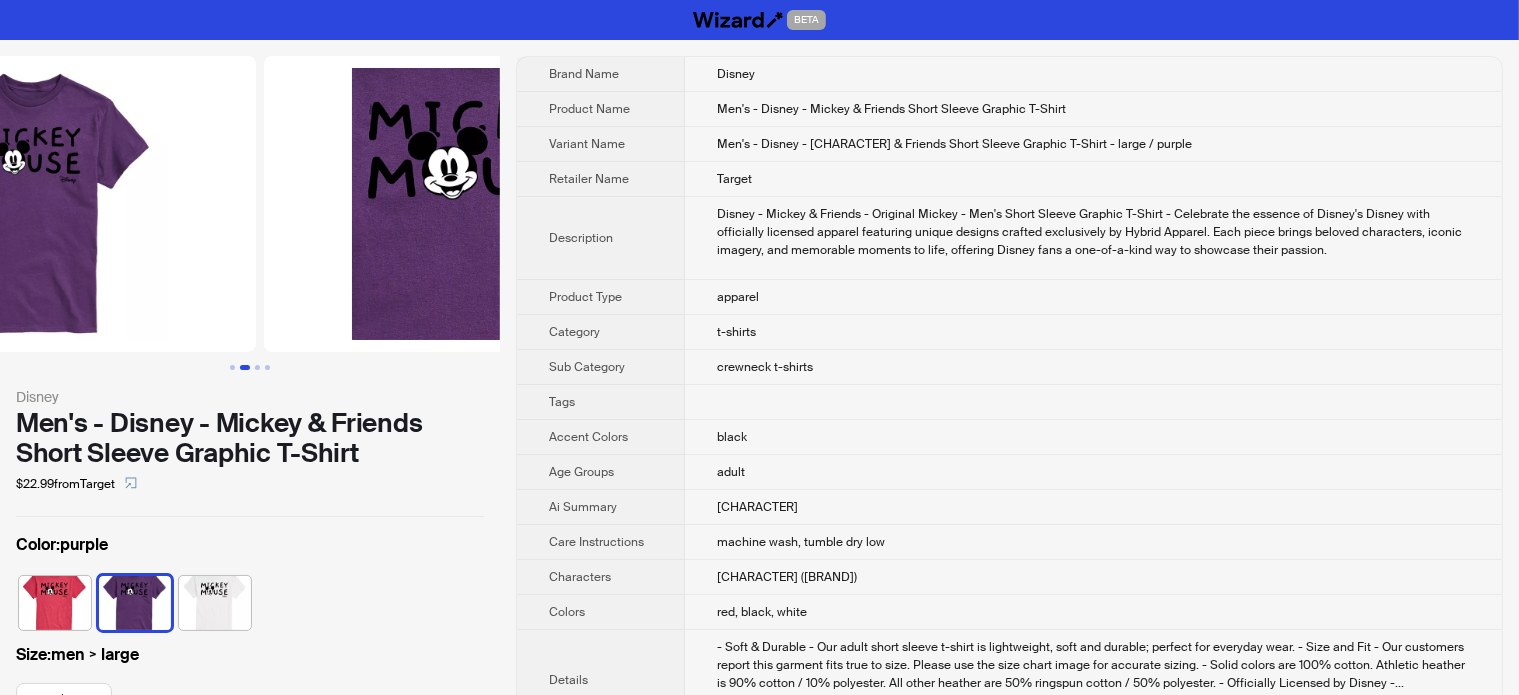 drag, startPoint x: 236, startPoint y: 307, endPoint x: 508, endPoint y: 328, distance: 272.80945 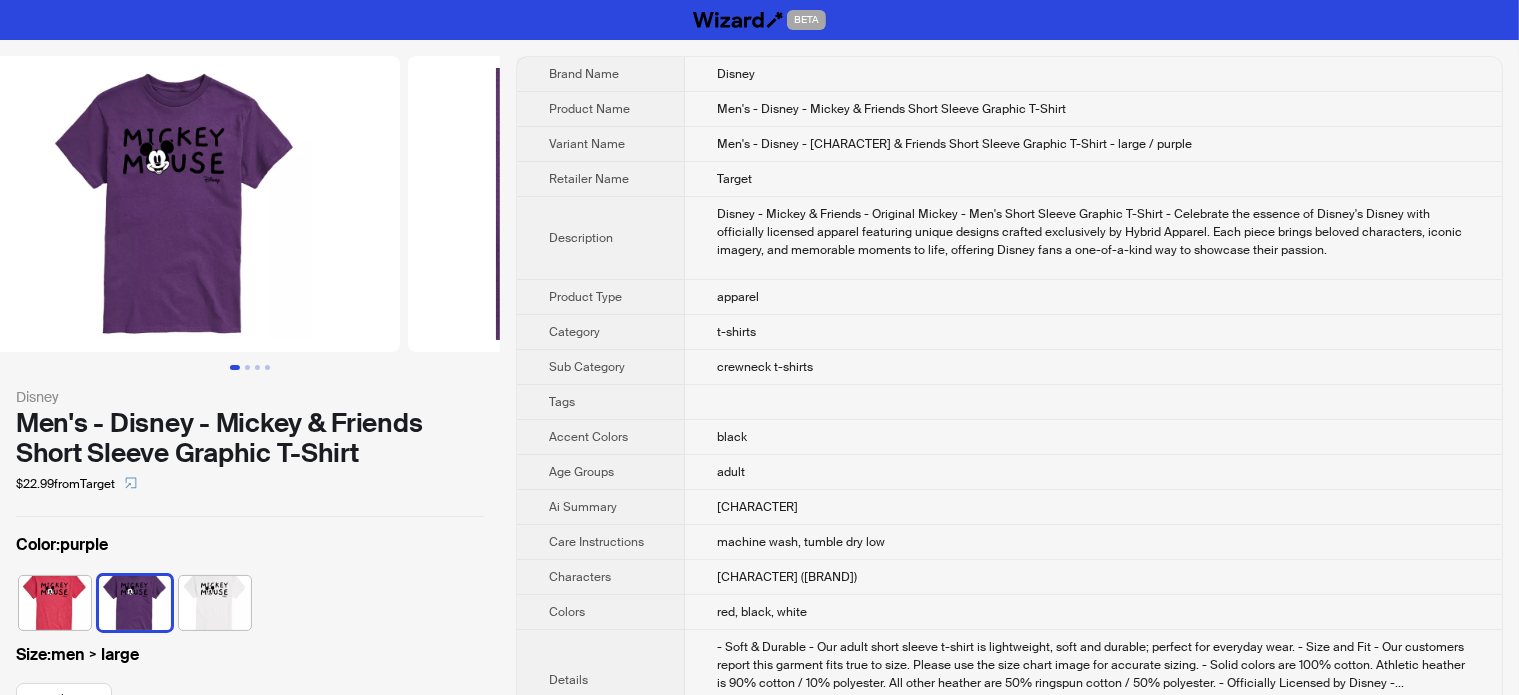 drag, startPoint x: 410, startPoint y: 270, endPoint x: 233, endPoint y: 277, distance: 177.13837 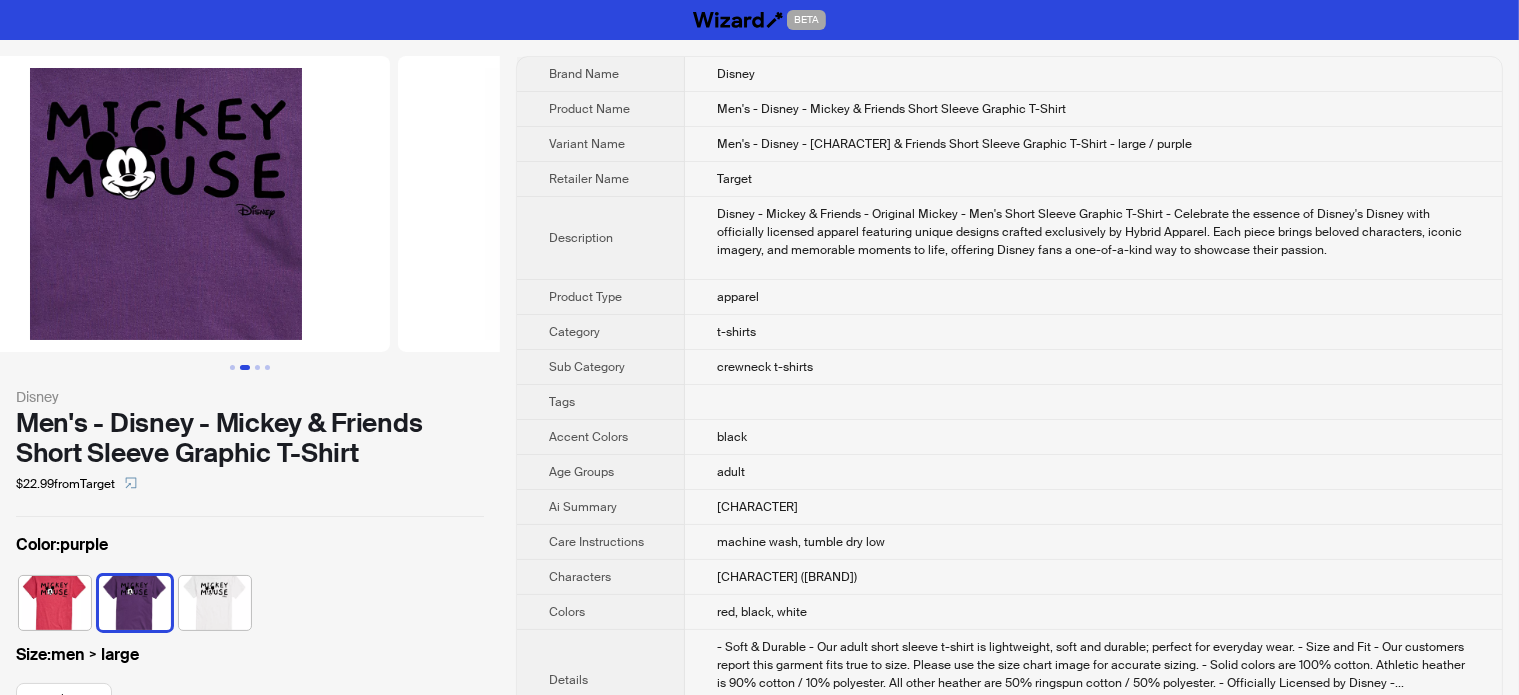 drag, startPoint x: 404, startPoint y: 306, endPoint x: 236, endPoint y: 295, distance: 168.35974 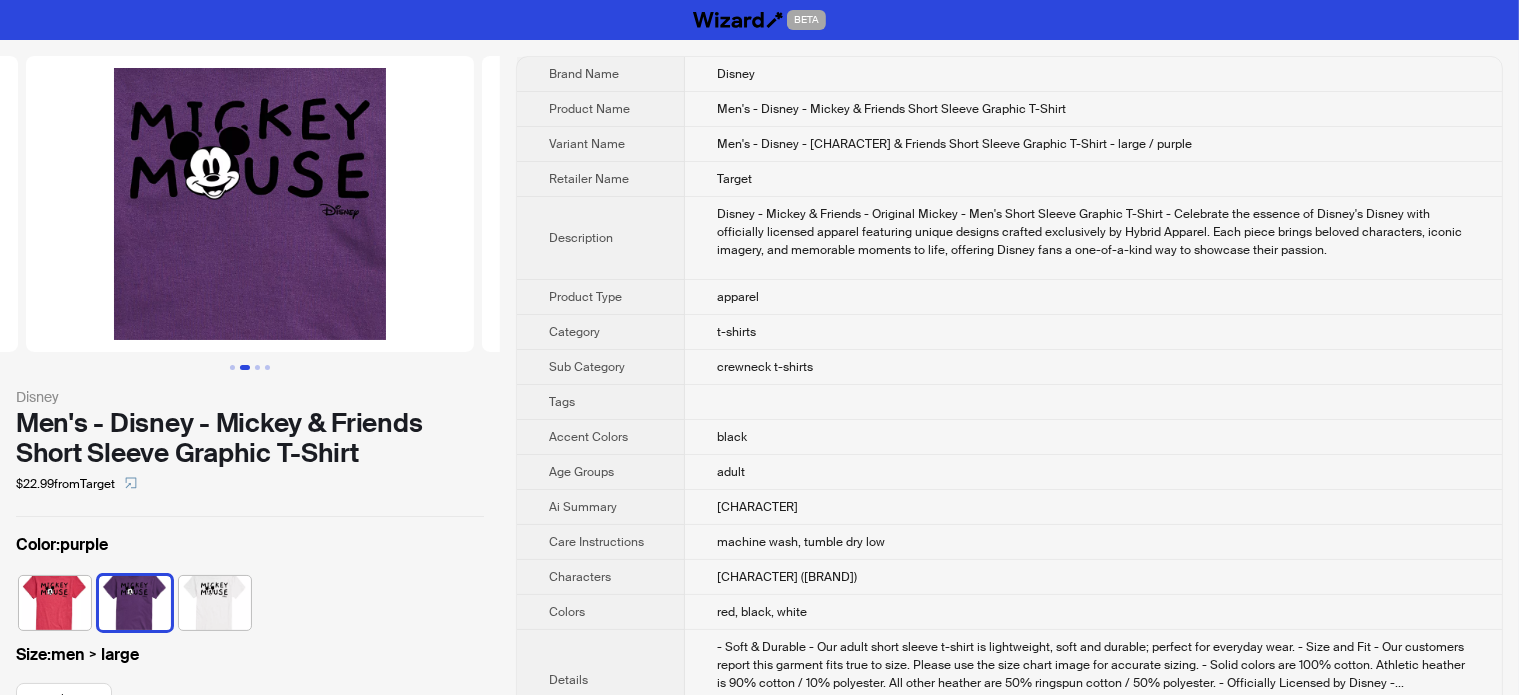scroll, scrollTop: 0, scrollLeft: 110, axis: horizontal 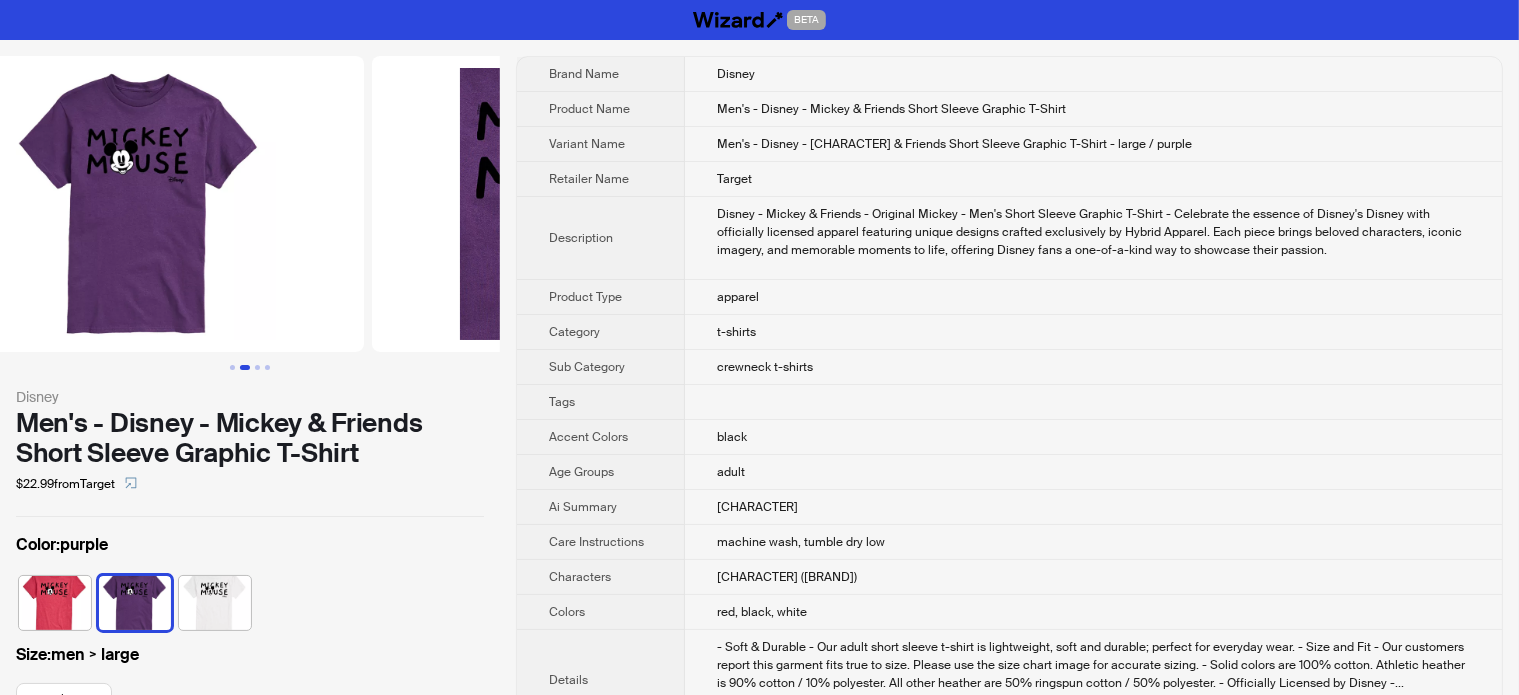 drag, startPoint x: 232, startPoint y: 291, endPoint x: 472, endPoint y: 316, distance: 241.29857 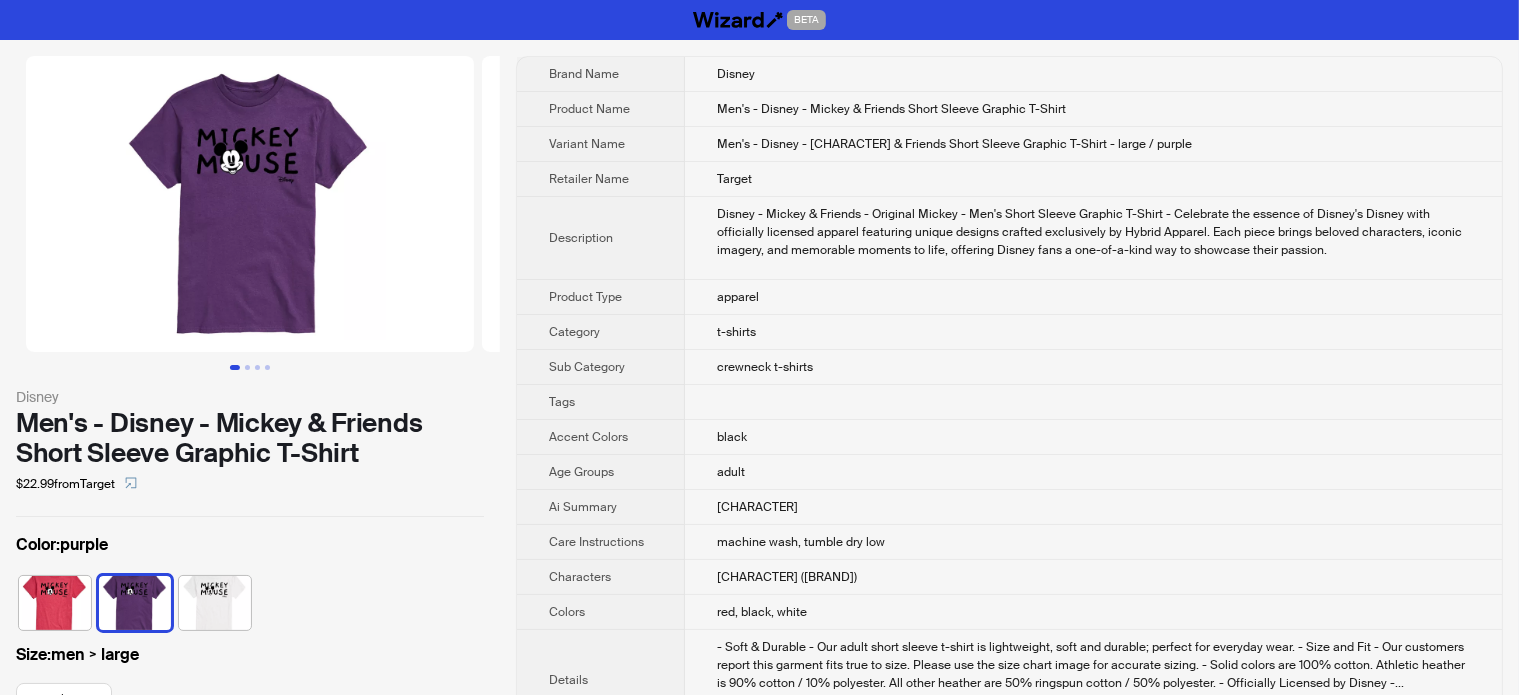 drag, startPoint x: 279, startPoint y: 301, endPoint x: 382, endPoint y: 277, distance: 105.75916 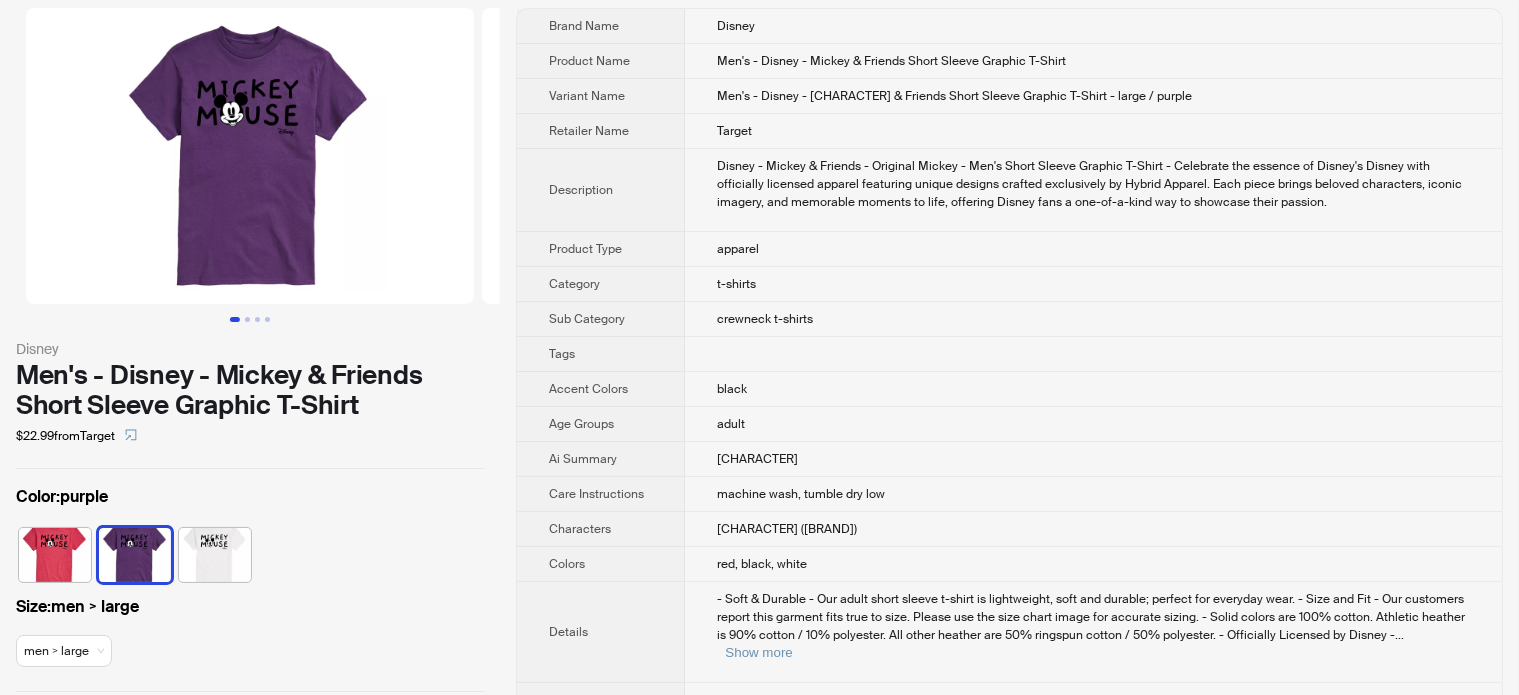 scroll, scrollTop: 0, scrollLeft: 0, axis: both 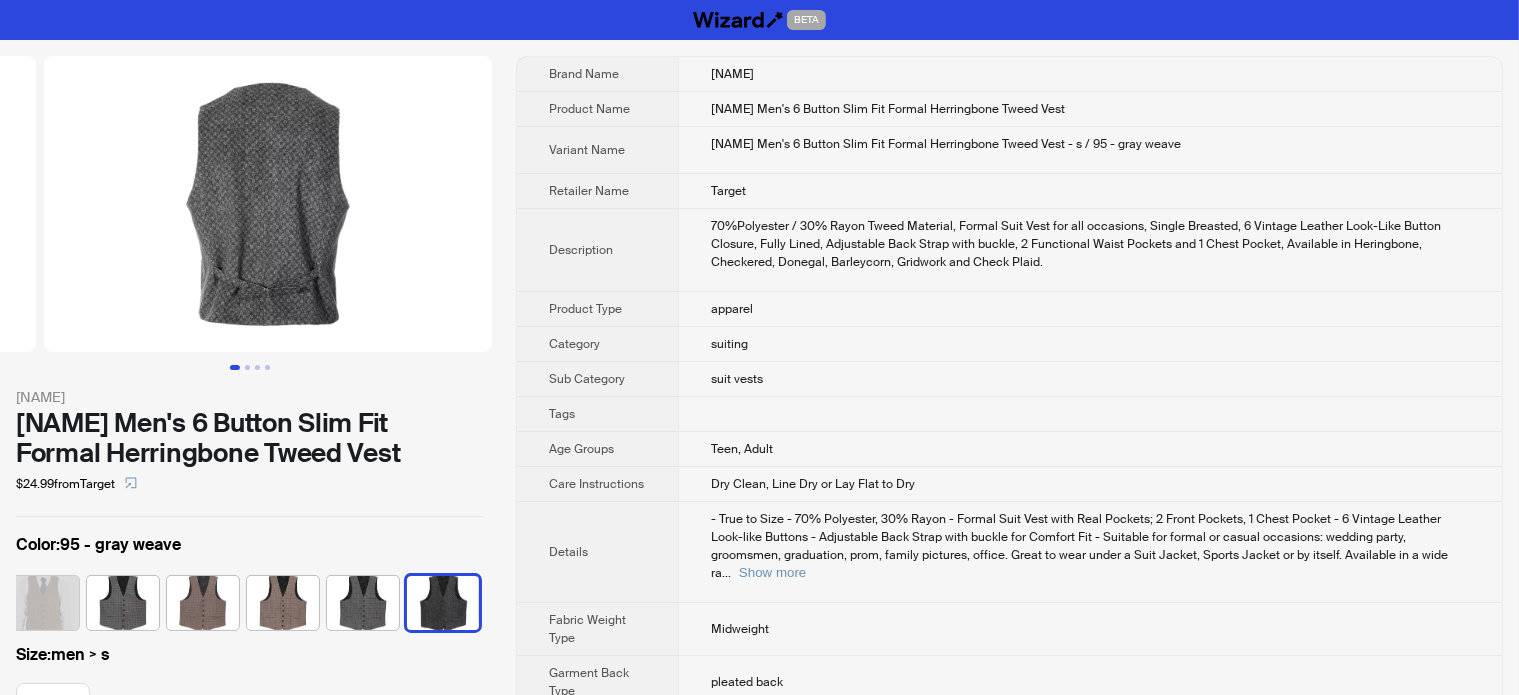 drag, startPoint x: 328, startPoint y: 247, endPoint x: 105, endPoint y: 247, distance: 223 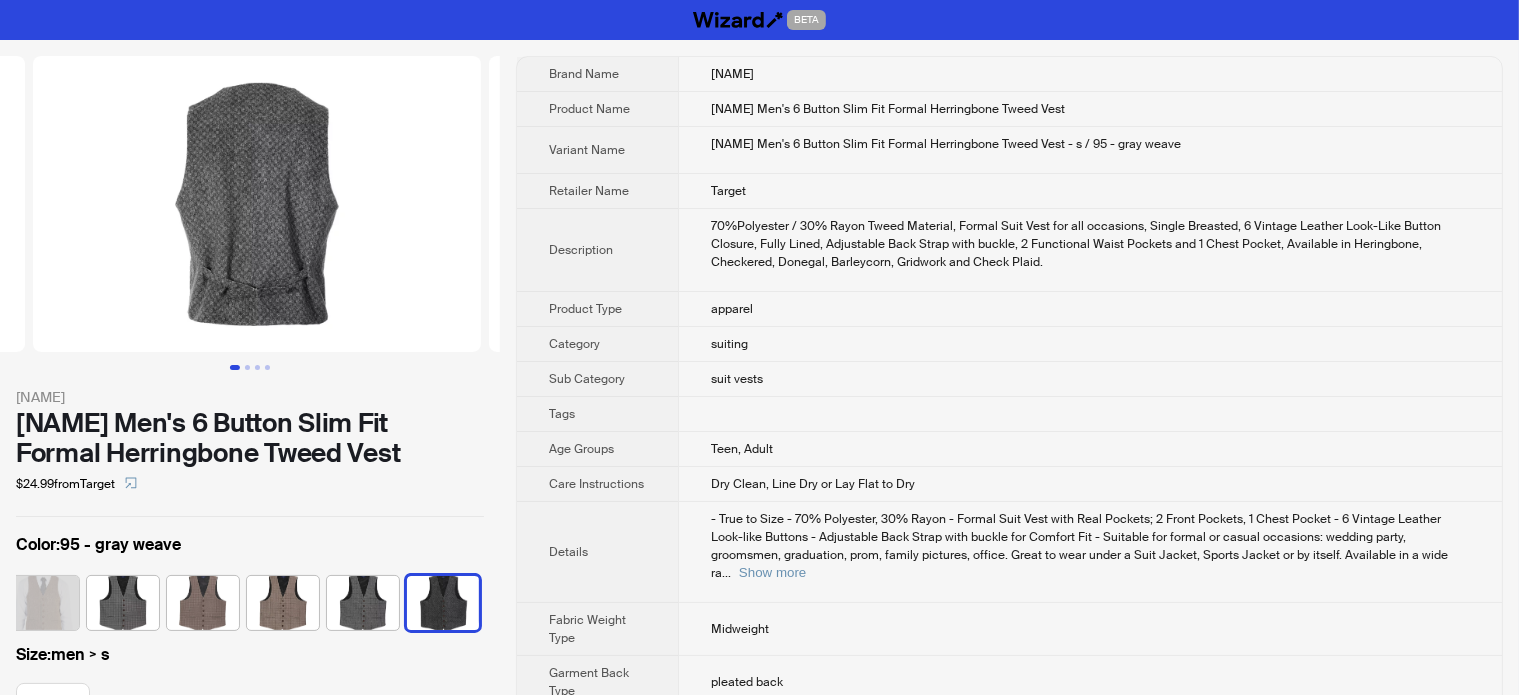 click at bounding box center (-199, 204) 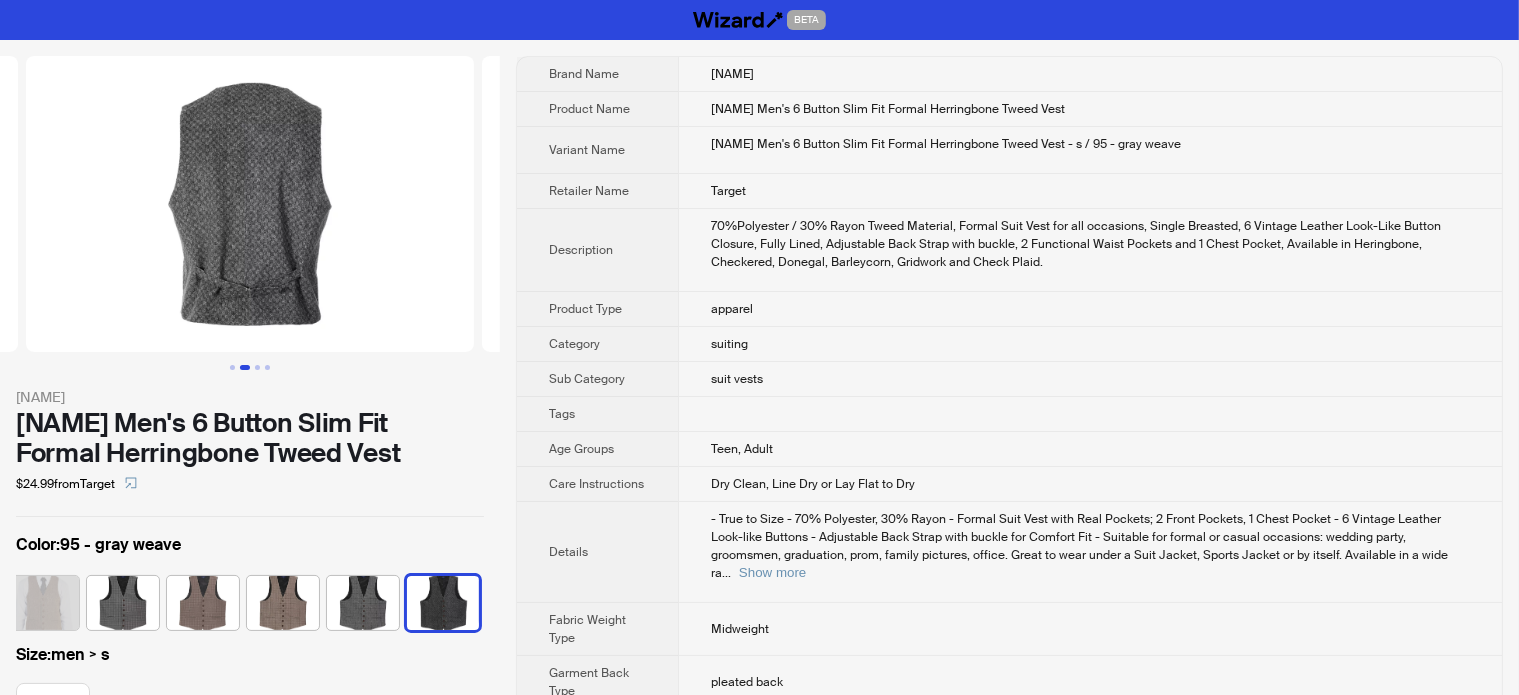 scroll, scrollTop: 0, scrollLeft: 456, axis: horizontal 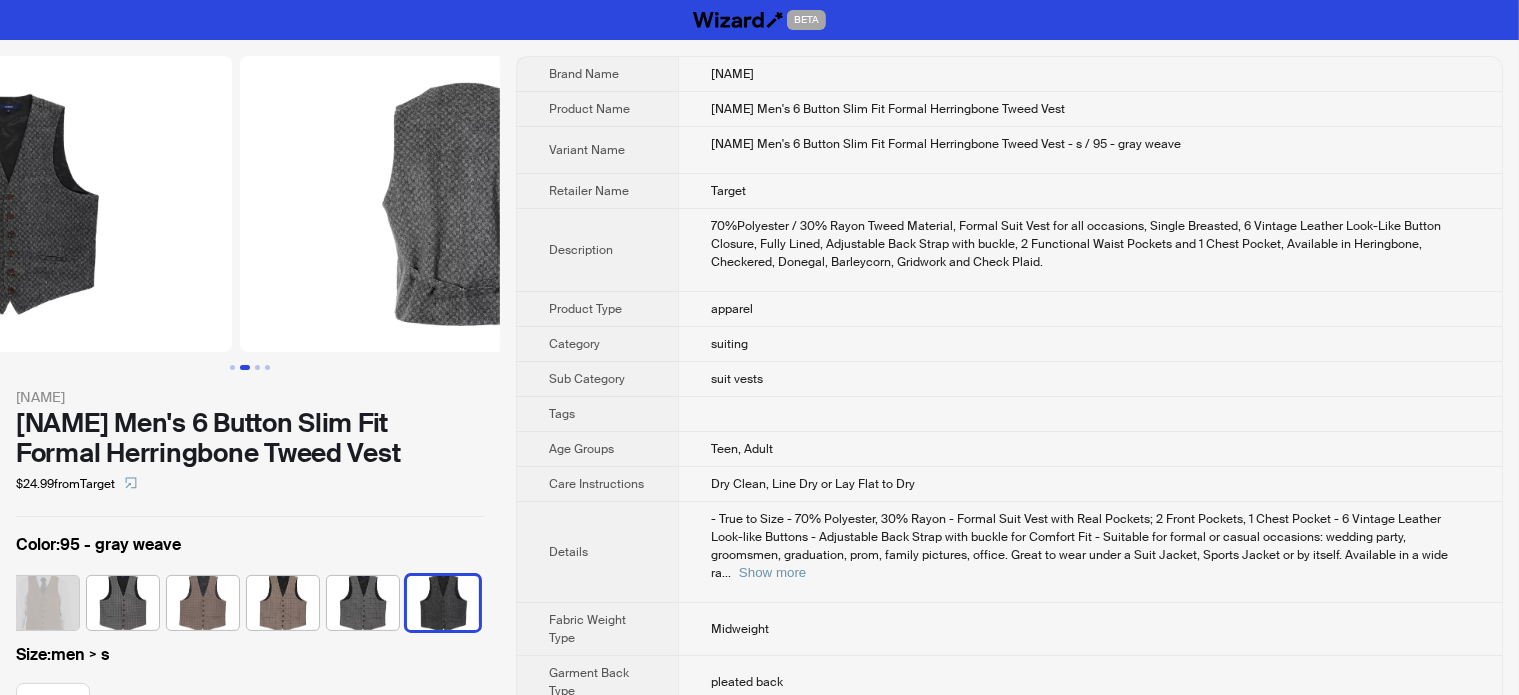 drag, startPoint x: 307, startPoint y: 219, endPoint x: 477, endPoint y: 216, distance: 170.02647 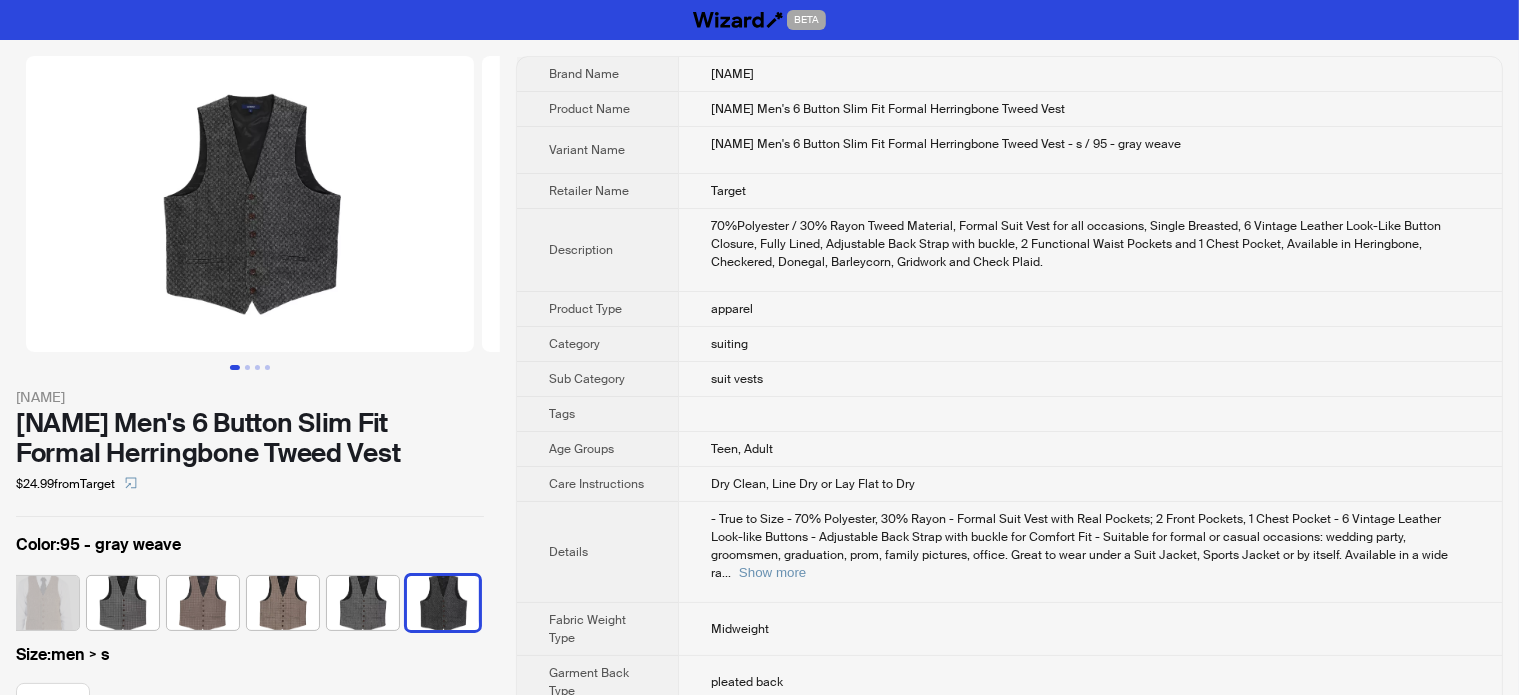 drag, startPoint x: 293, startPoint y: 229, endPoint x: 441, endPoint y: 216, distance: 148.56985 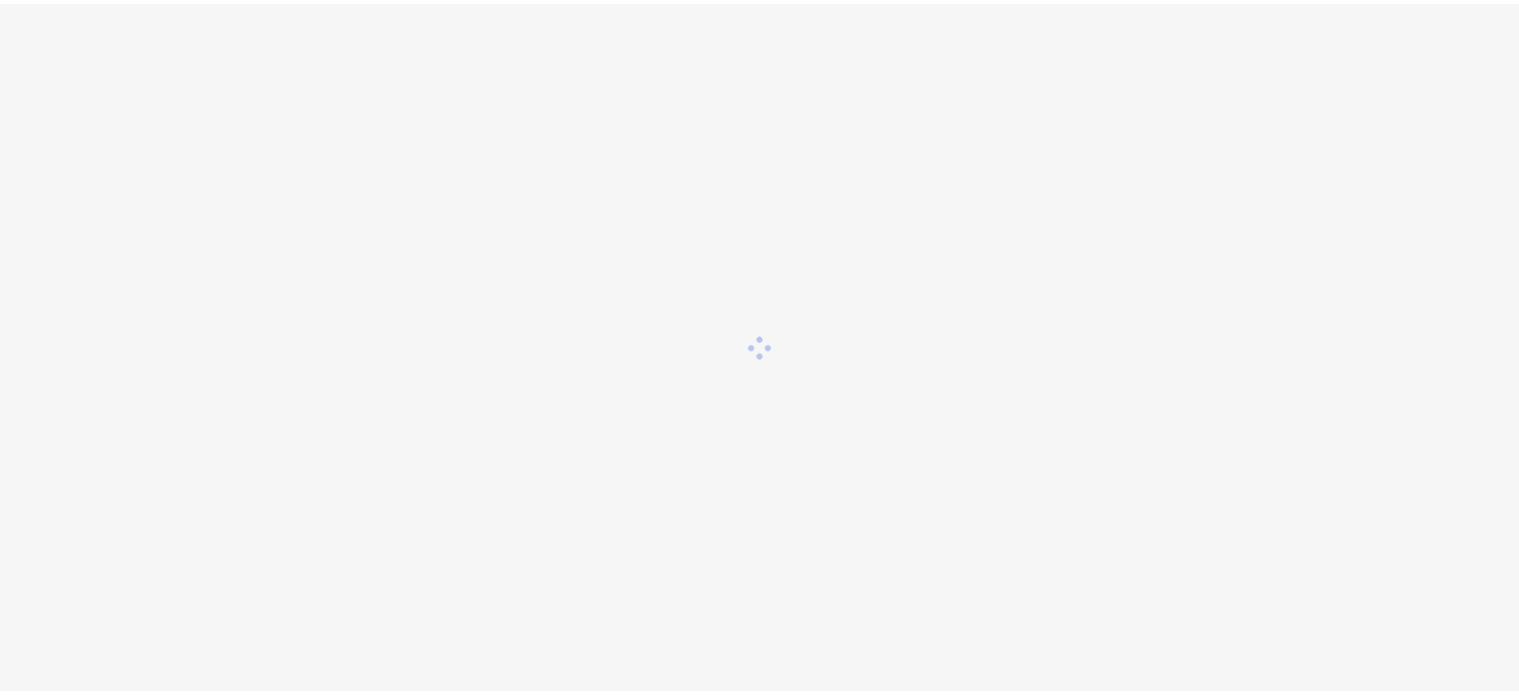 scroll, scrollTop: 0, scrollLeft: 0, axis: both 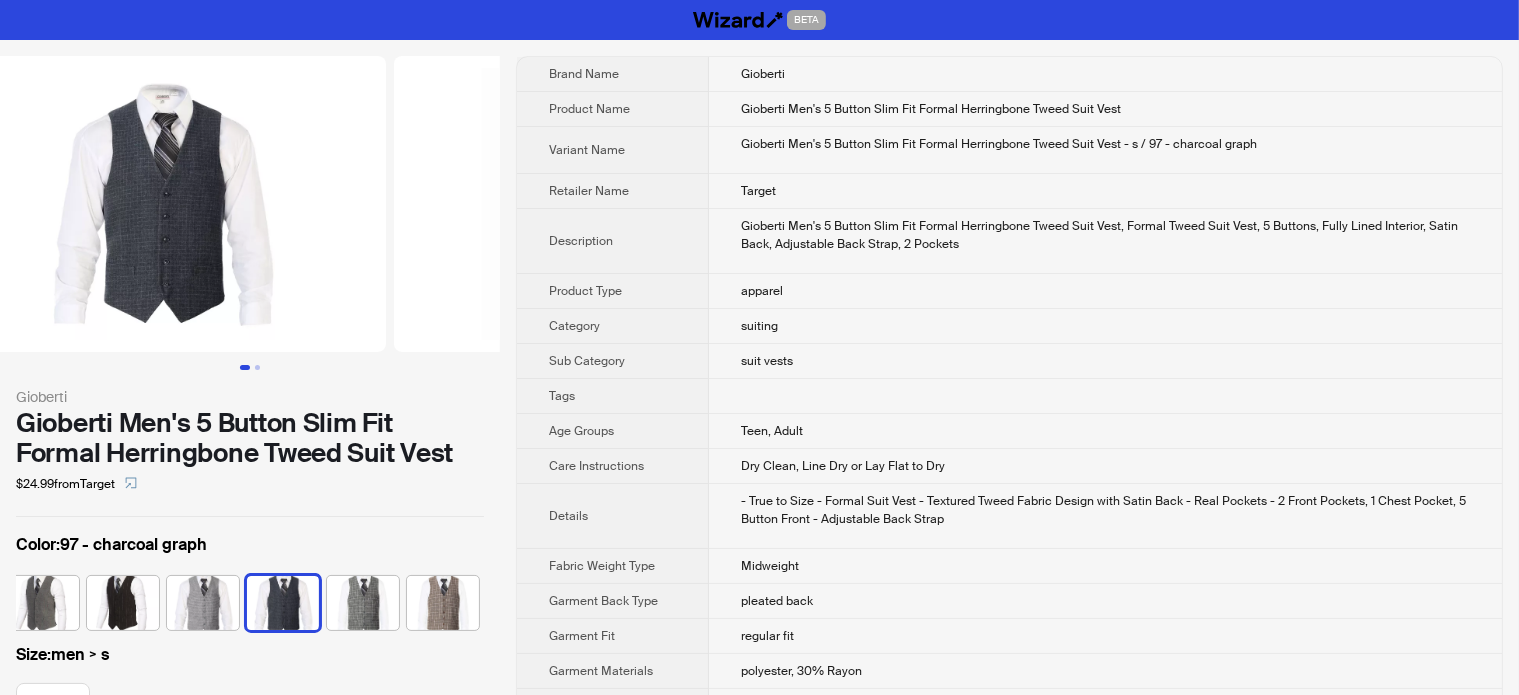 drag, startPoint x: 289, startPoint y: 228, endPoint x: 26, endPoint y: 235, distance: 263.09314 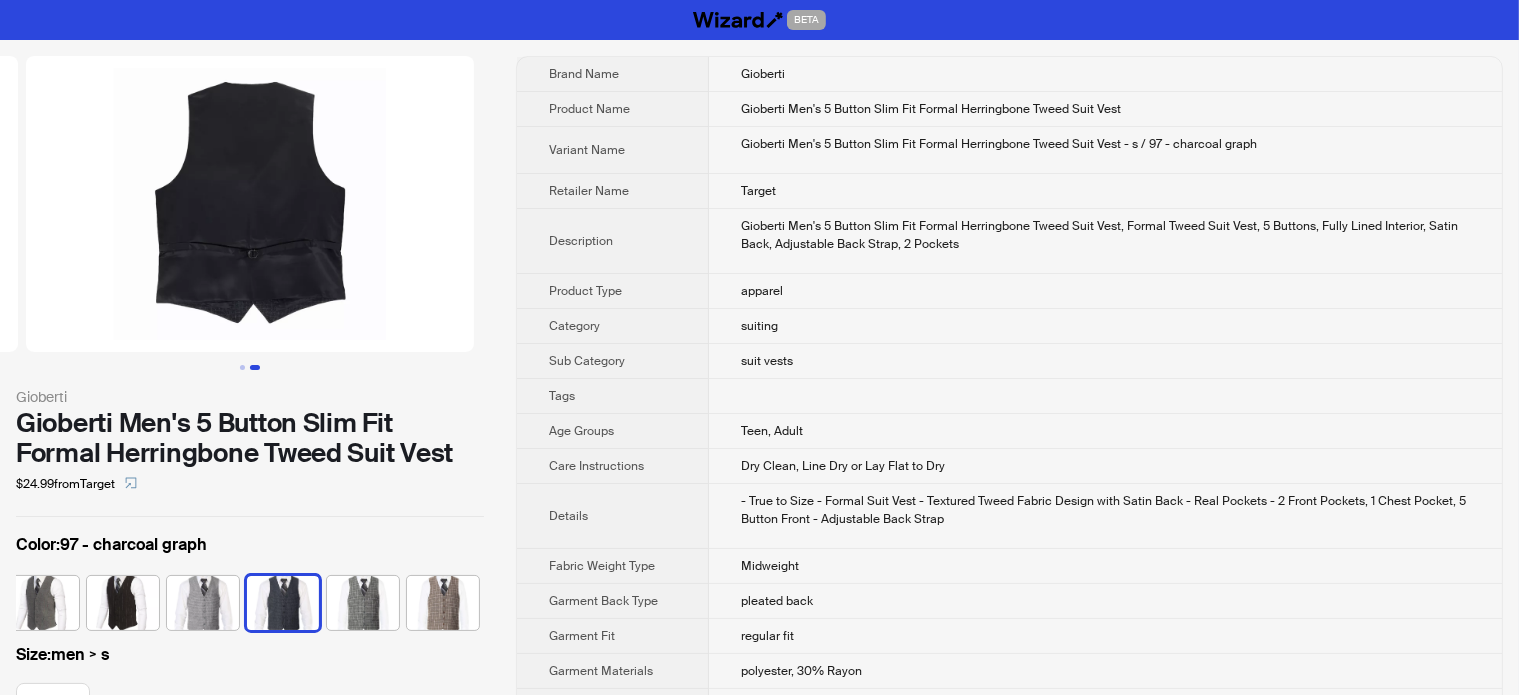 drag, startPoint x: 364, startPoint y: 231, endPoint x: 139, endPoint y: 237, distance: 225.07999 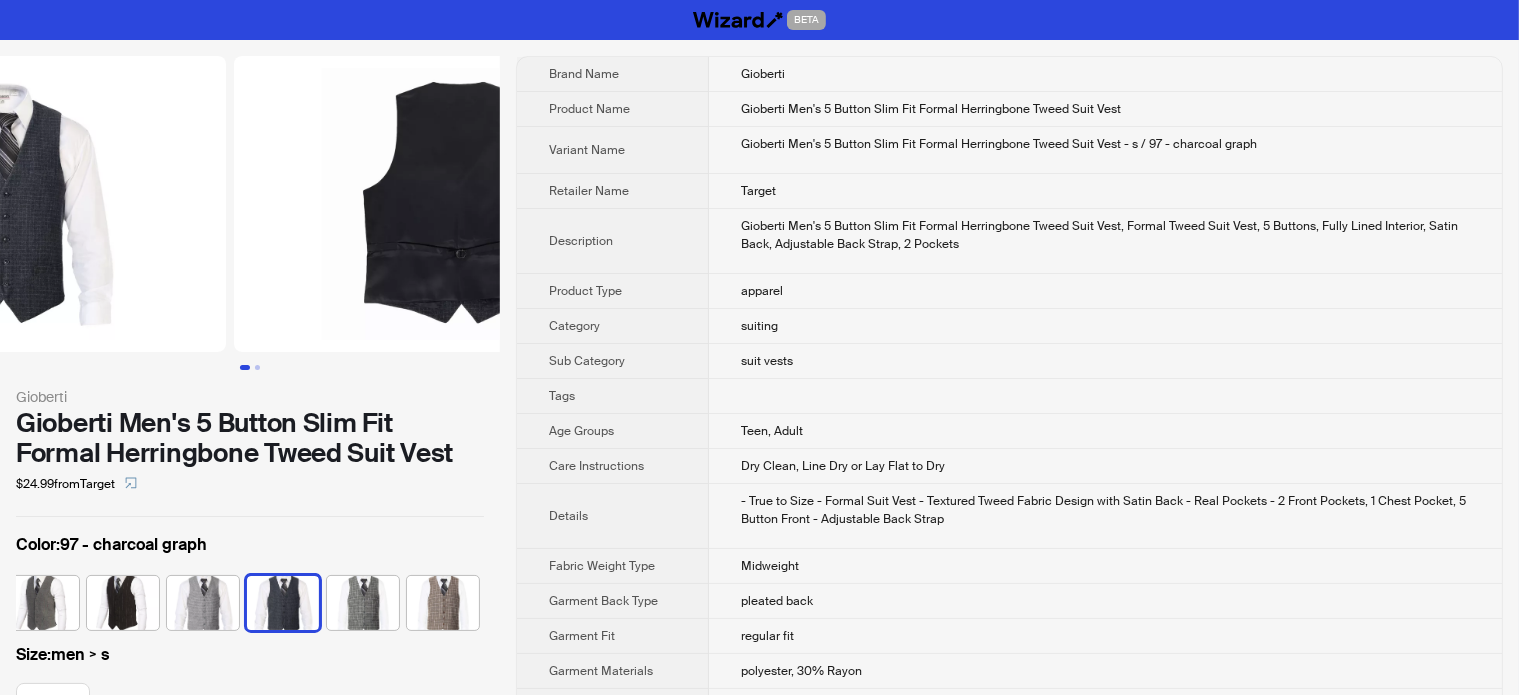 scroll, scrollTop: 0, scrollLeft: 185, axis: horizontal 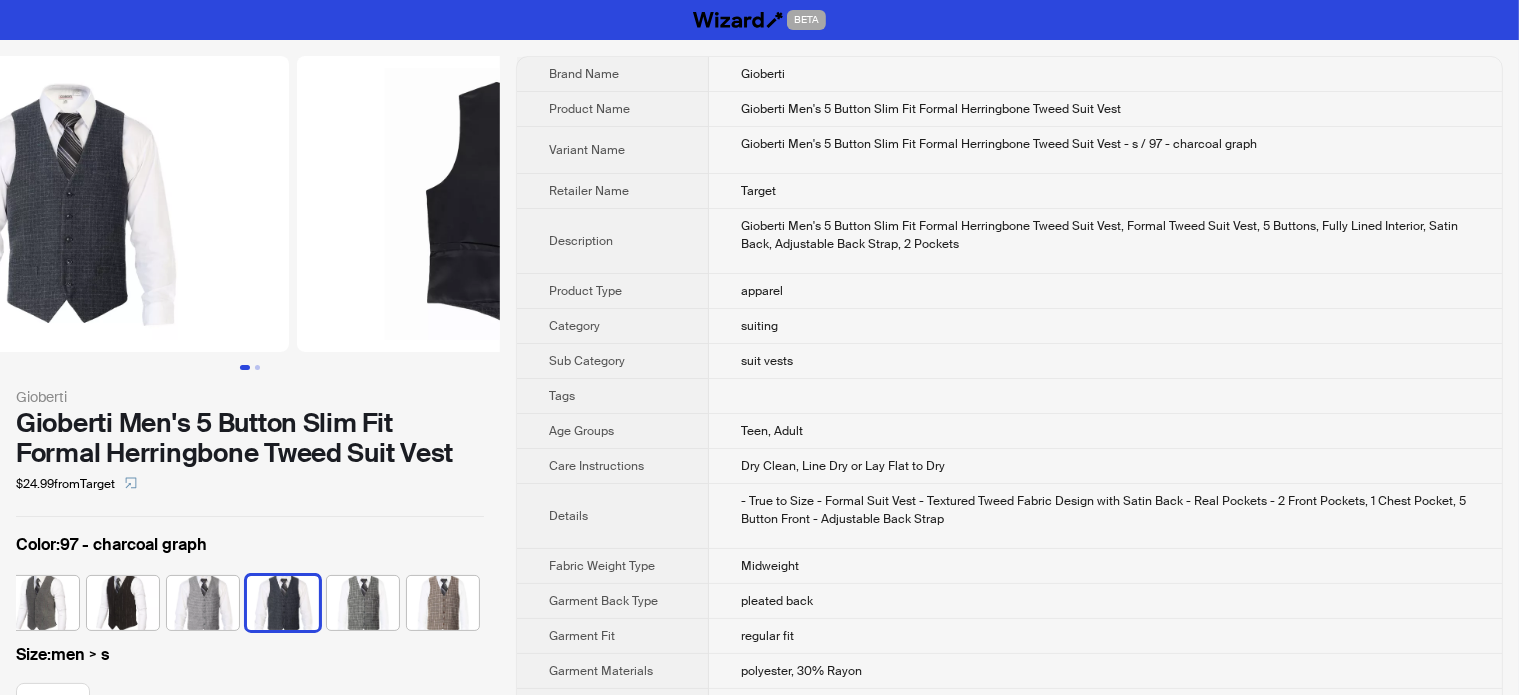 drag, startPoint x: 247, startPoint y: 239, endPoint x: 427, endPoint y: 245, distance: 180.09998 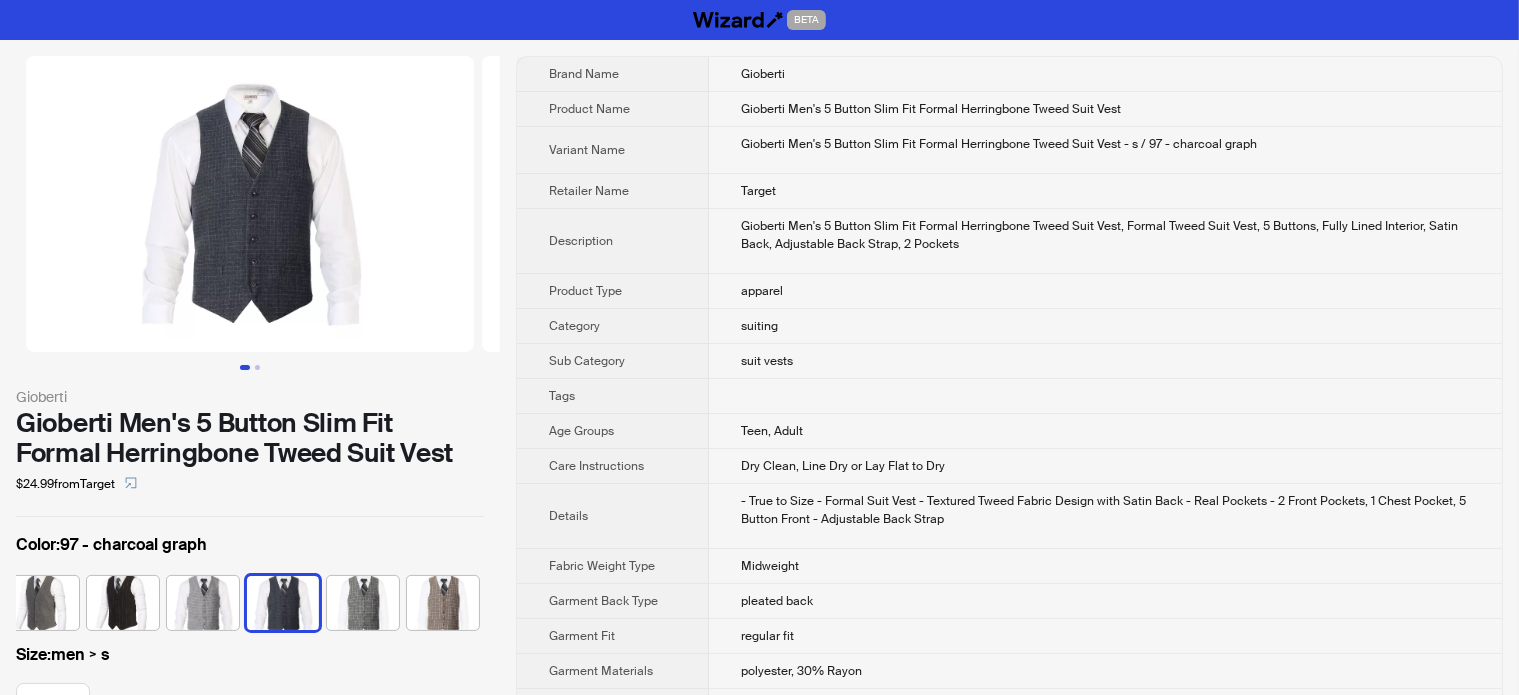 drag, startPoint x: 250, startPoint y: 255, endPoint x: 428, endPoint y: 259, distance: 178.04494 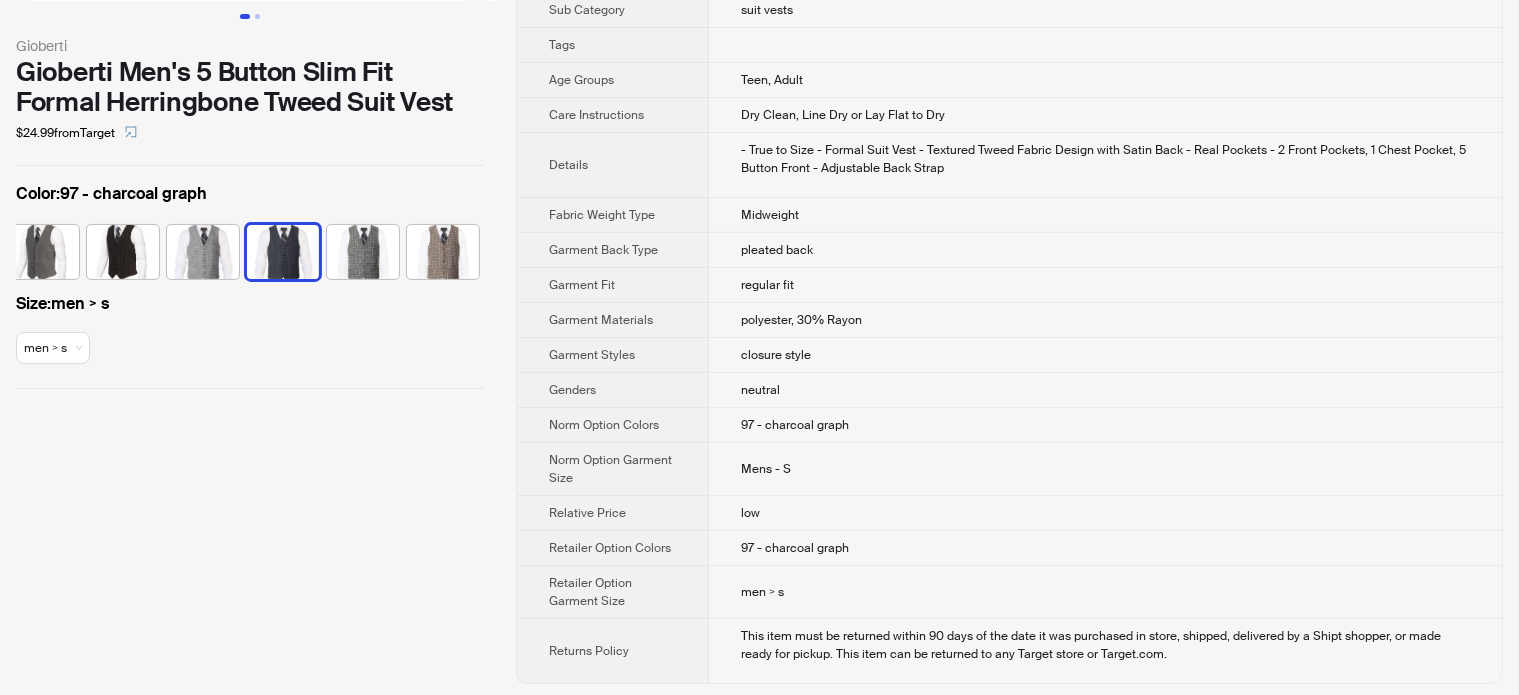 scroll, scrollTop: 0, scrollLeft: 0, axis: both 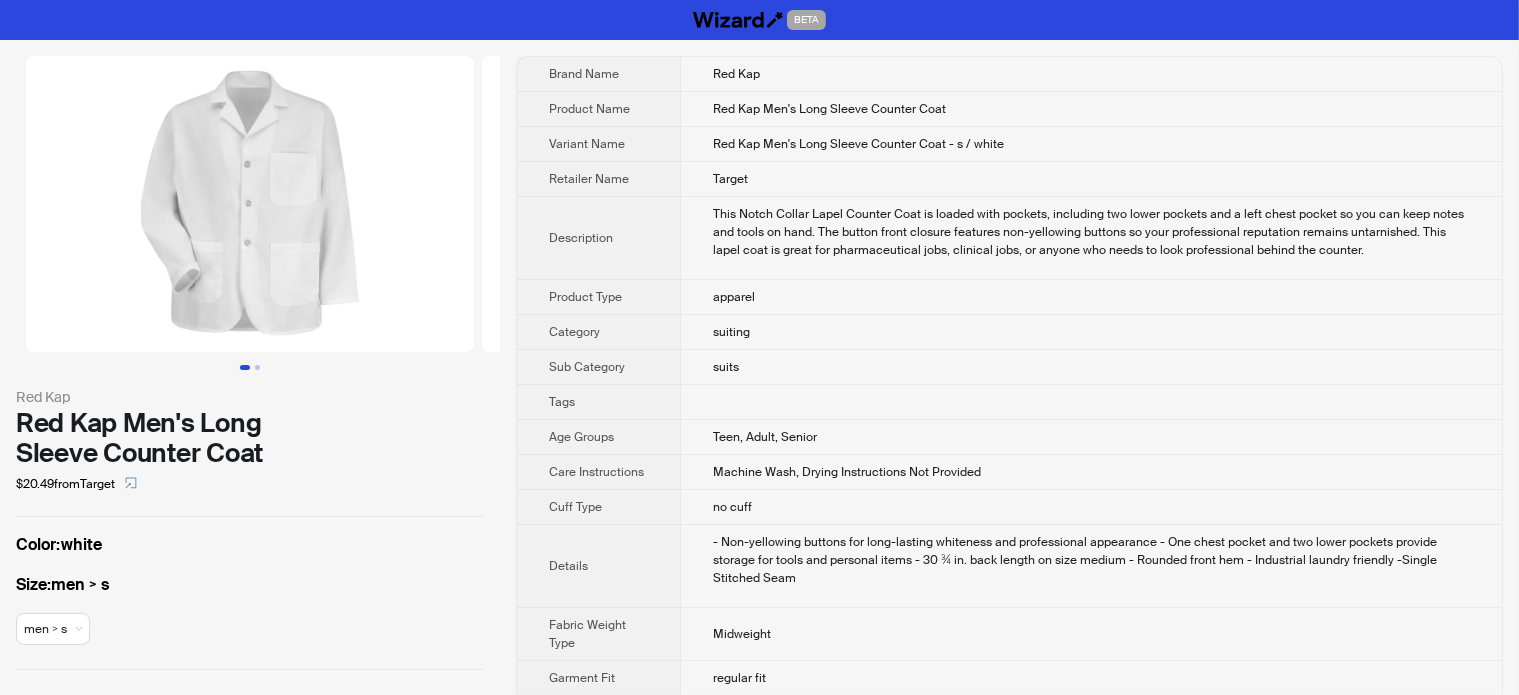 click on "Red Kap" at bounding box center (250, 397) 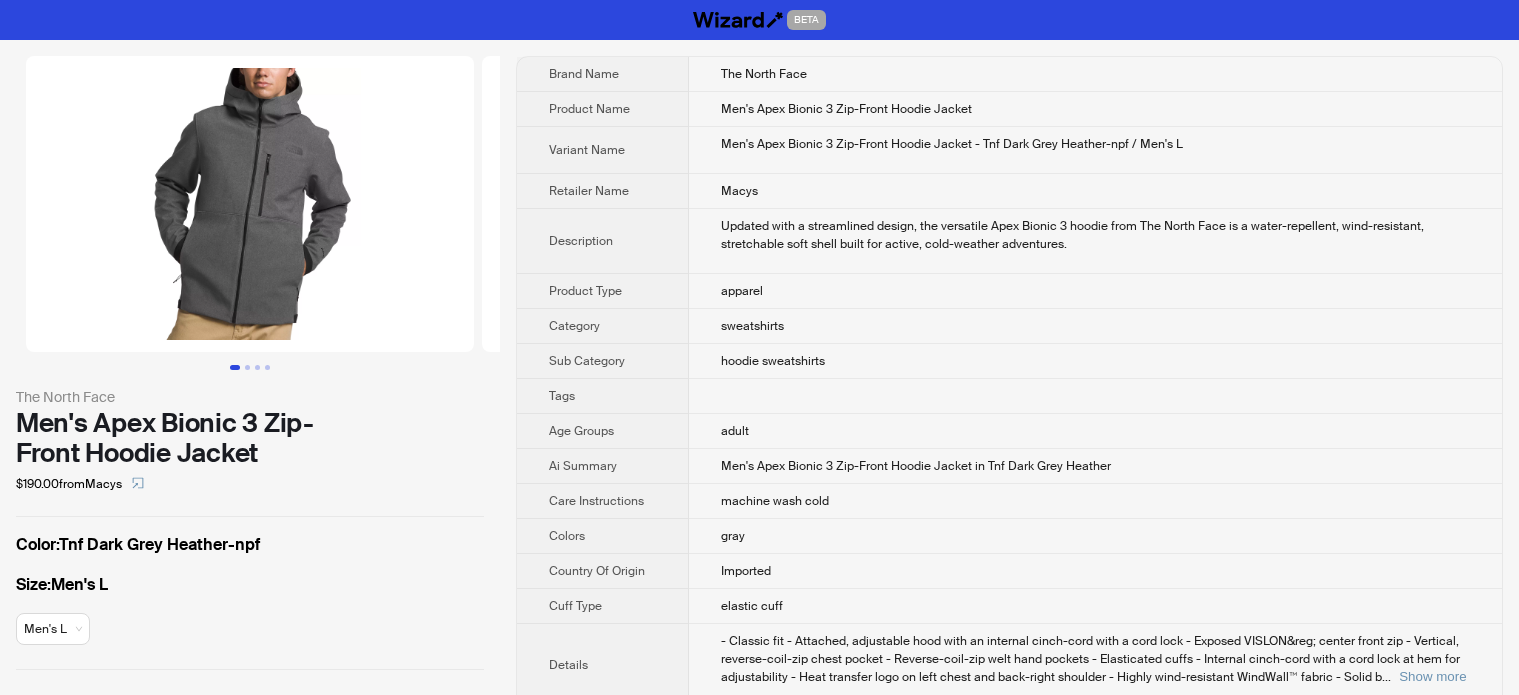 scroll, scrollTop: 0, scrollLeft: 0, axis: both 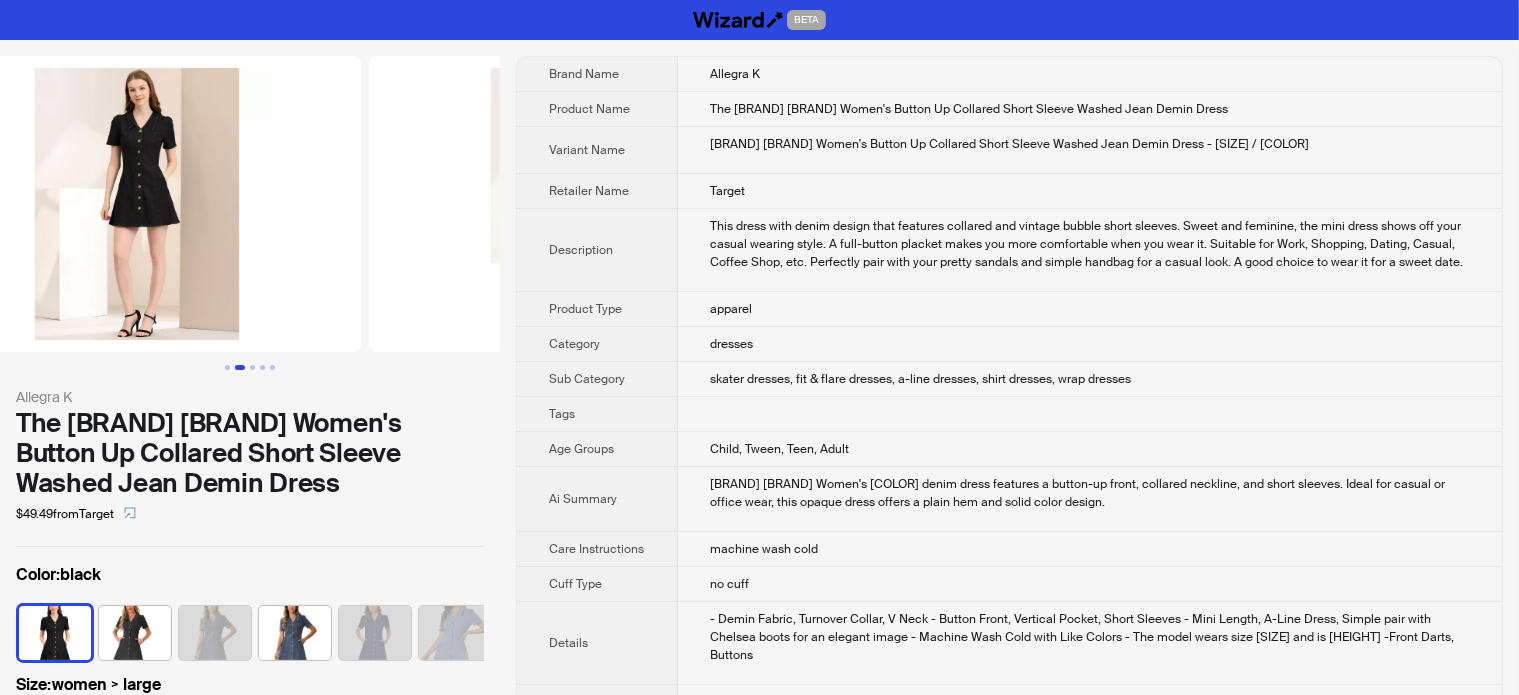 drag, startPoint x: 345, startPoint y: 253, endPoint x: 65, endPoint y: 289, distance: 282.3048 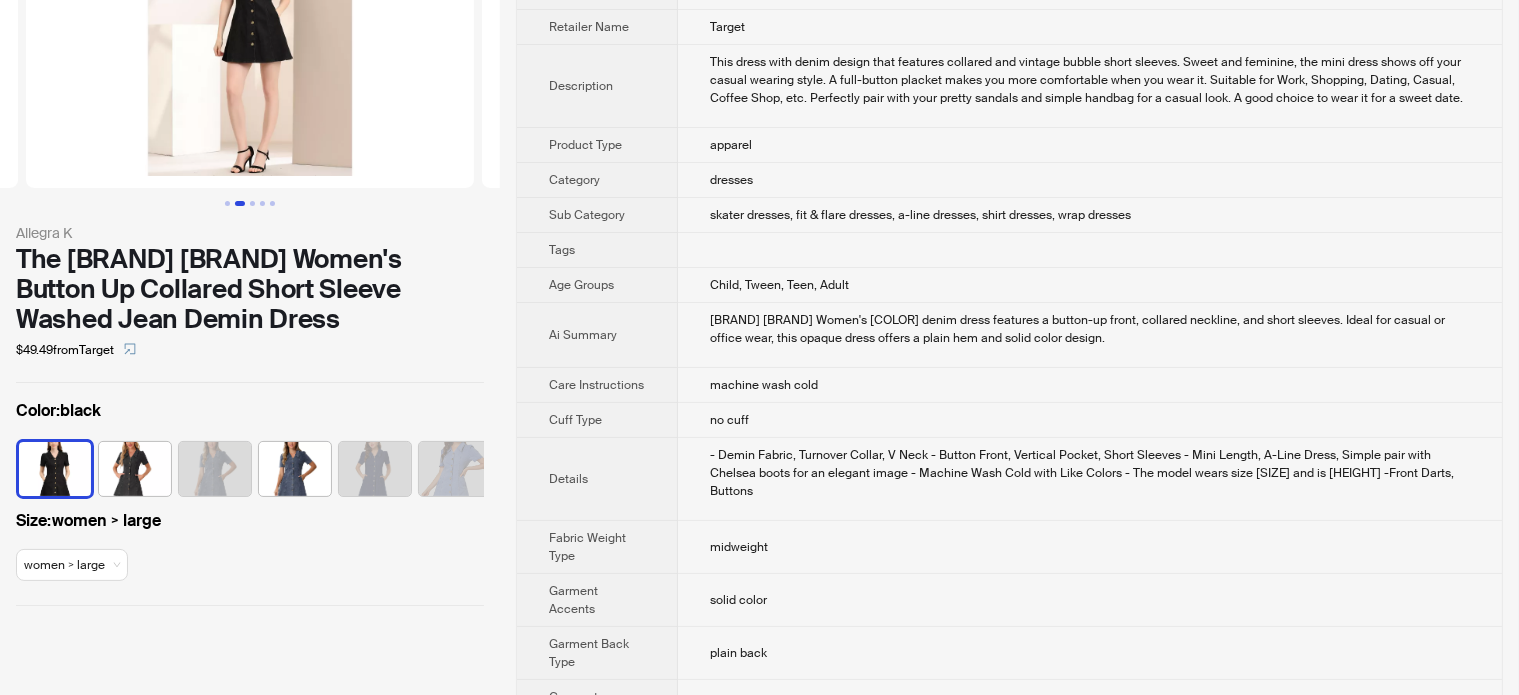 scroll, scrollTop: 200, scrollLeft: 0, axis: vertical 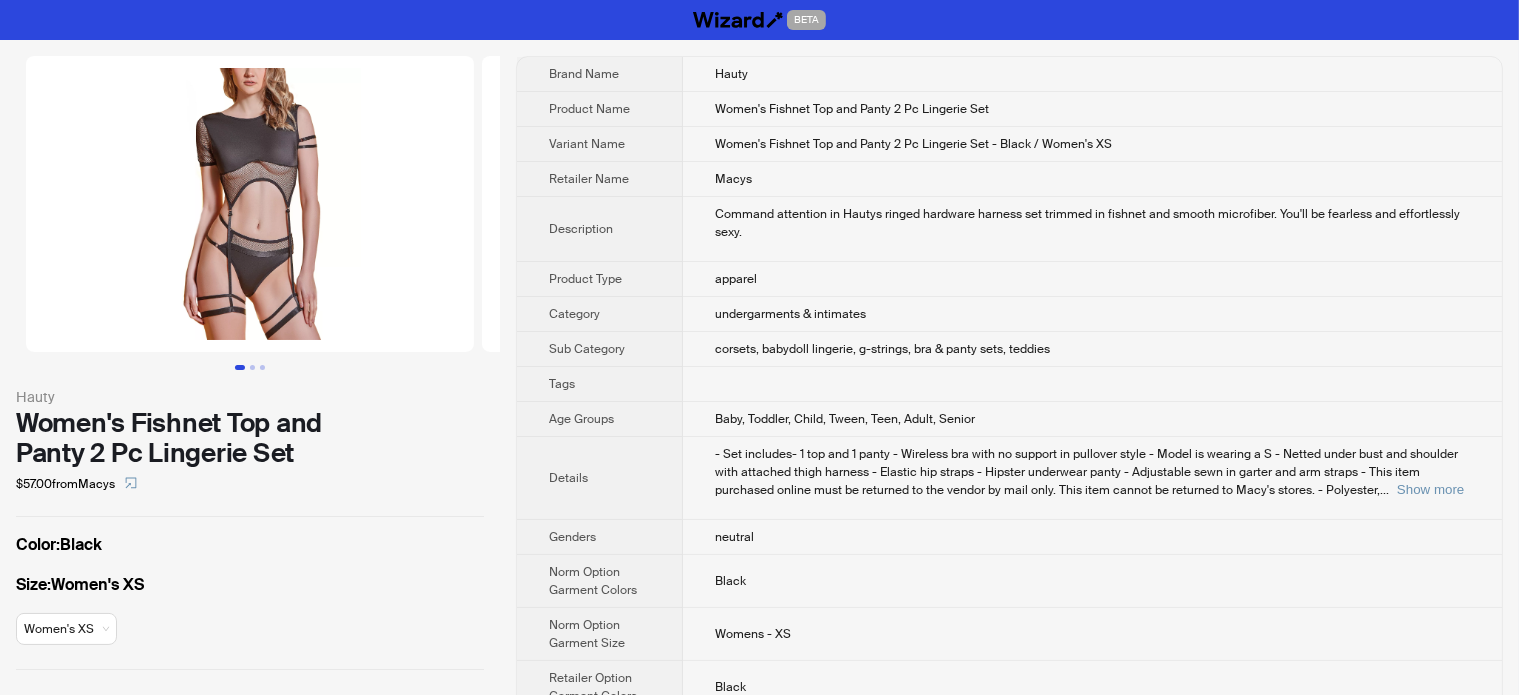 click on "apparel" at bounding box center [1092, 279] 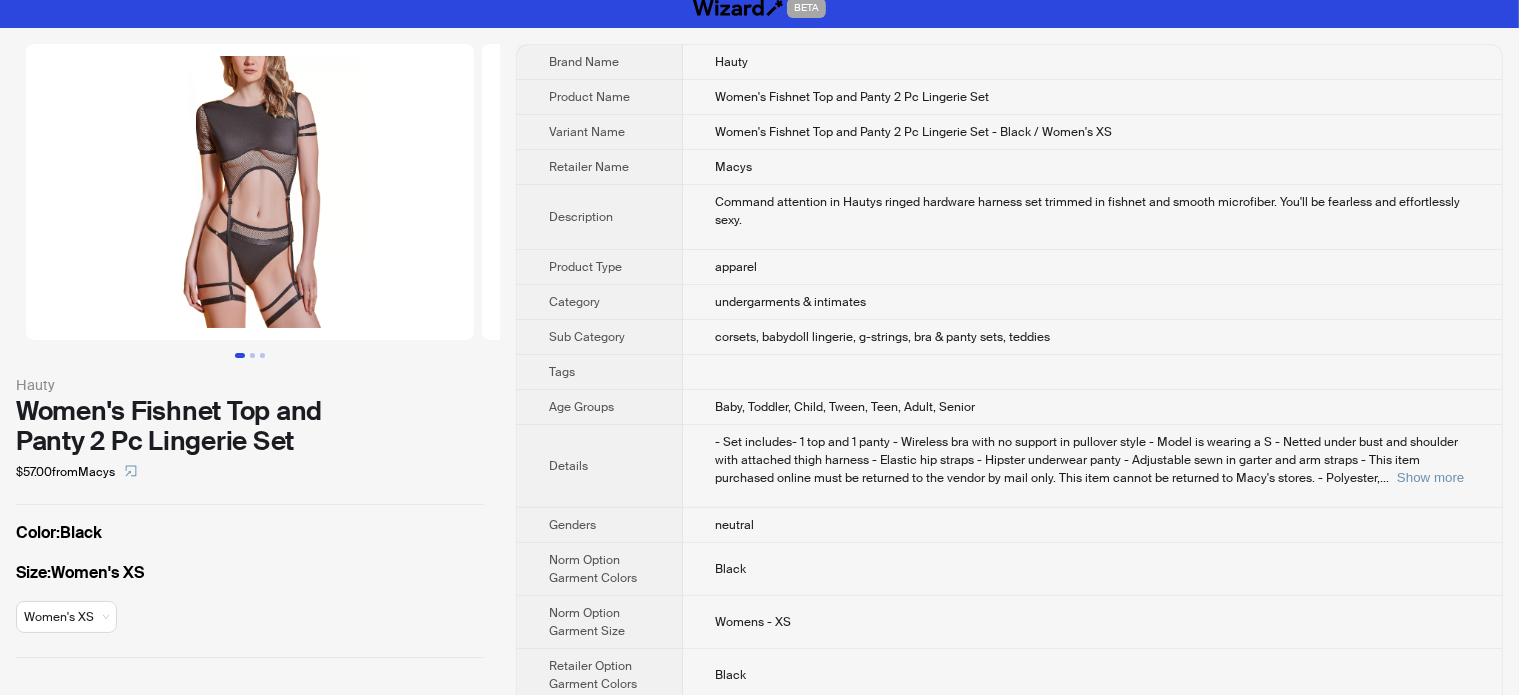 scroll, scrollTop: 100, scrollLeft: 0, axis: vertical 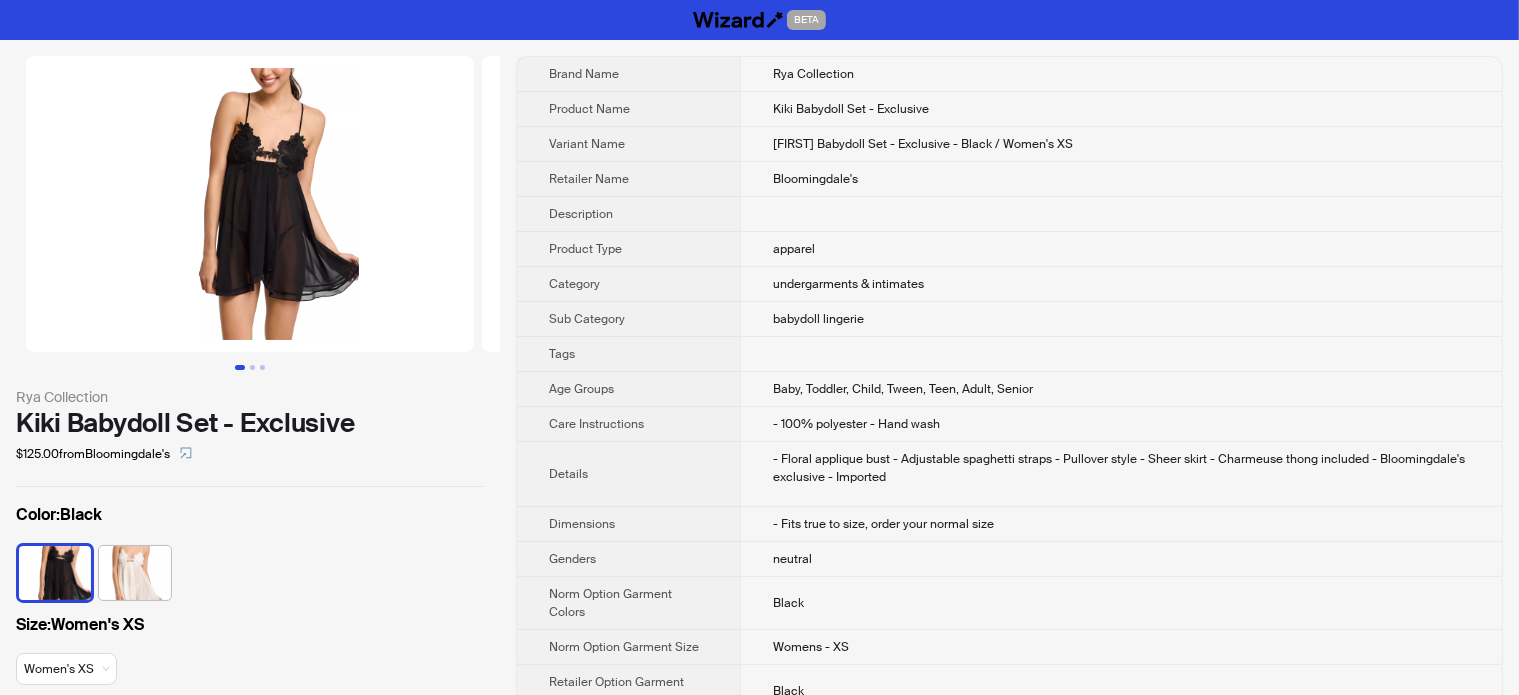 click at bounding box center [1121, 214] 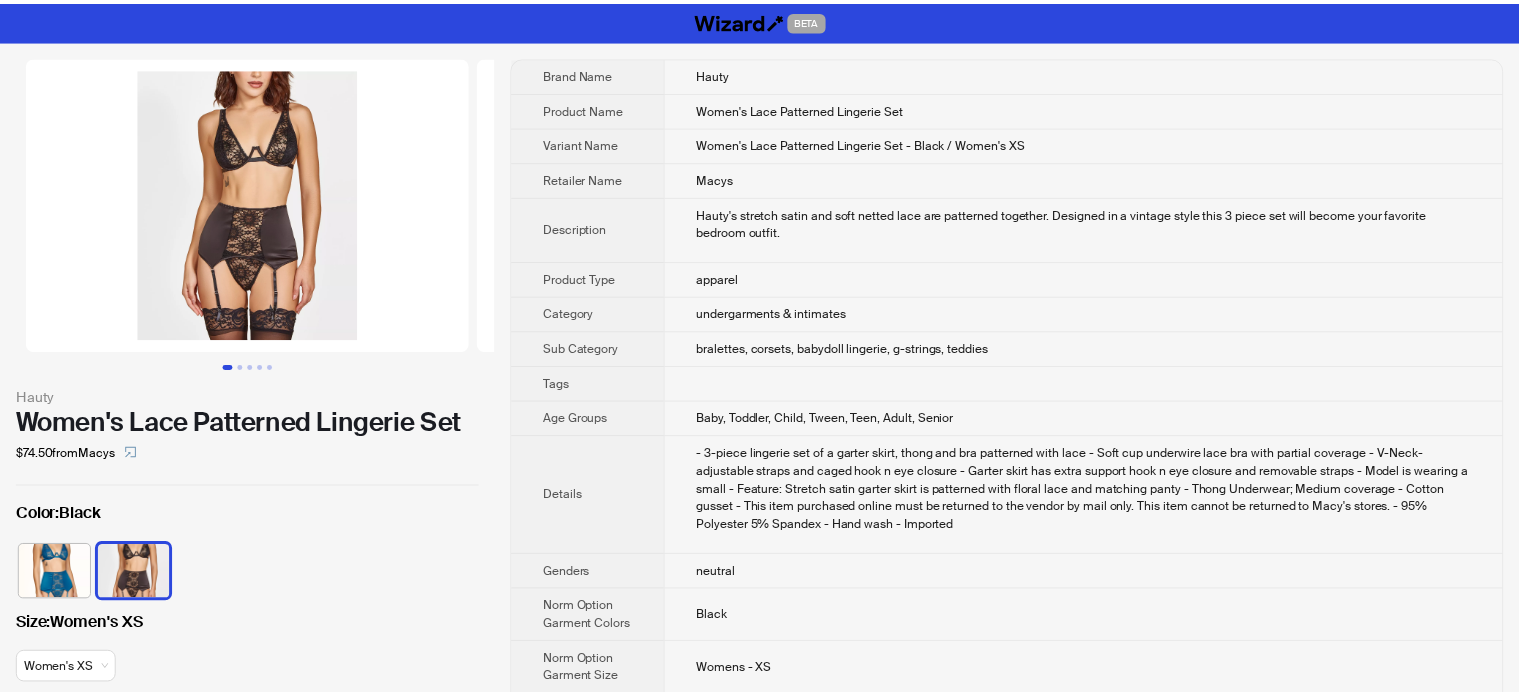 scroll, scrollTop: 0, scrollLeft: 0, axis: both 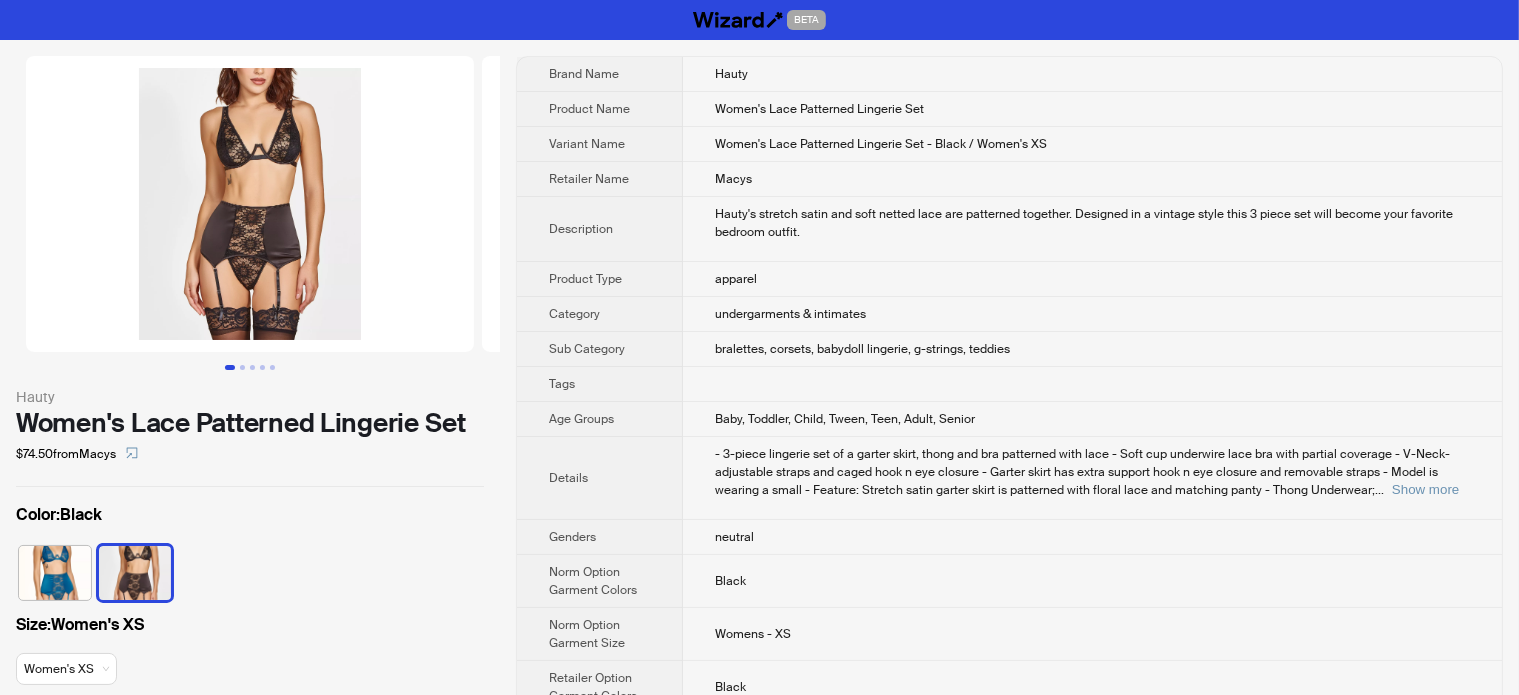 drag, startPoint x: 298, startPoint y: 245, endPoint x: 232, endPoint y: 255, distance: 66.75328 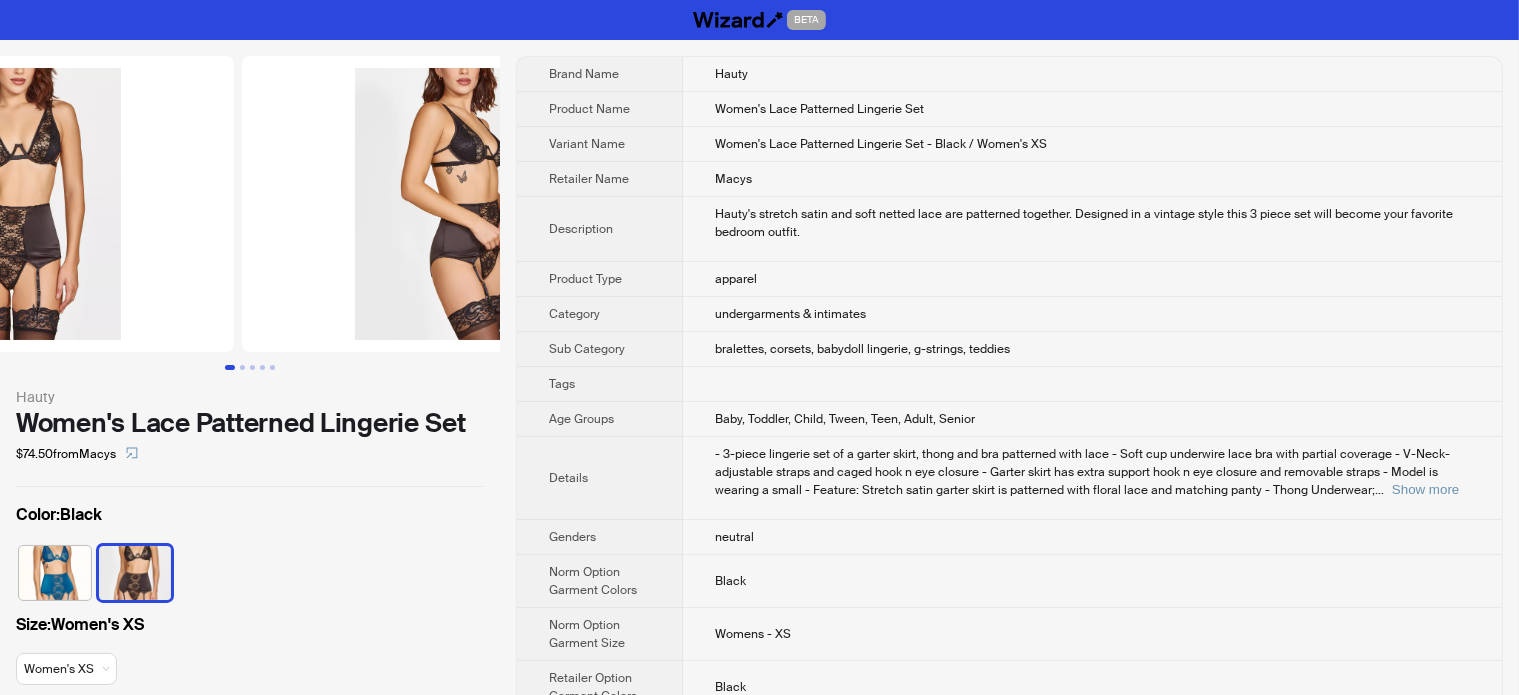 click at bounding box center (10, 204) 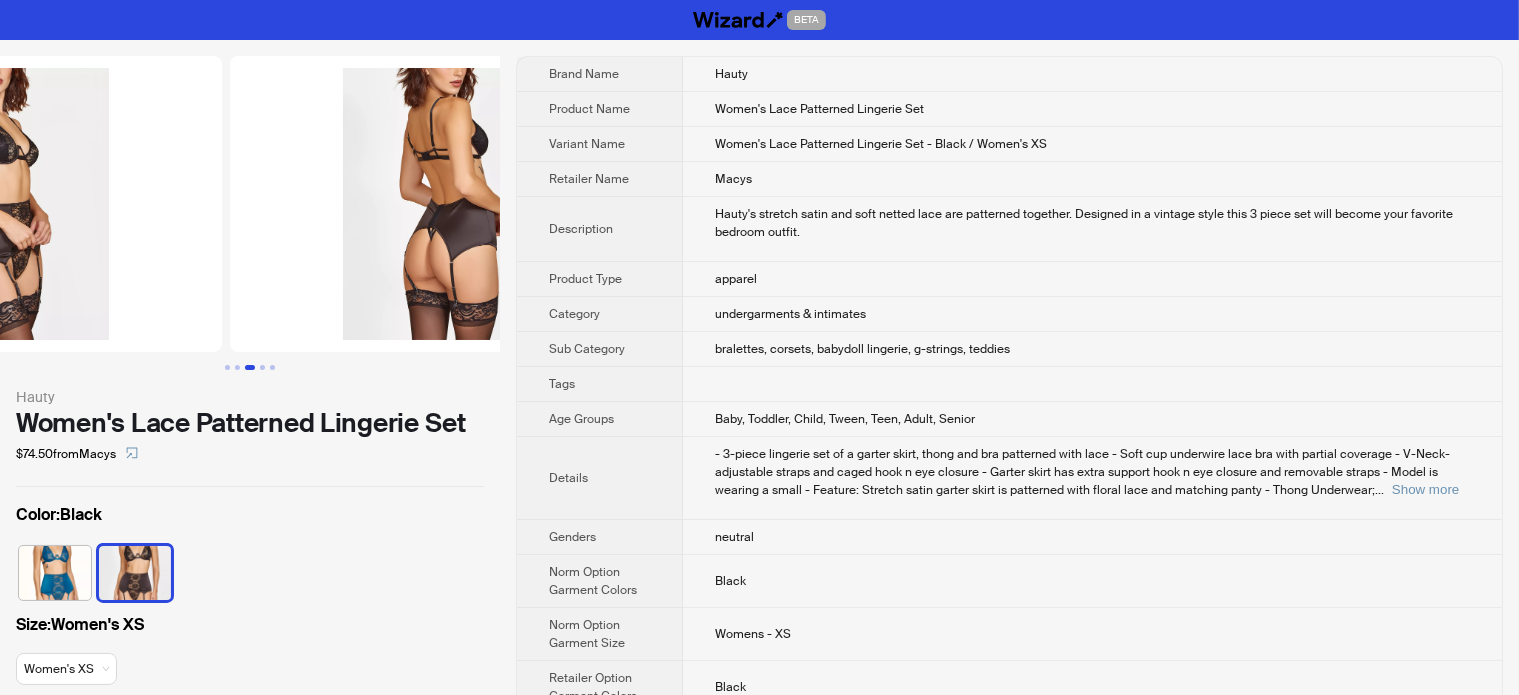 drag, startPoint x: 244, startPoint y: 251, endPoint x: 168, endPoint y: 255, distance: 76.105194 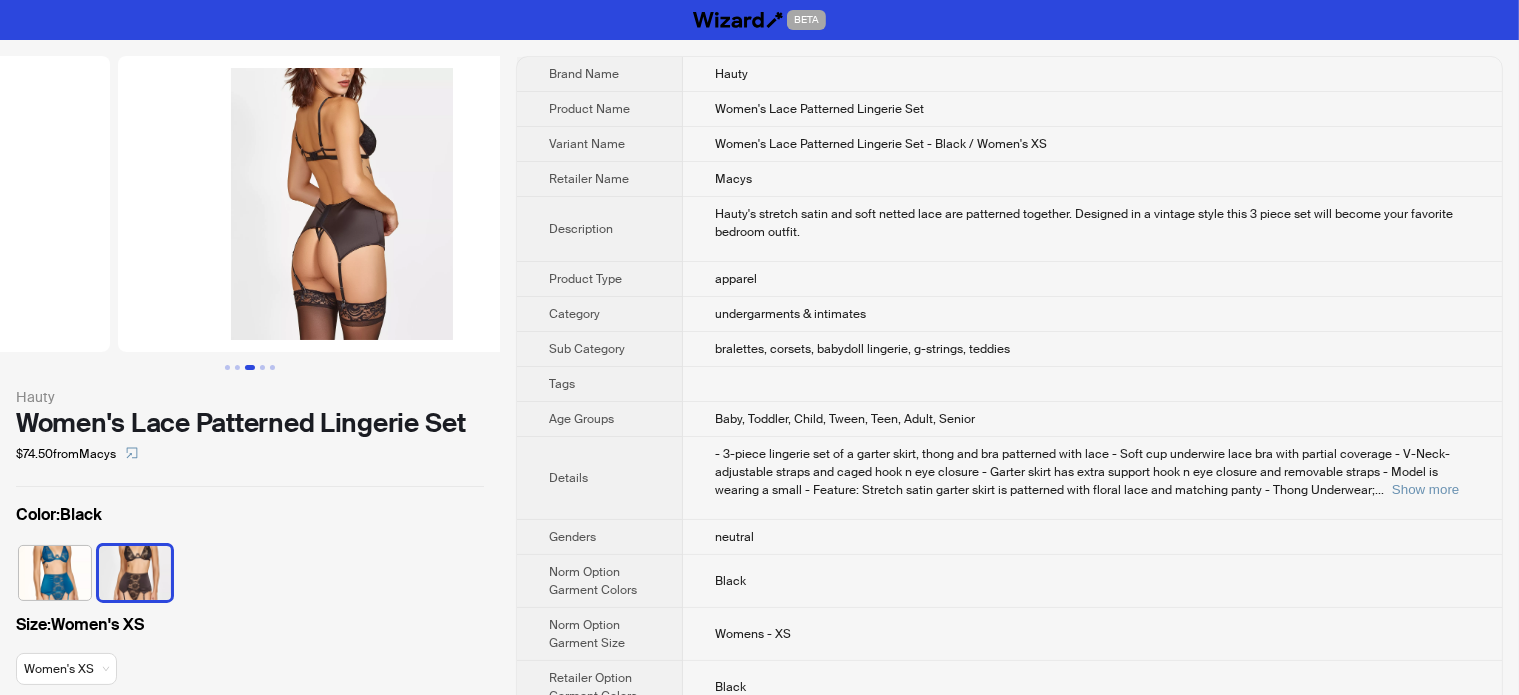 click at bounding box center [250, 204] 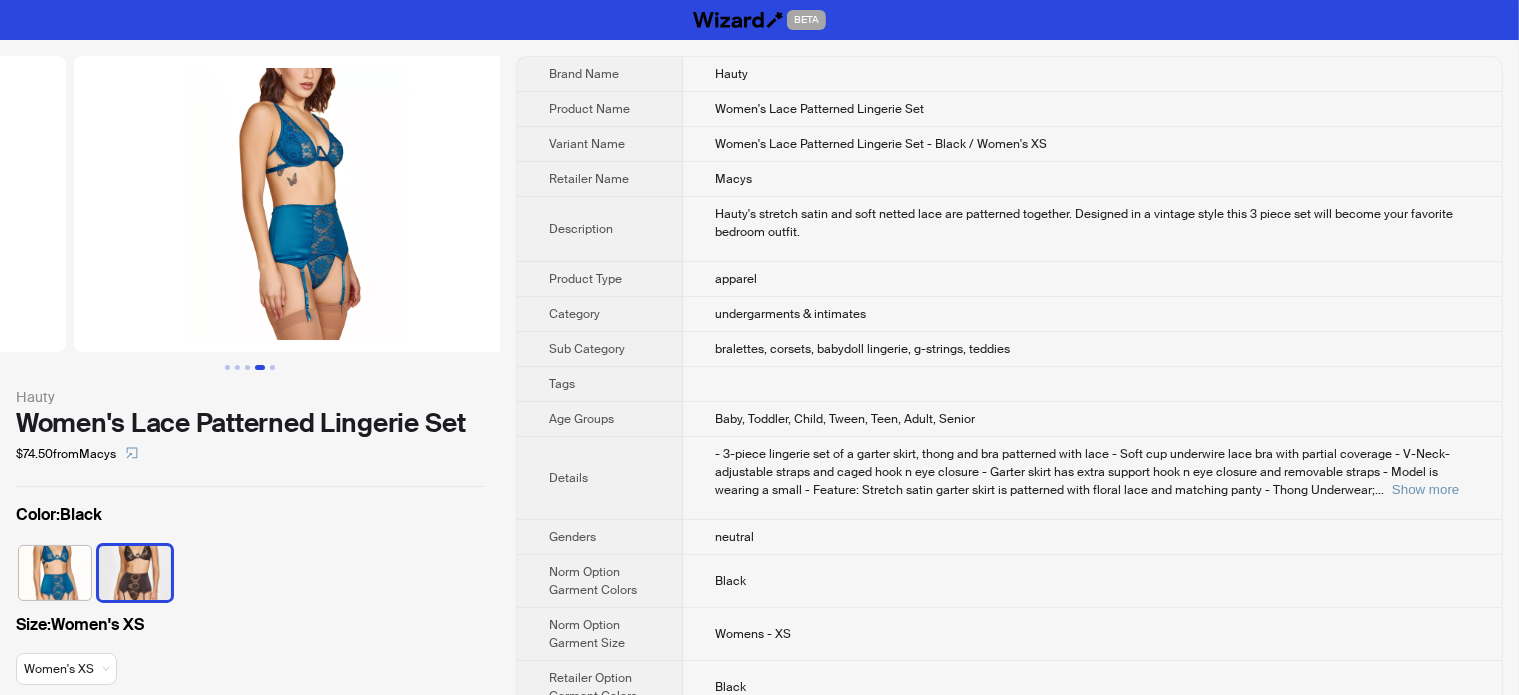 drag, startPoint x: 238, startPoint y: 241, endPoint x: 165, endPoint y: 241, distance: 73 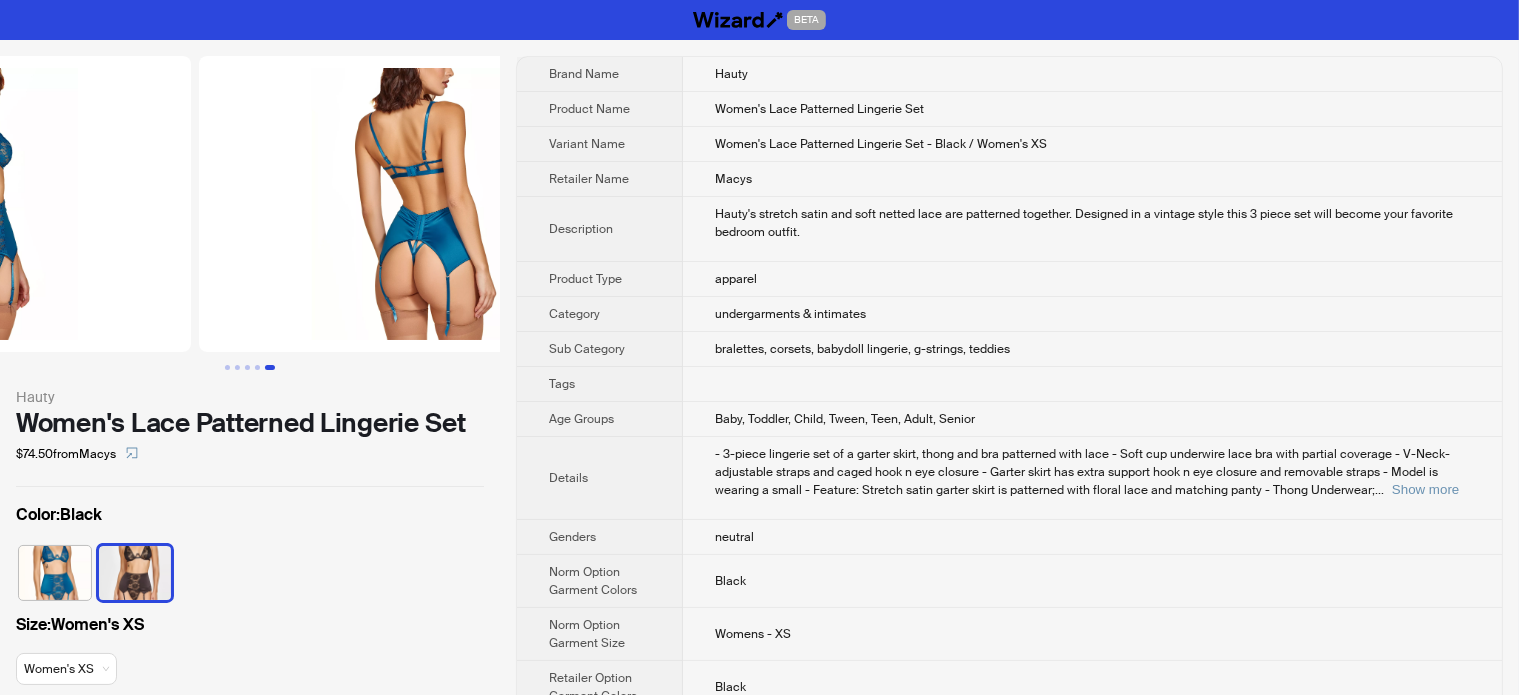 drag, startPoint x: 272, startPoint y: 234, endPoint x: 161, endPoint y: 258, distance: 113.56496 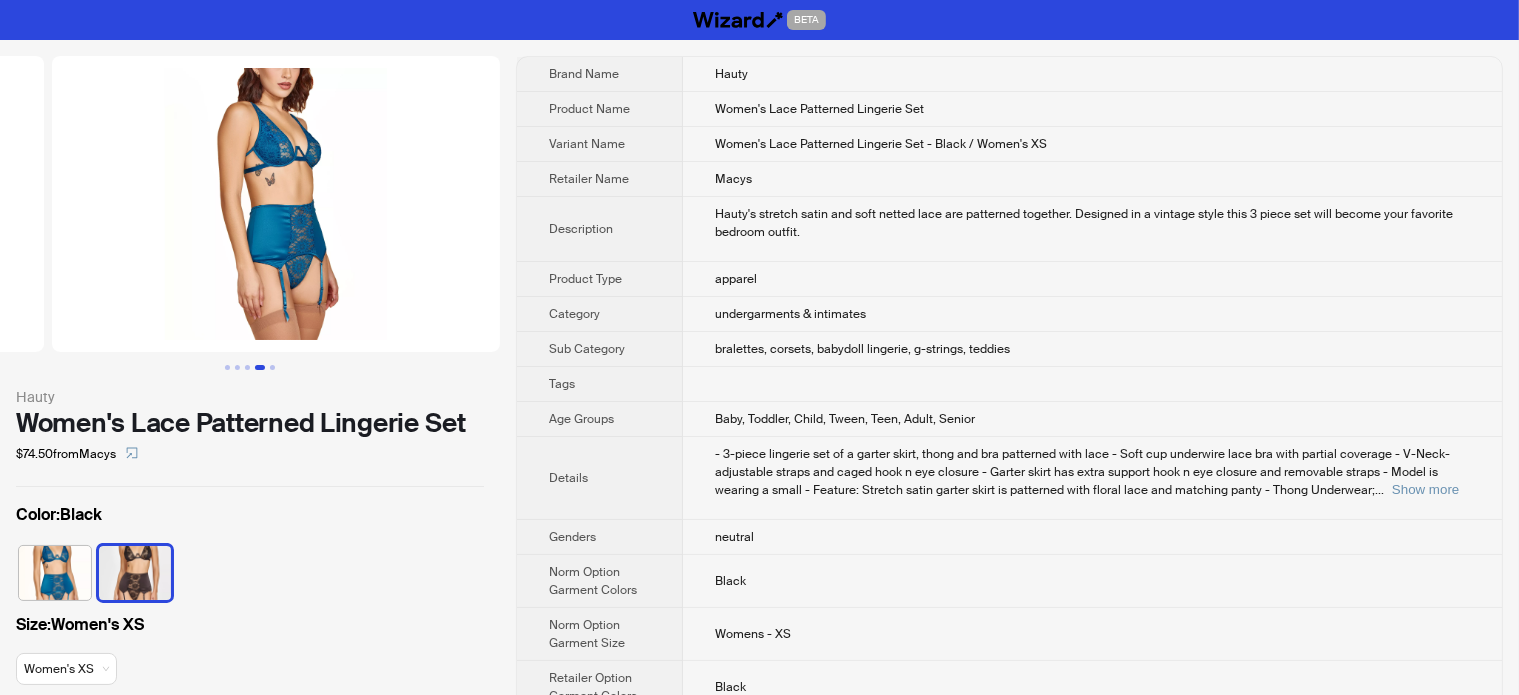 drag, startPoint x: 203, startPoint y: 257, endPoint x: 579, endPoint y: 211, distance: 378.80338 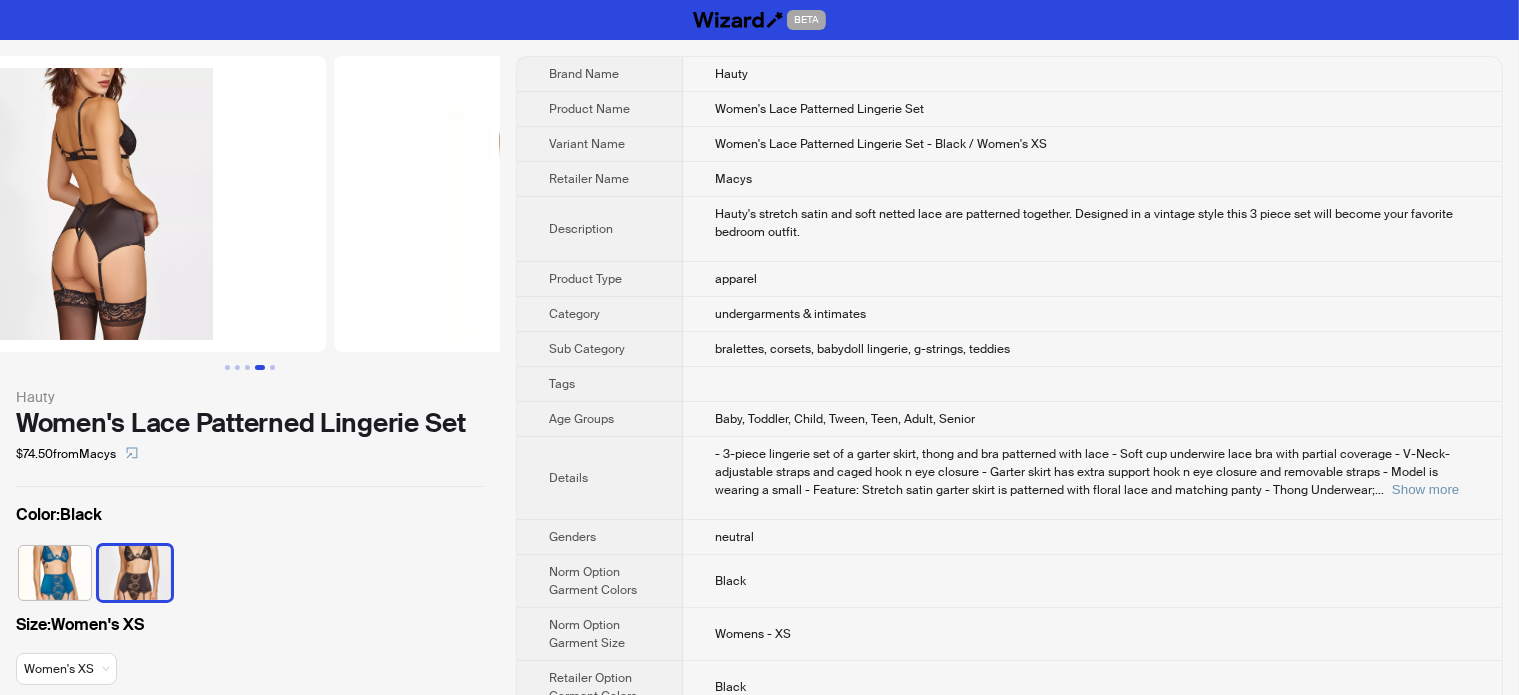 drag, startPoint x: 266, startPoint y: 234, endPoint x: 506, endPoint y: 239, distance: 240.05208 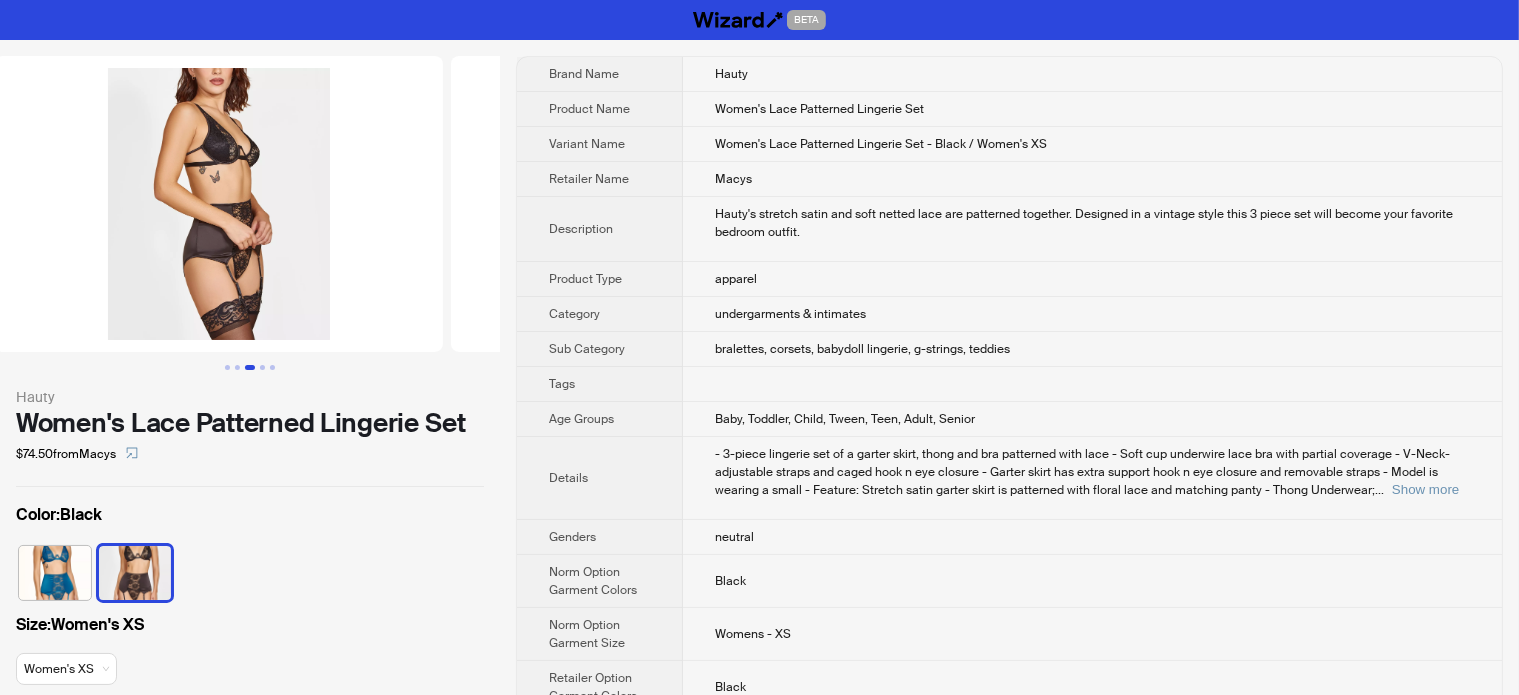 click on "Hauty Women's Lace Patterned Lingerie Set $74.50  from  Macys Color :  Black Size :  Women's XS Women's XS Brand Name Hauty Product Name Women's Lace Patterned Lingerie Set Variant Name Women's Lace Patterned Lingerie Set - Black / Women's XS Retailer Name Macys Description Hauty's stretch satin and soft netted lace are patterned together. Designed in a vintage style this 3 piece set will become your favorite bedroom outfit. Product Type apparel Category undergarments & intimates Sub Category bralettes, corsets, babydoll lingerie, g-strings, teddies Tags Age Groups Baby, Toddler, Child, Tween, Teen, Adult, Senior Details - 3-piece lingerie set of a garter skirt, thong and bra patterned with lace
- Soft cup underwire lace bra with partial coverage
- V-Neck-adjustable straps and caged hook n eye closure
- Garter skirt has extra support hook n eye closure and removable straps
- Model is wearing a small
- Feature: Stretch satin garter skirt is patterned with floral lace and matching panty
- Thong Underwear;  ..." at bounding box center (759, 444) 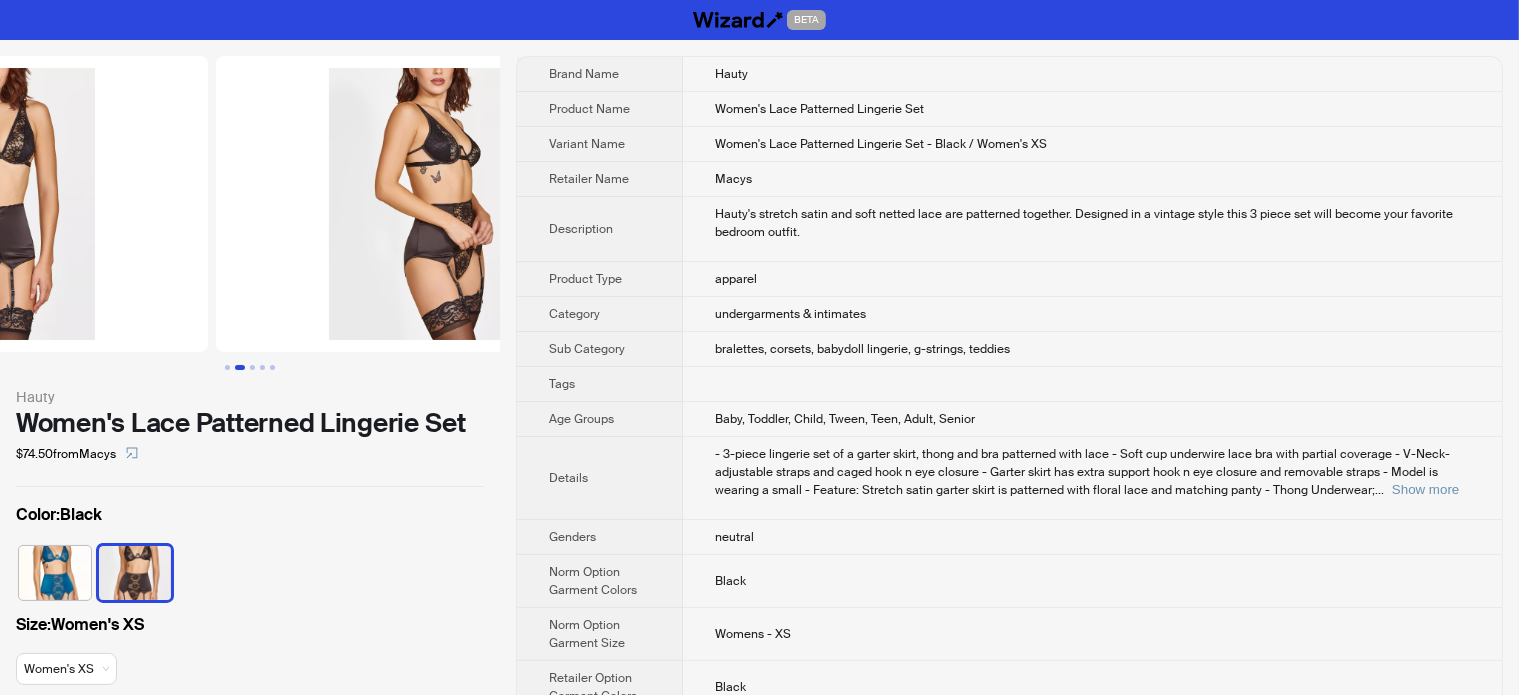 scroll, scrollTop: 0, scrollLeft: 80, axis: horizontal 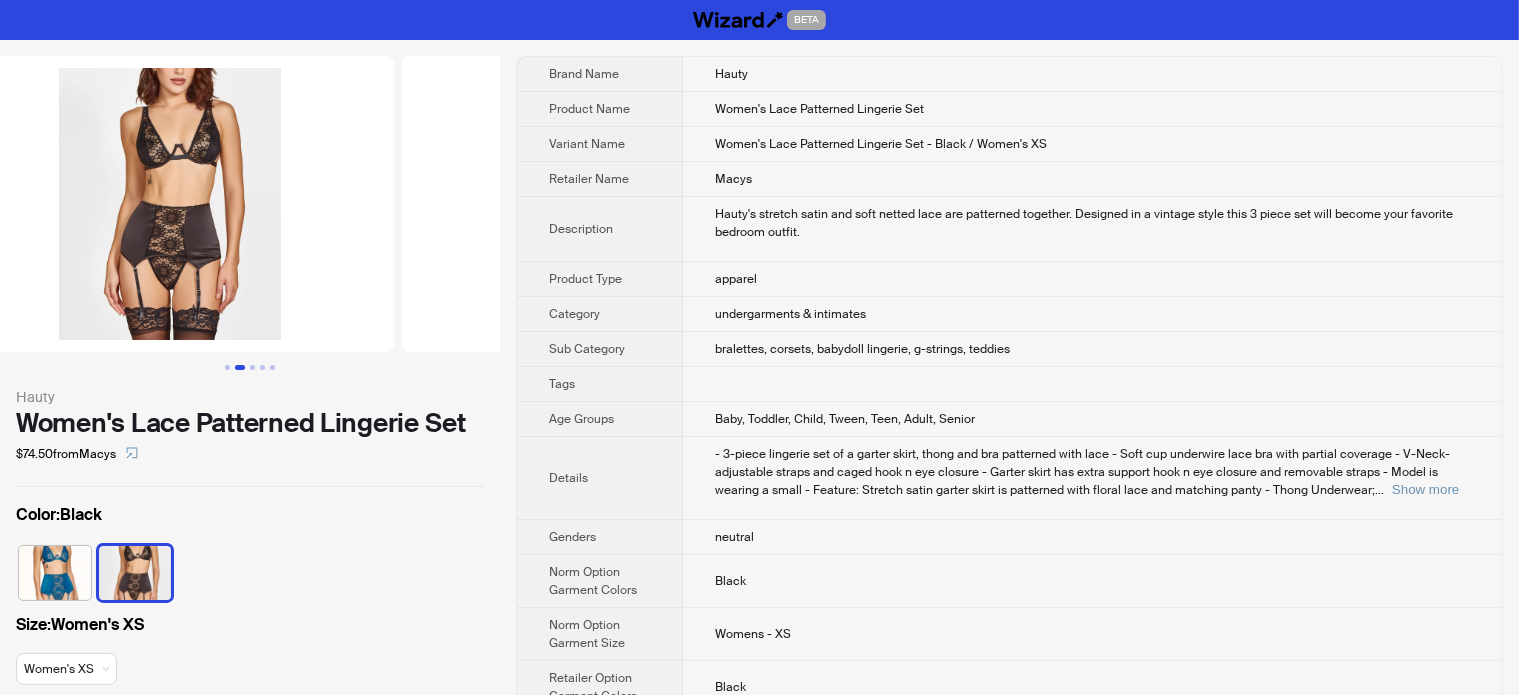 drag, startPoint x: 276, startPoint y: 274, endPoint x: 525, endPoint y: 295, distance: 249.88397 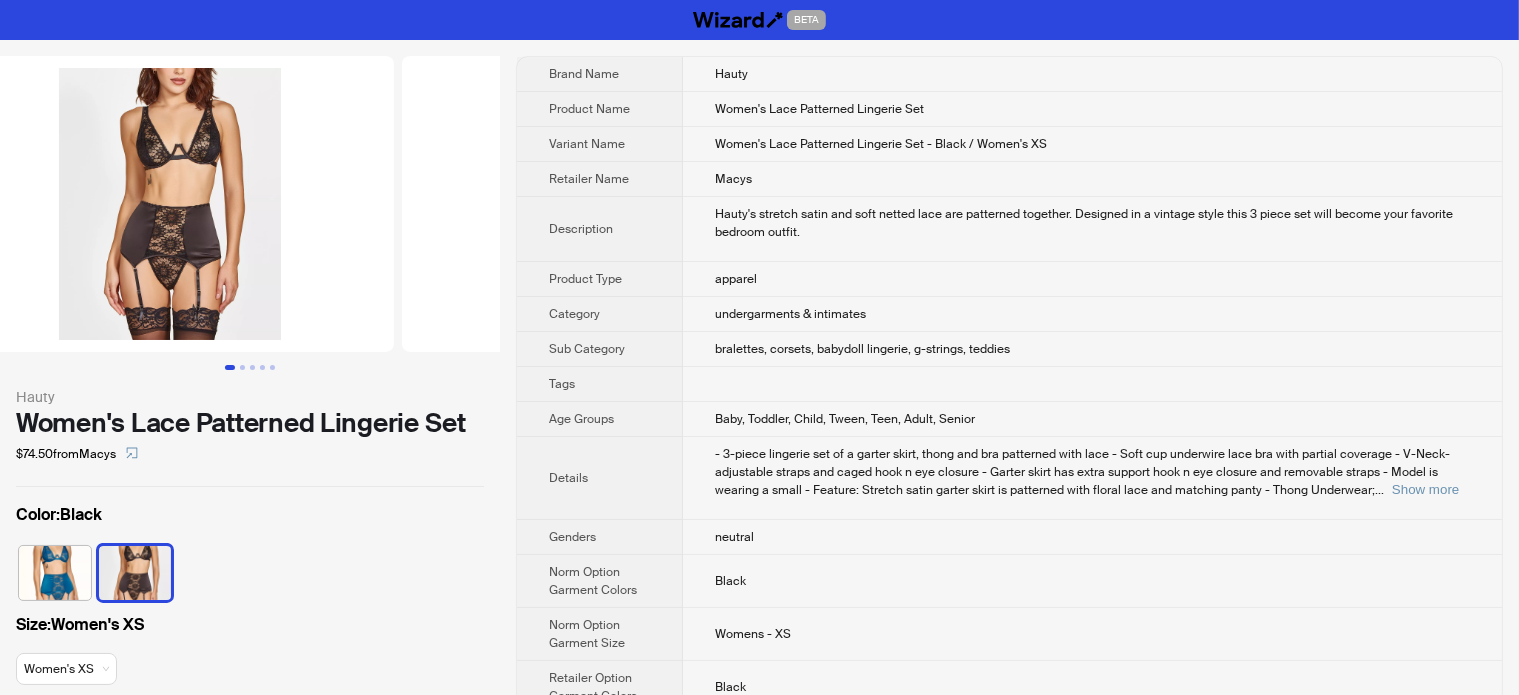 scroll, scrollTop: 0, scrollLeft: 0, axis: both 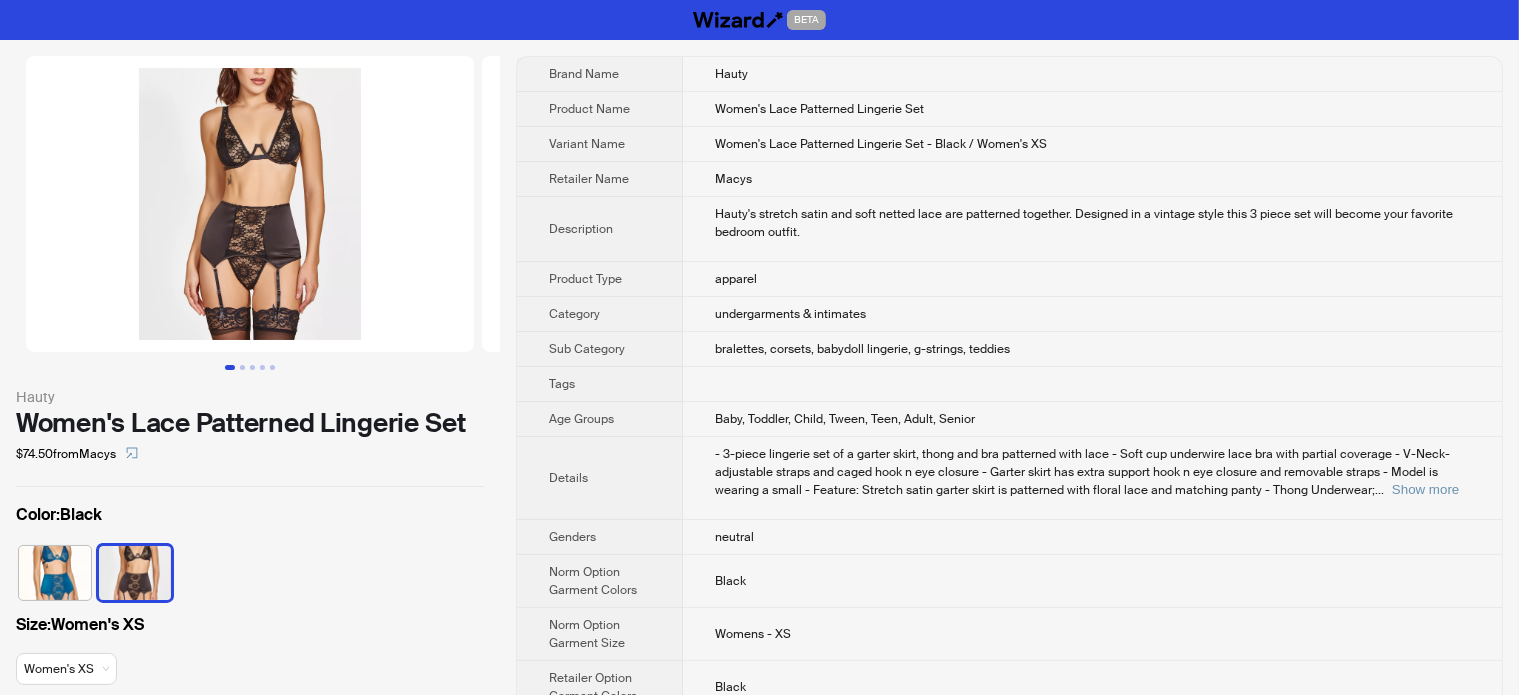 click on "neutral" at bounding box center [1092, 537] 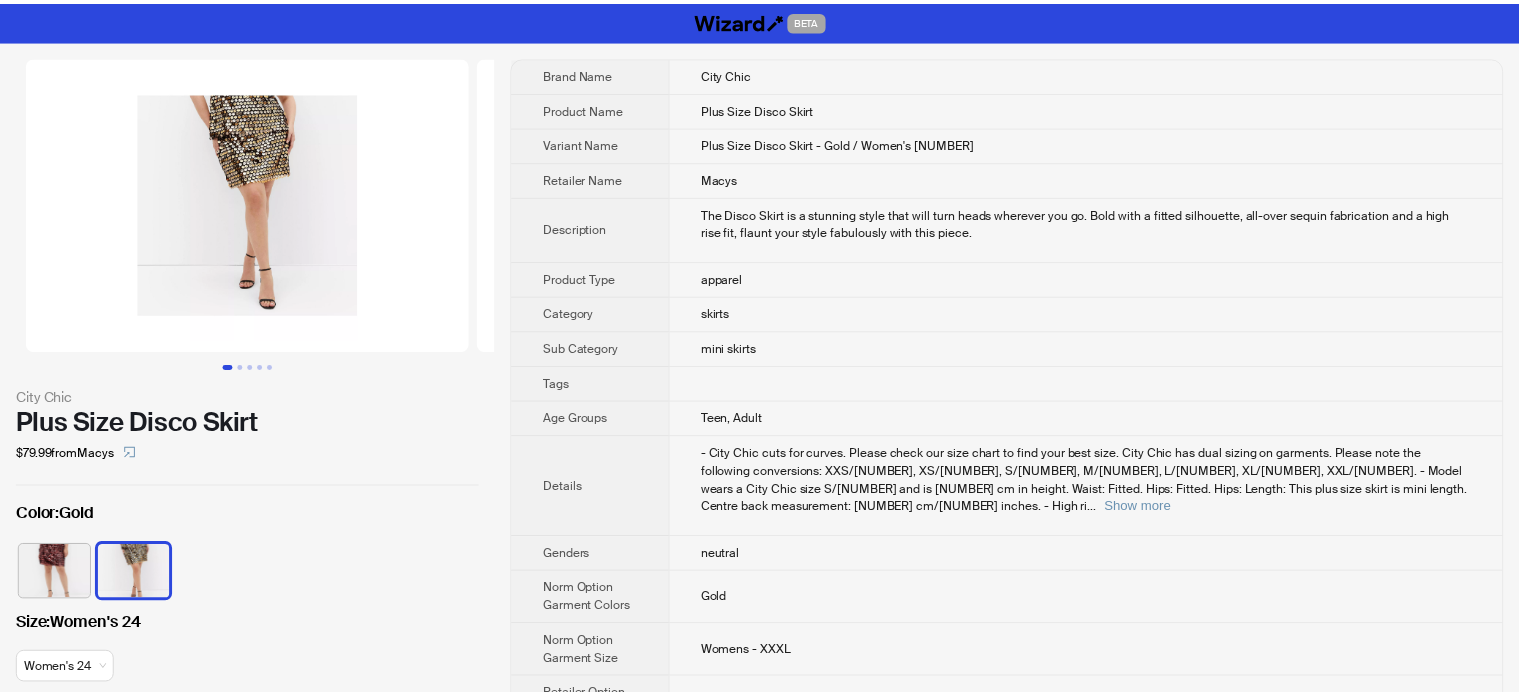 scroll, scrollTop: 0, scrollLeft: 0, axis: both 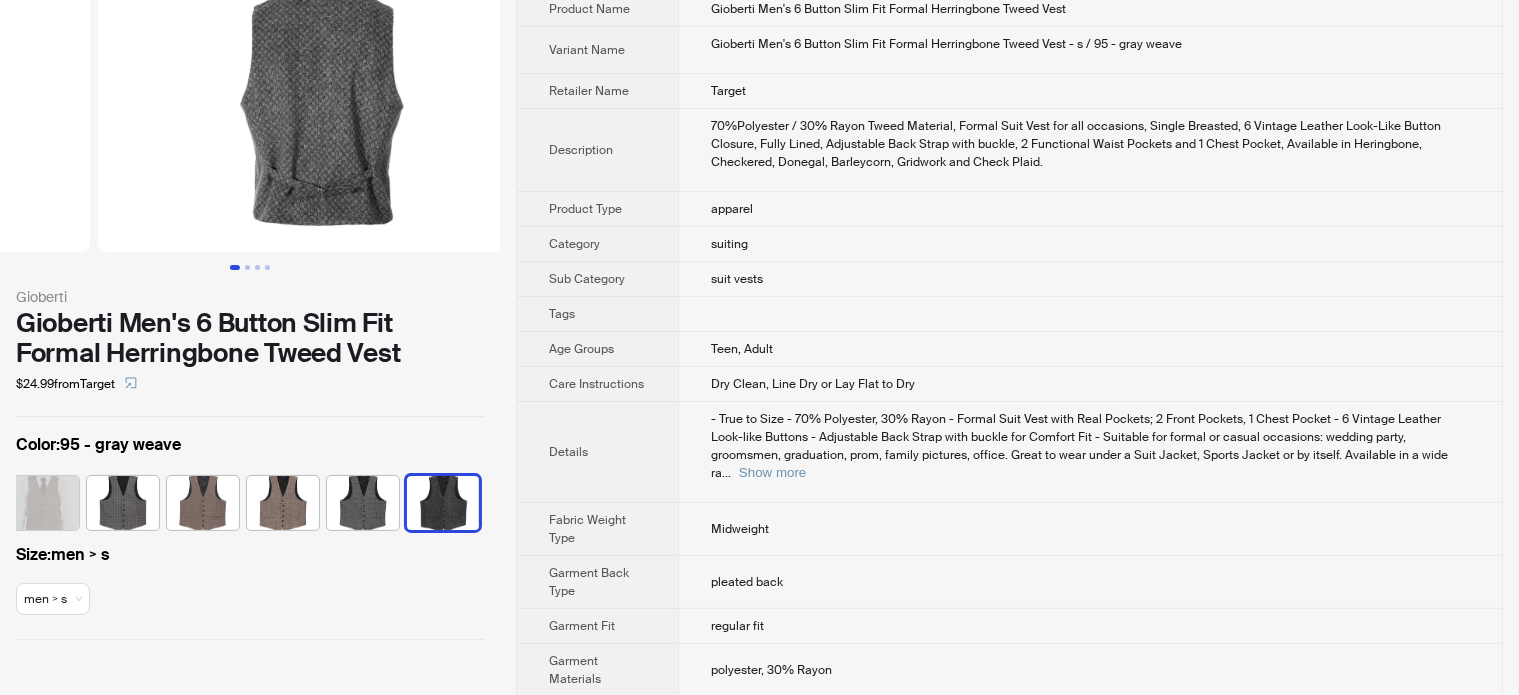 drag, startPoint x: 318, startPoint y: 127, endPoint x: 53, endPoint y: 150, distance: 265.99625 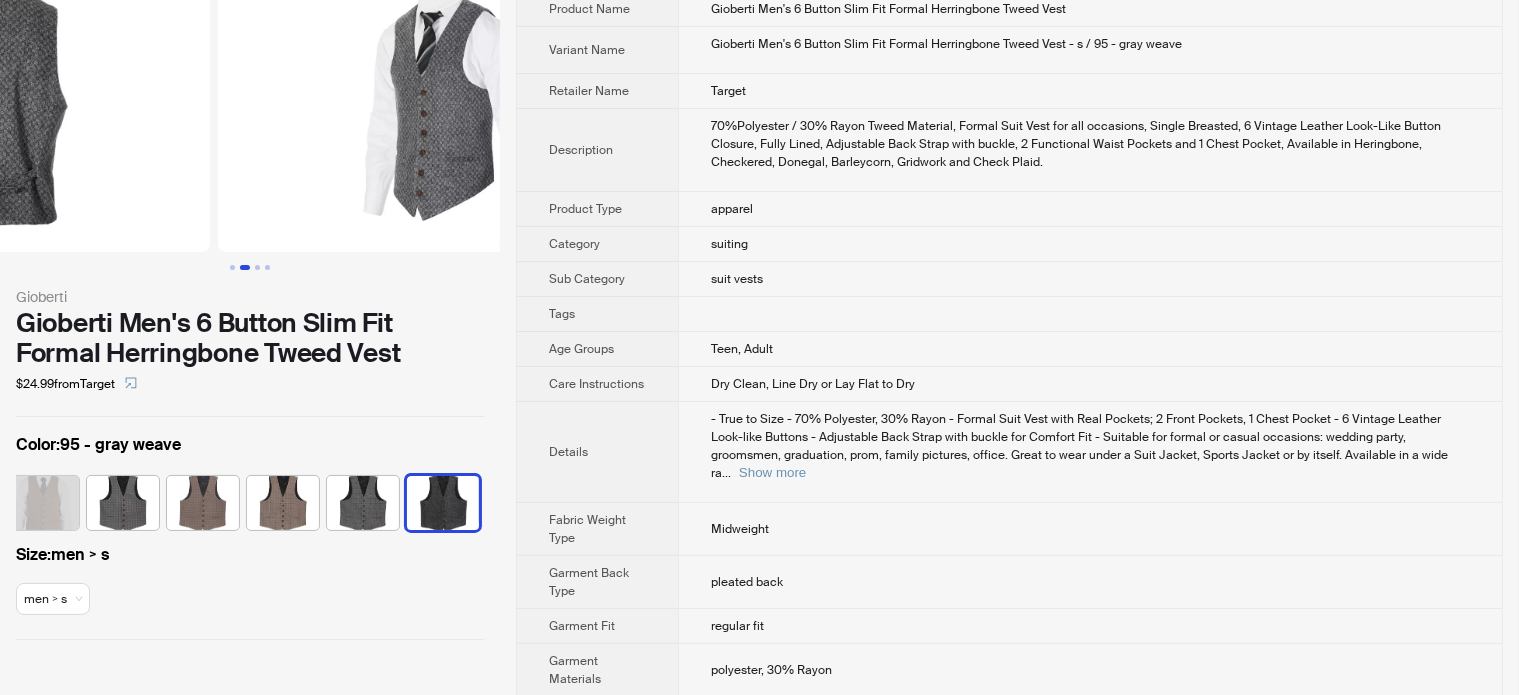 drag, startPoint x: 376, startPoint y: 135, endPoint x: 153, endPoint y: 135, distance: 223 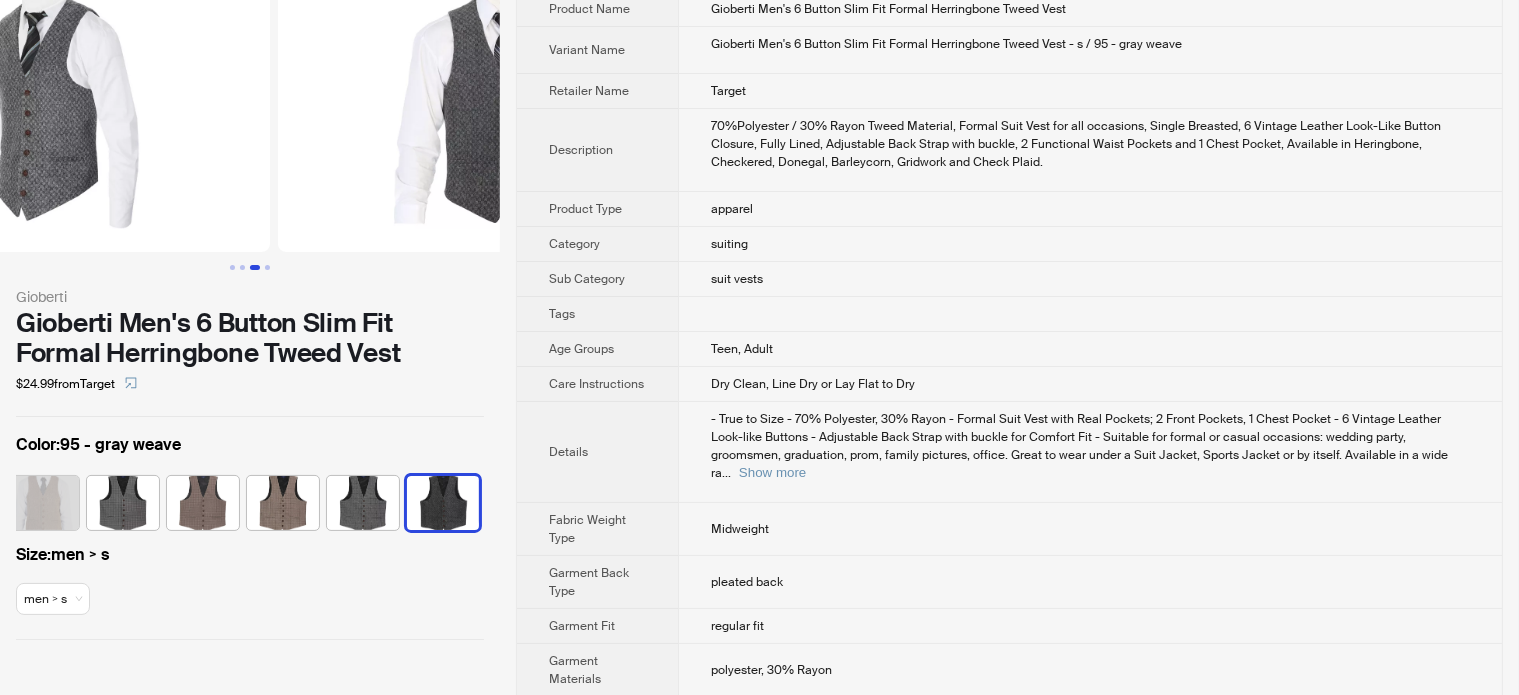 drag, startPoint x: 386, startPoint y: 147, endPoint x: 115, endPoint y: 153, distance: 271.0664 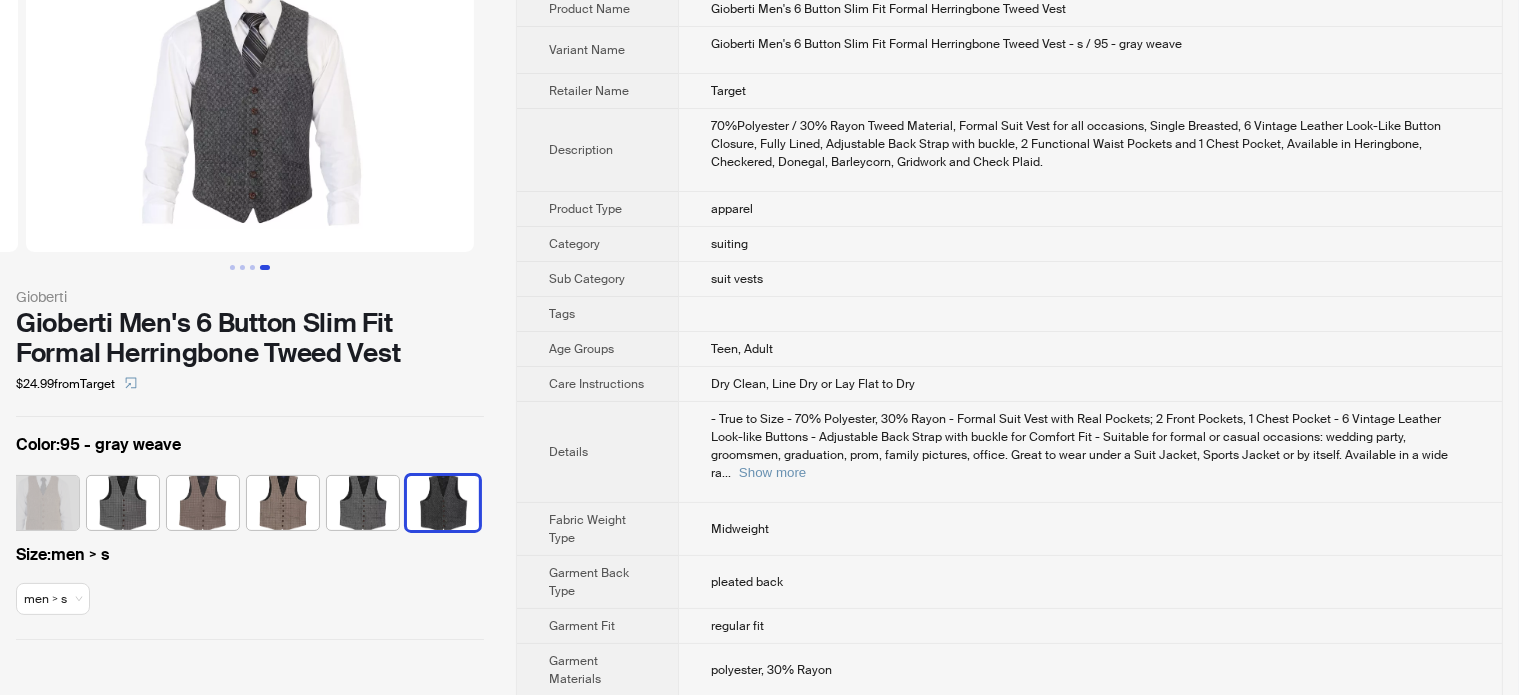 click on "Gioberti Men's 6 Button Slim Fit Formal Herringbone Tweed Vest" at bounding box center (250, 338) 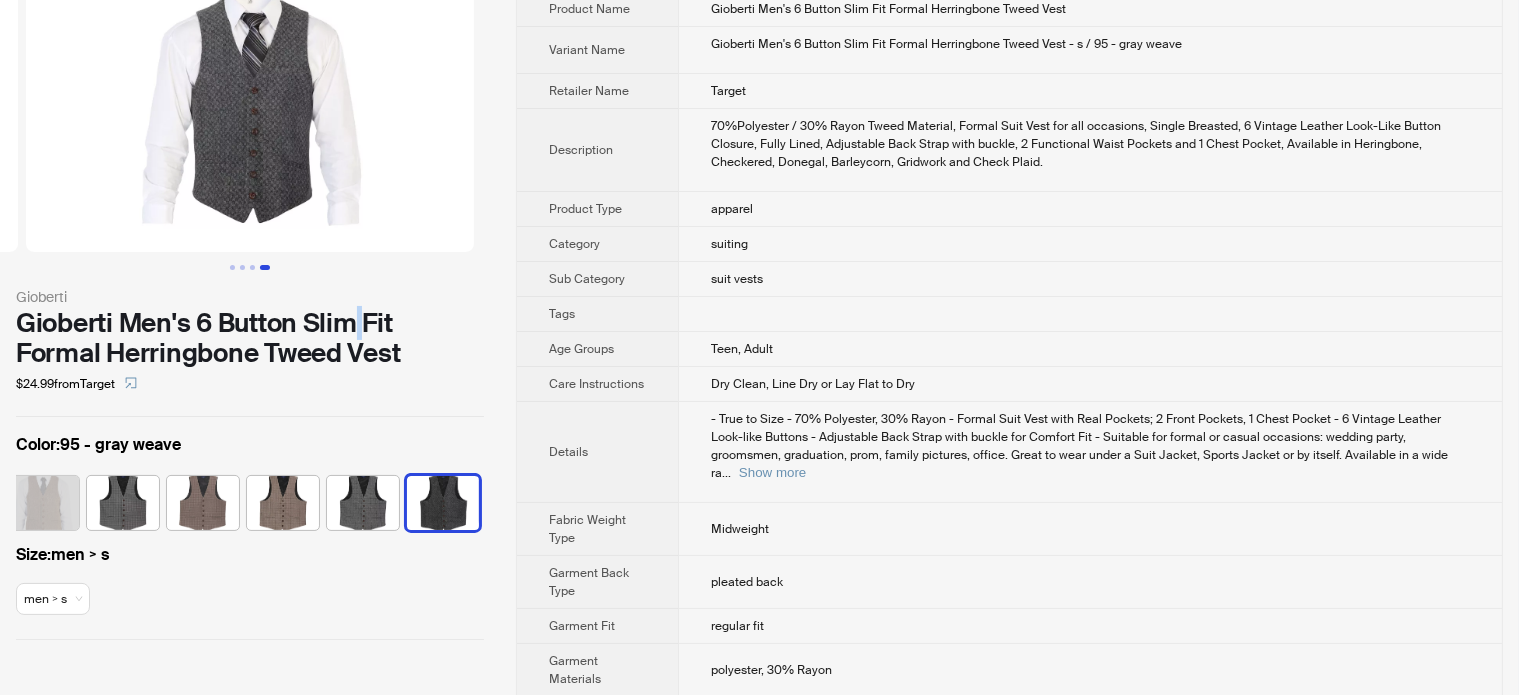 click on "Gioberti Men's 6 Button Slim Fit Formal Herringbone Tweed Vest" at bounding box center [250, 338] 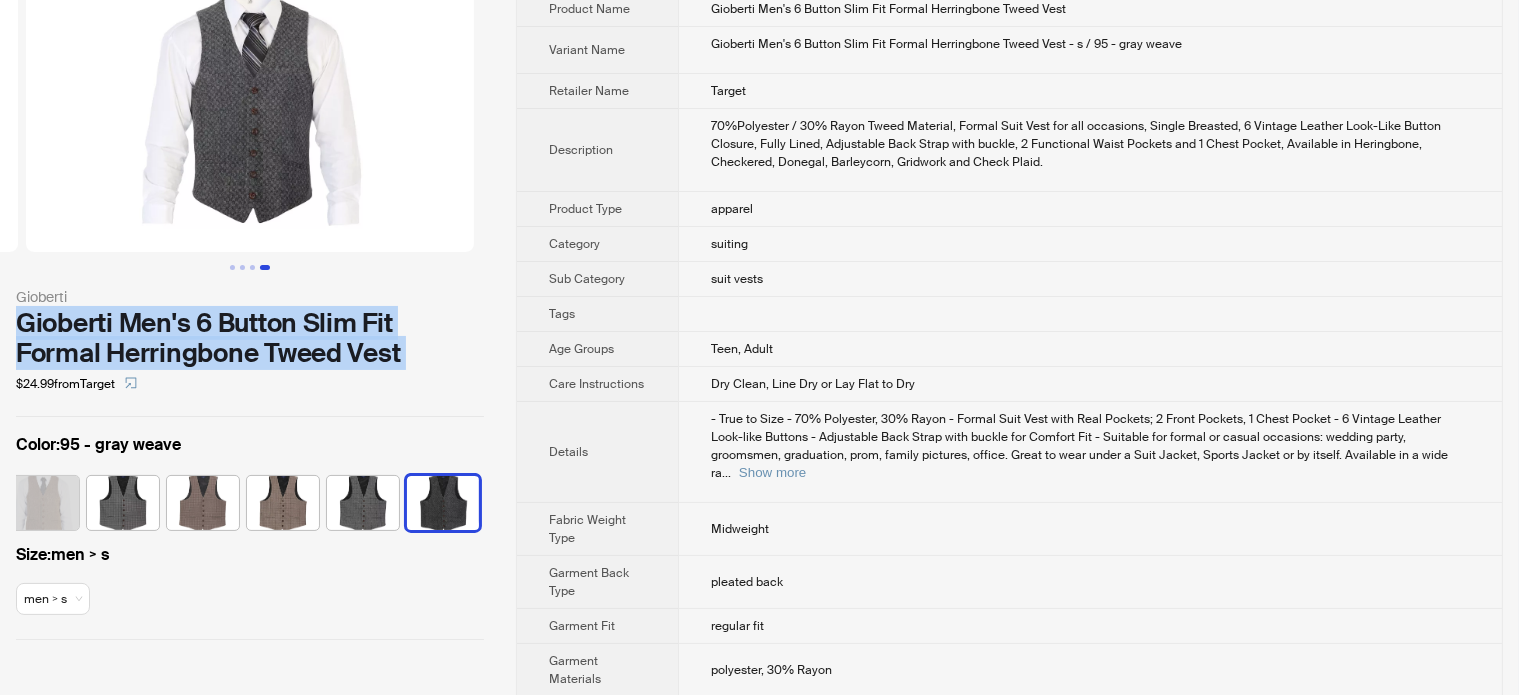 click on "Gioberti Men's 6 Button Slim Fit Formal Herringbone Tweed Vest" at bounding box center (250, 338) 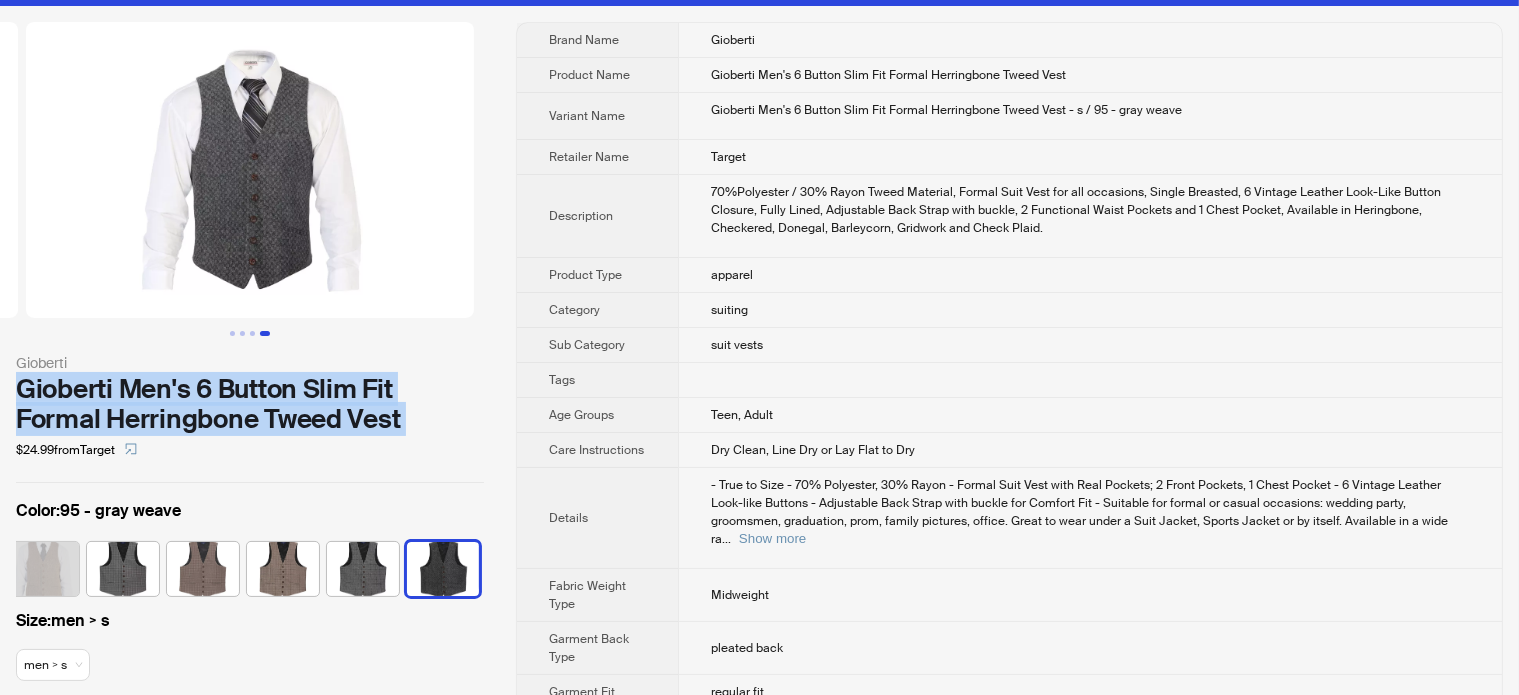 scroll, scrollTop: 0, scrollLeft: 0, axis: both 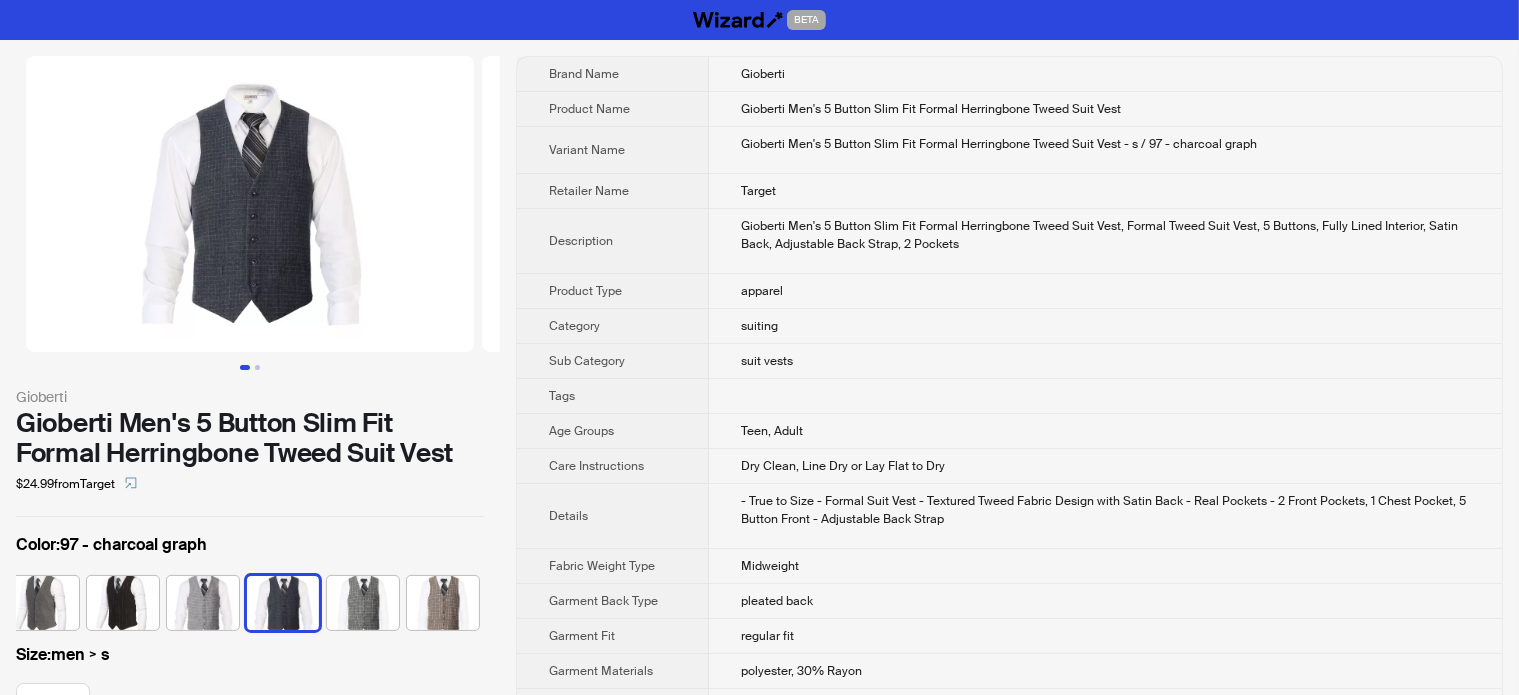 click on "Gioberti Men's 5 Button Slim Fit Formal Herringbone Tweed Suit Vest" at bounding box center [250, 438] 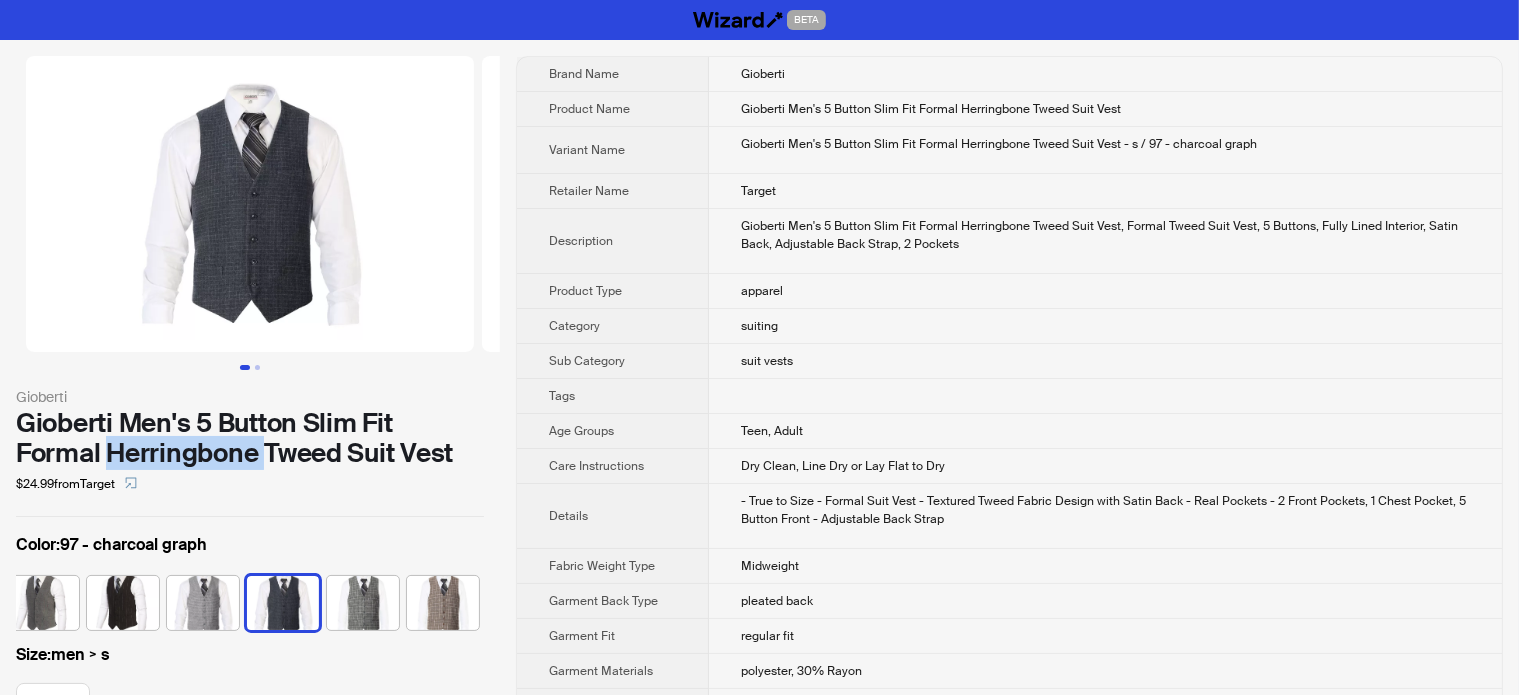 click on "Gioberti Men's 5 Button Slim Fit Formal Herringbone Tweed Suit Vest" at bounding box center [250, 438] 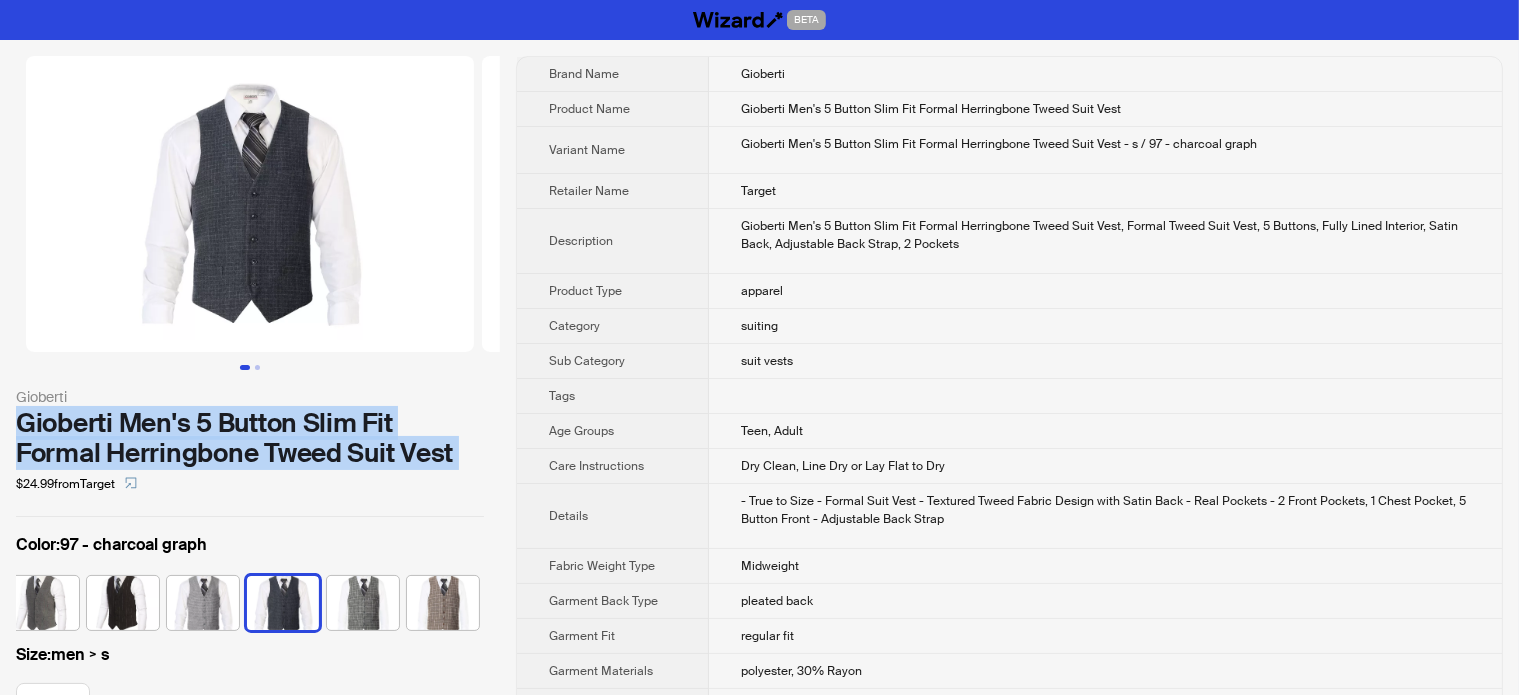 click on "Gioberti Men's 5 Button Slim Fit Formal Herringbone Tweed Suit Vest" at bounding box center (250, 438) 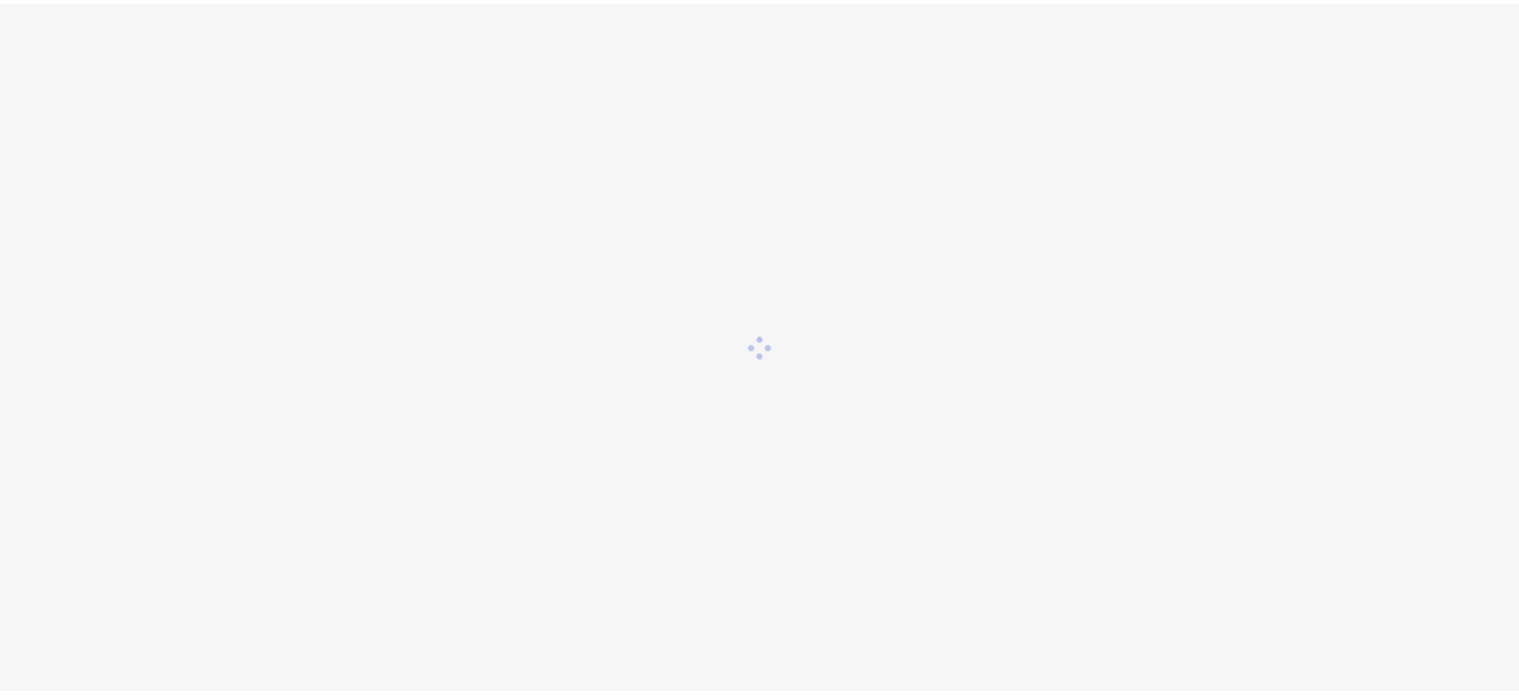 scroll, scrollTop: 0, scrollLeft: 0, axis: both 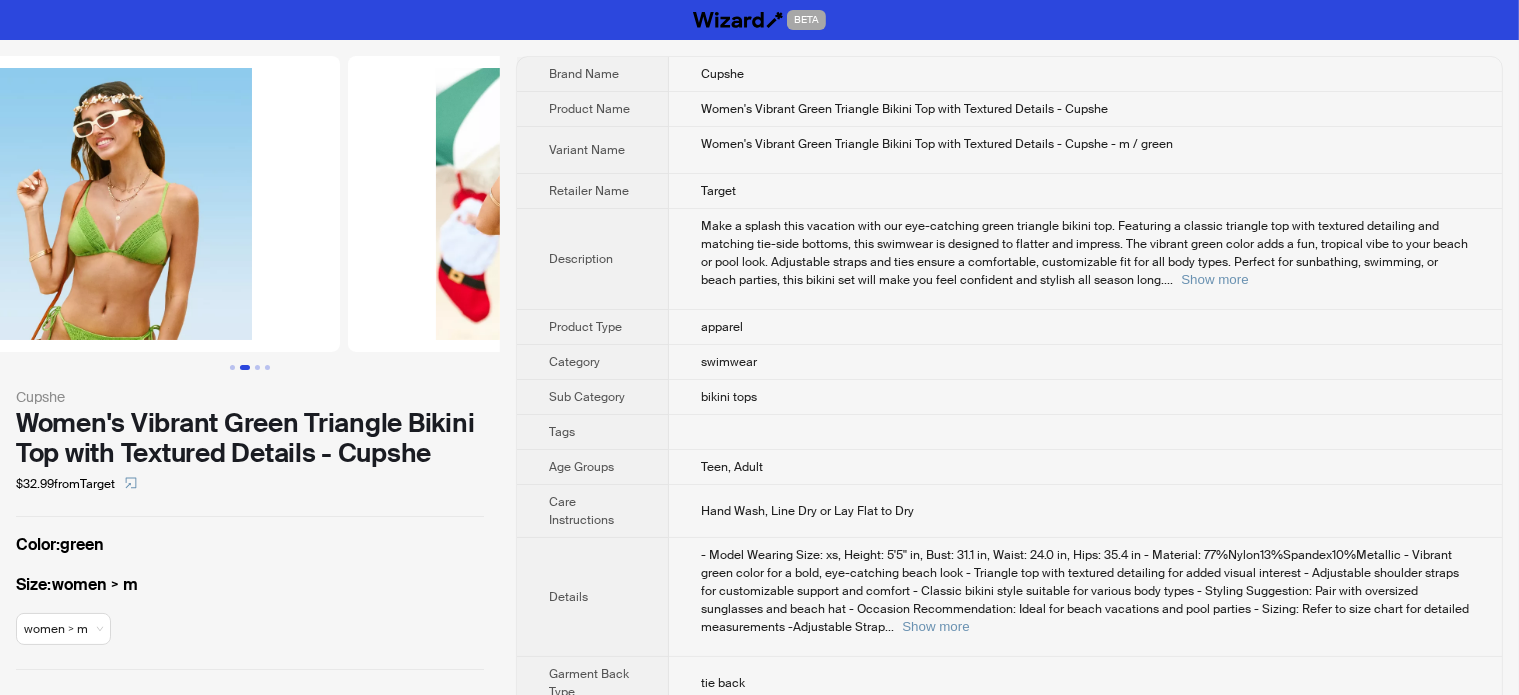 drag, startPoint x: 340, startPoint y: 266, endPoint x: 120, endPoint y: 291, distance: 221.4159 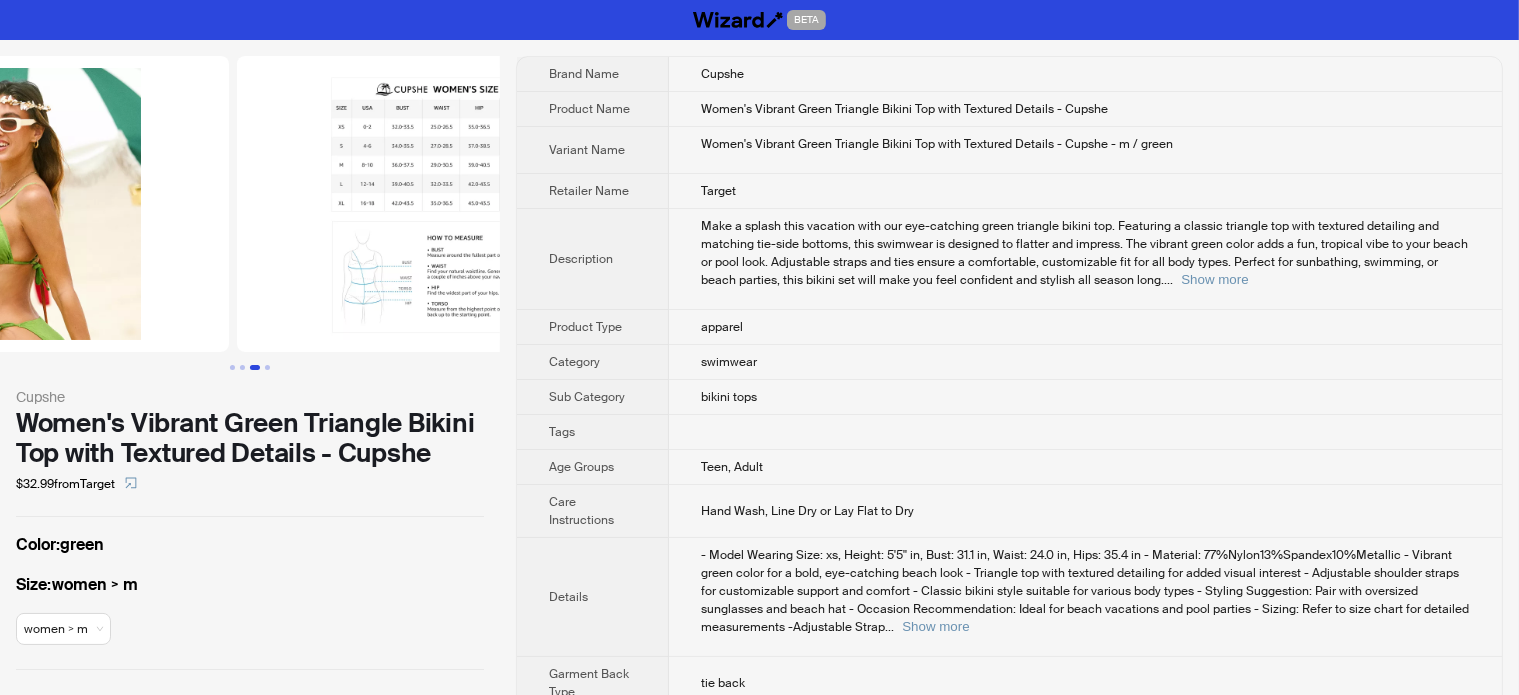 drag, startPoint x: 256, startPoint y: 262, endPoint x: 131, endPoint y: 295, distance: 129.28264 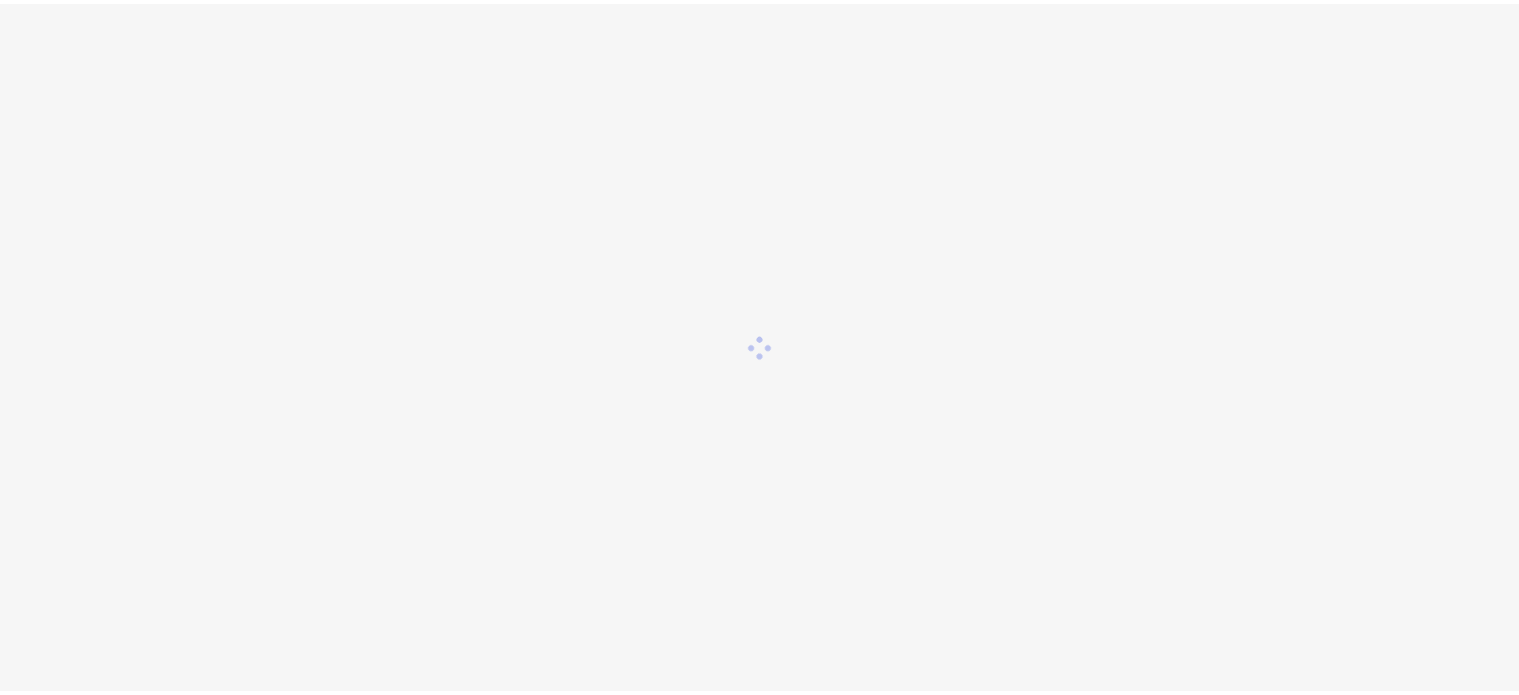 scroll, scrollTop: 0, scrollLeft: 0, axis: both 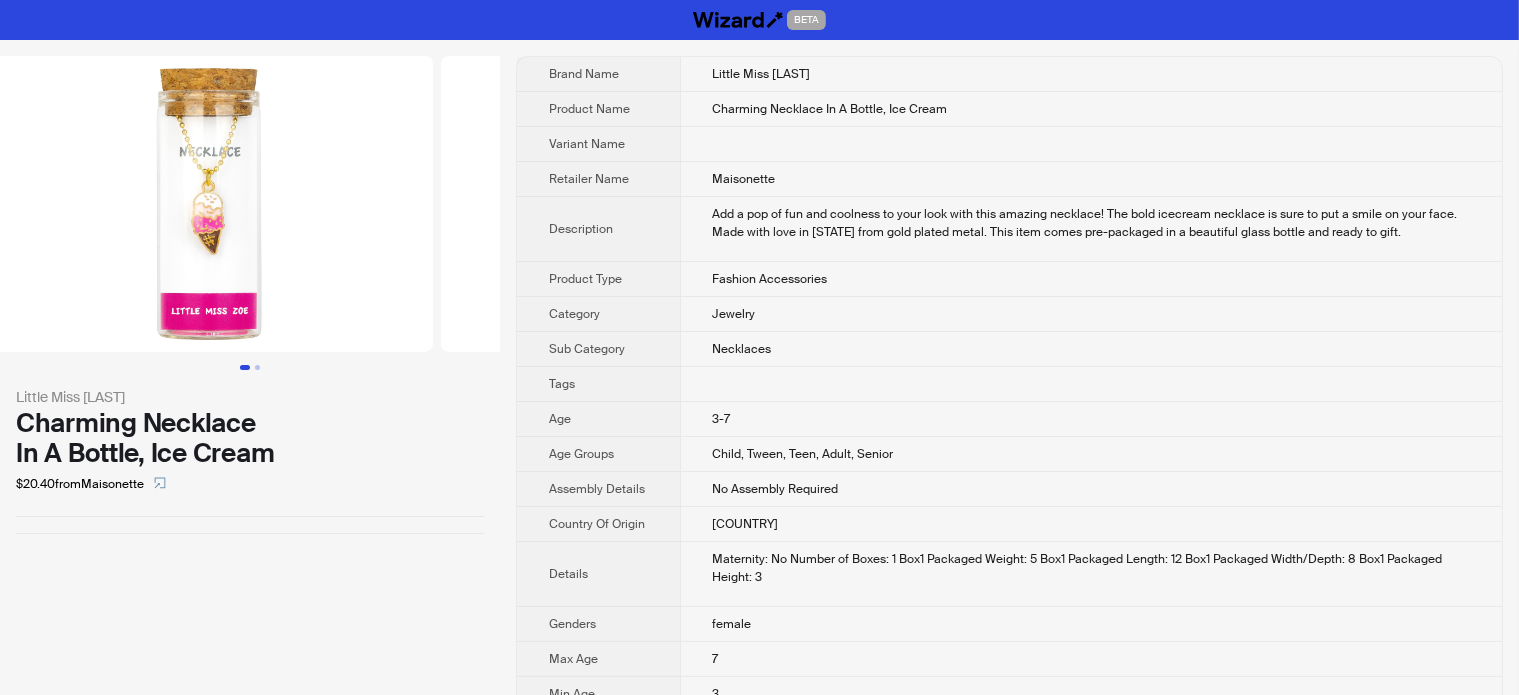 drag, startPoint x: 323, startPoint y: 282, endPoint x: 229, endPoint y: 307, distance: 97.26767 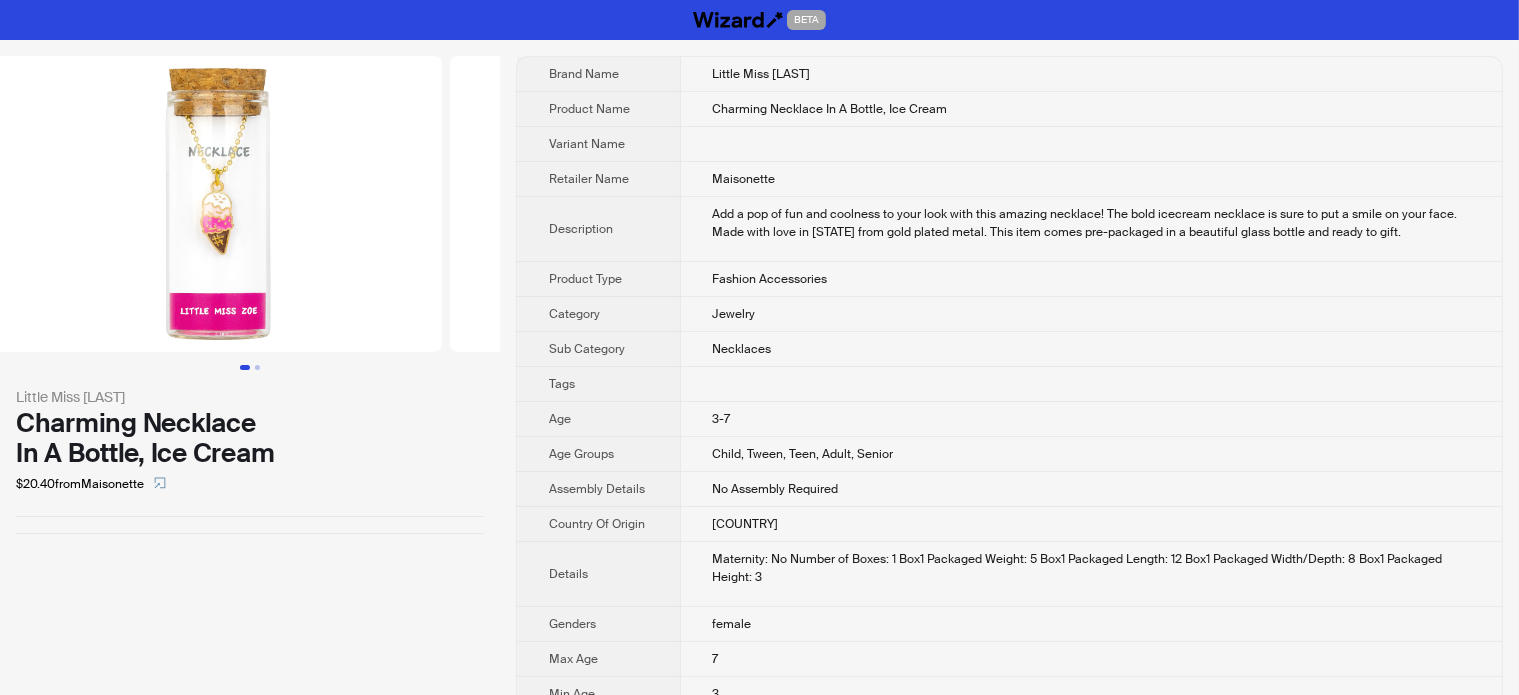 scroll, scrollTop: 0, scrollLeft: 106, axis: horizontal 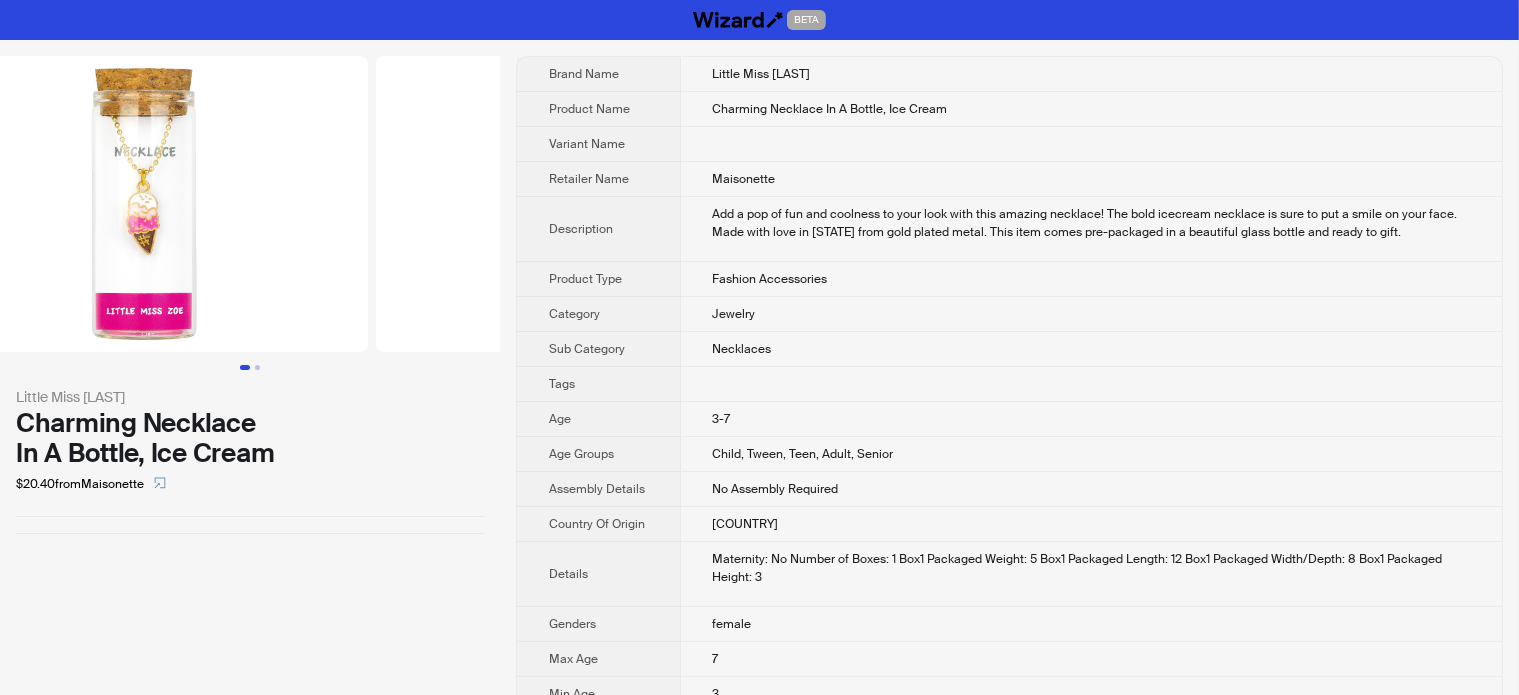 drag, startPoint x: 218, startPoint y: 309, endPoint x: 124, endPoint y: 362, distance: 107.912 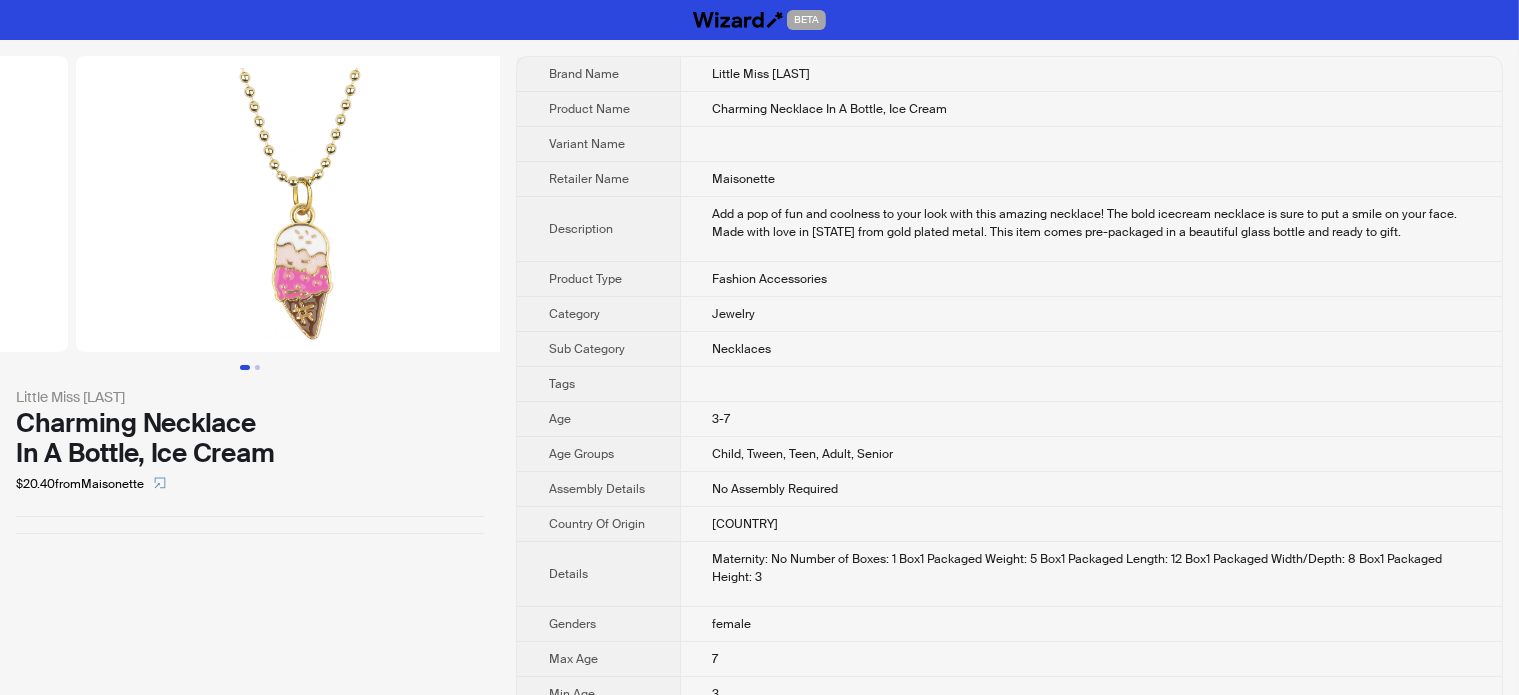 drag, startPoint x: 148, startPoint y: 303, endPoint x: 49, endPoint y: 320, distance: 100.44899 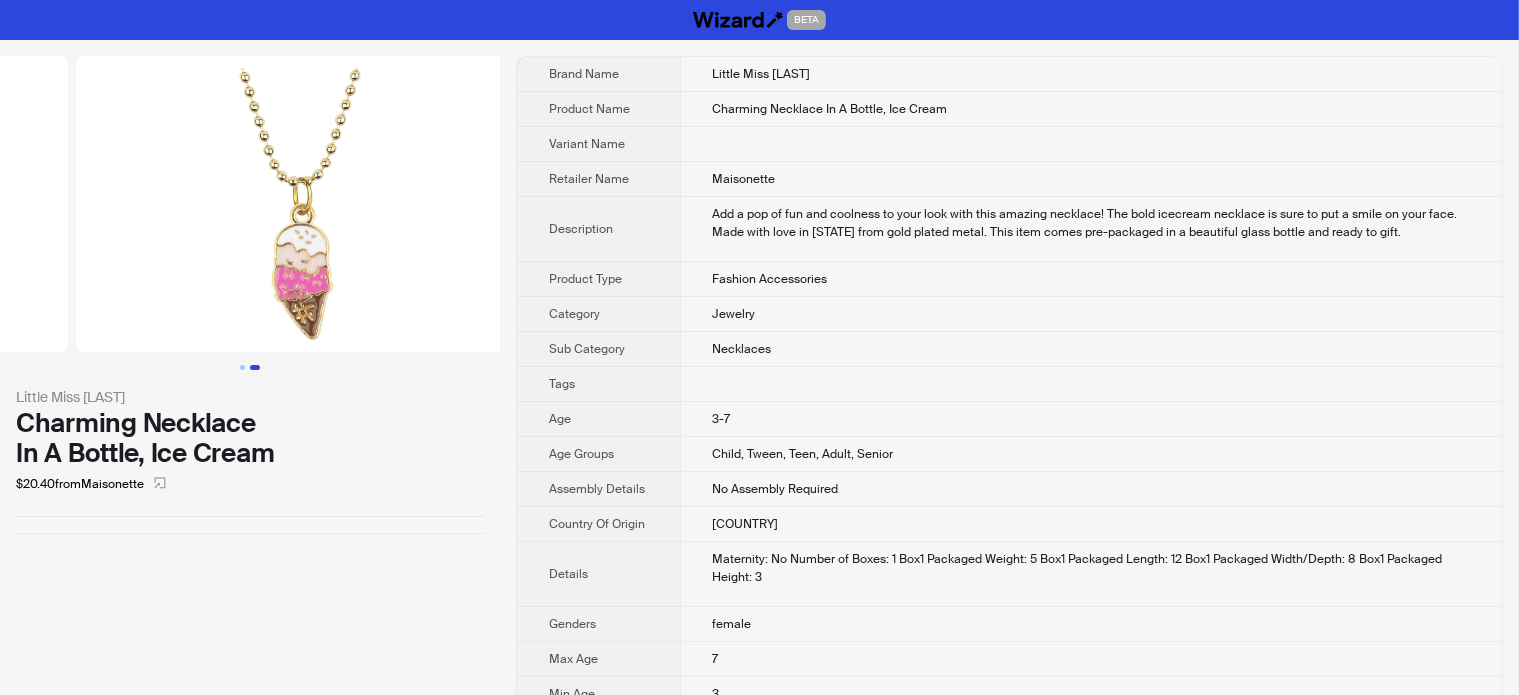 scroll, scrollTop: 0, scrollLeft: 456, axis: horizontal 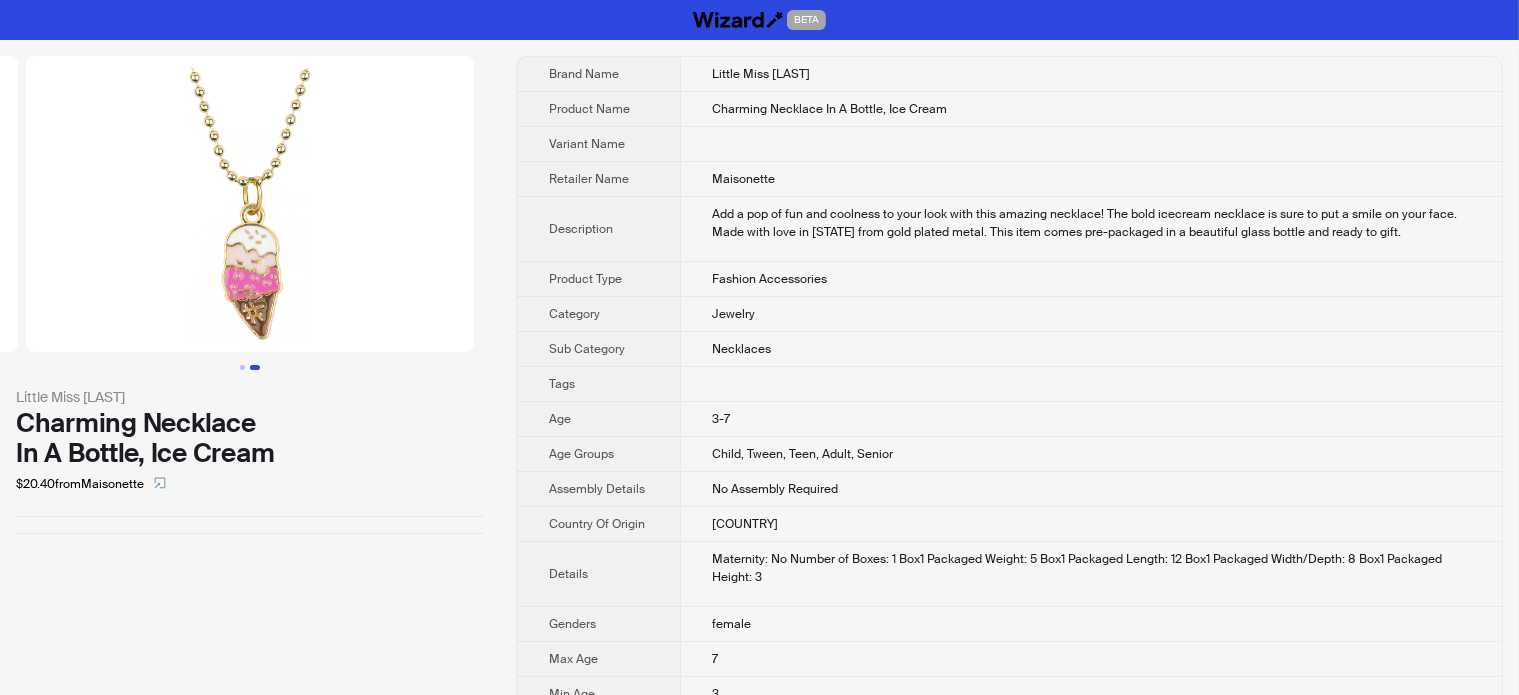 drag, startPoint x: 328, startPoint y: 315, endPoint x: 68, endPoint y: 330, distance: 260.43234 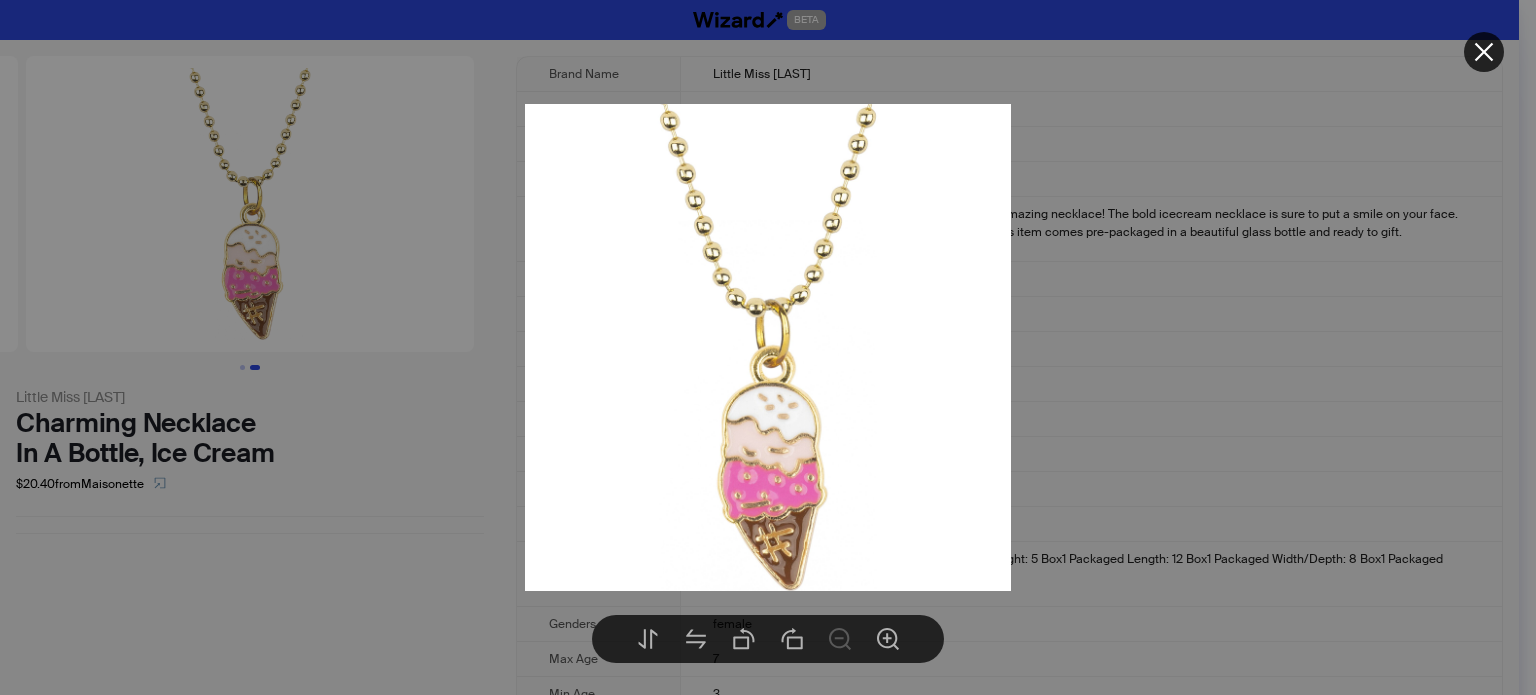 click at bounding box center (768, 347) 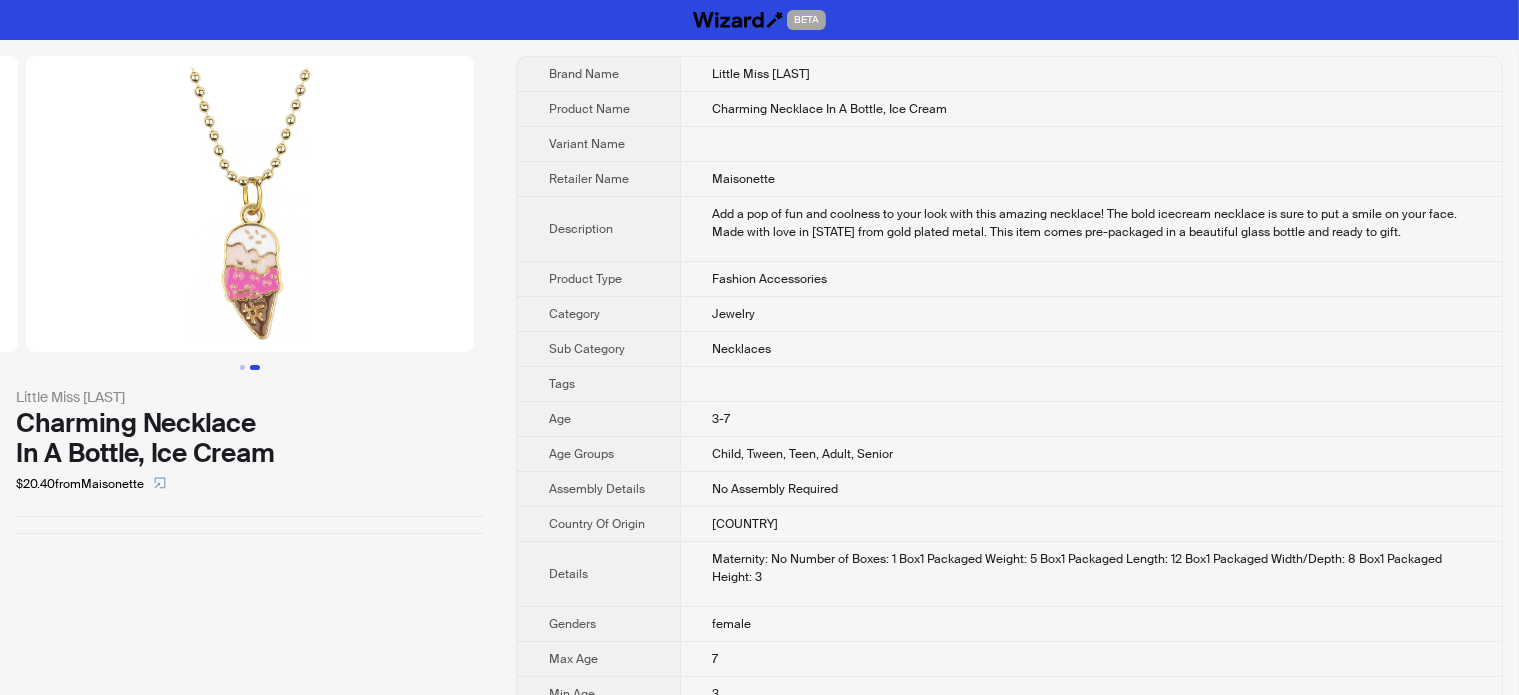 click on "Little Miss Zoe Charming Necklace In A Bottle, Ice Cream $20.40  from  Maisonette" at bounding box center [250, 445] 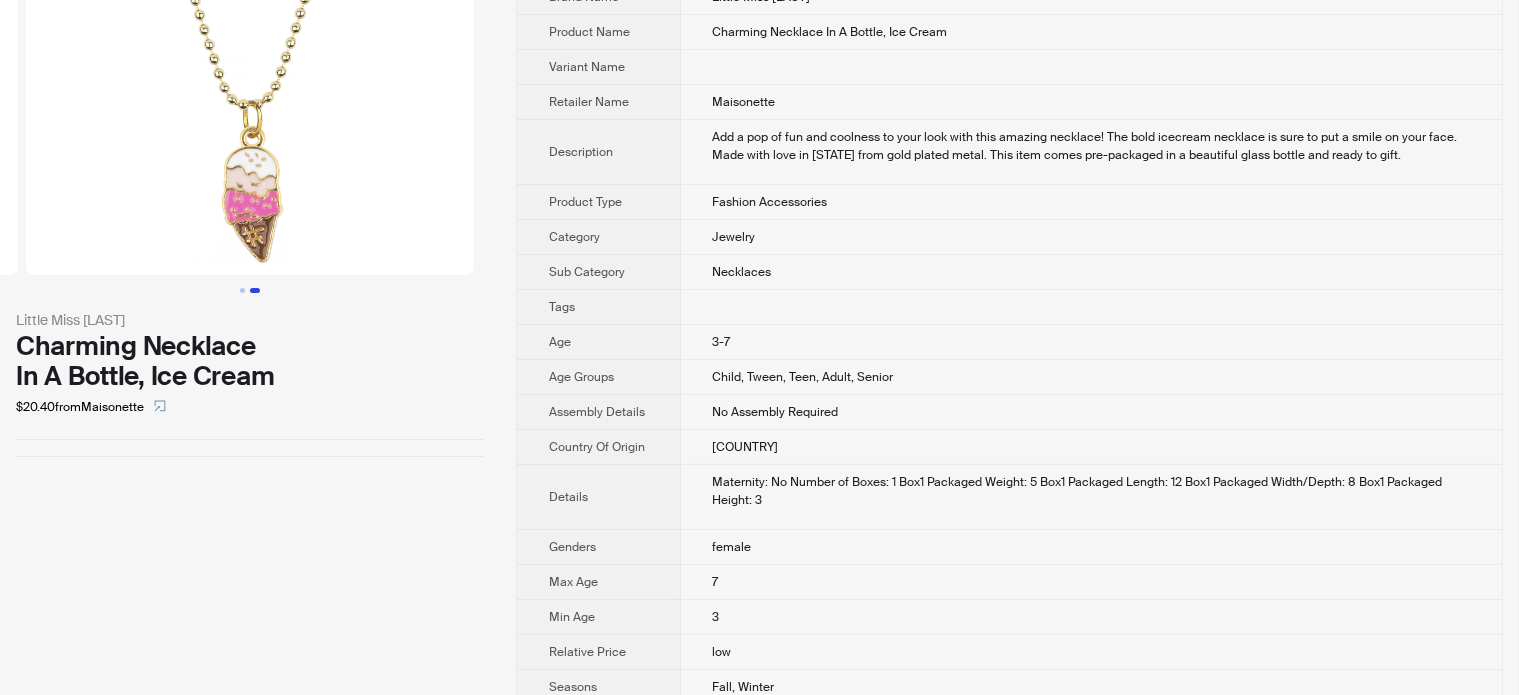scroll, scrollTop: 152, scrollLeft: 0, axis: vertical 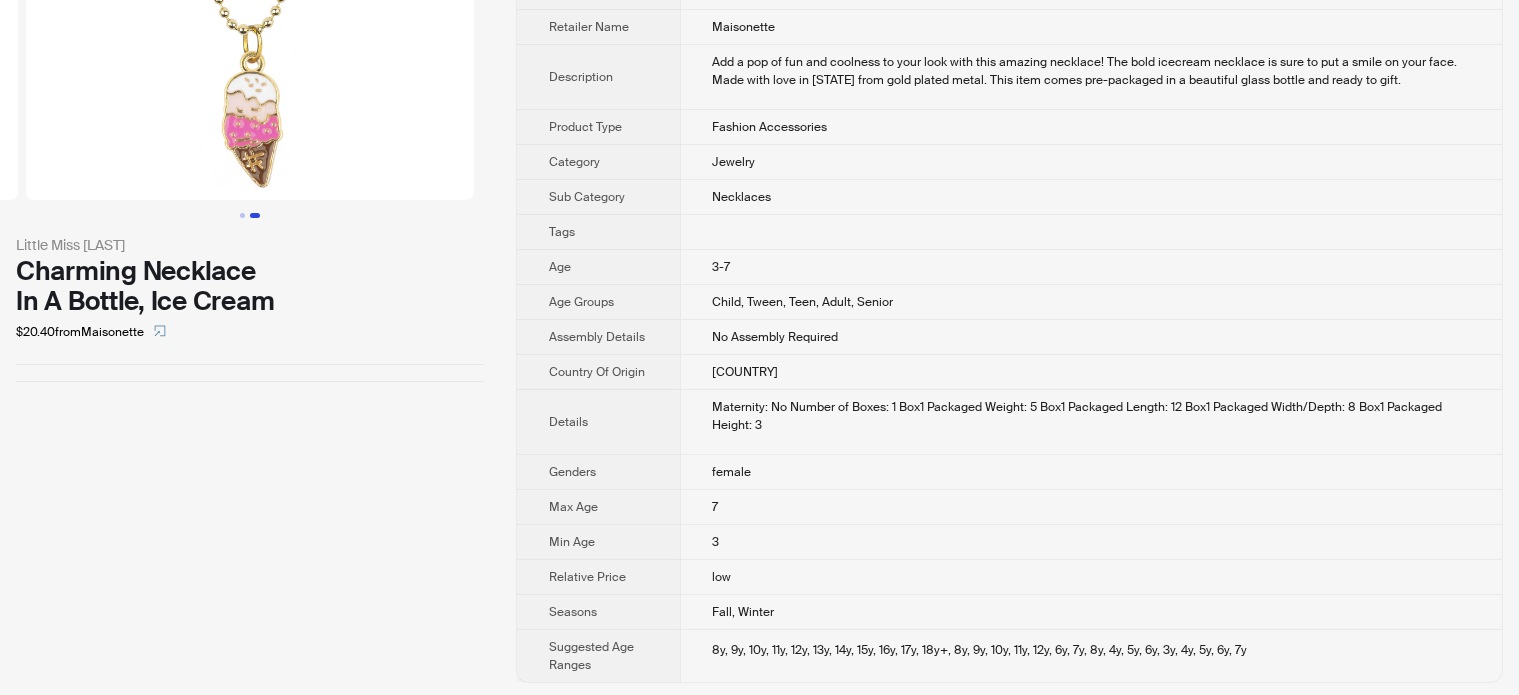 click on "Little Miss Zoe Charming Necklace In A Bottle, Ice Cream $20.40  from  Maisonette" at bounding box center [250, 293] 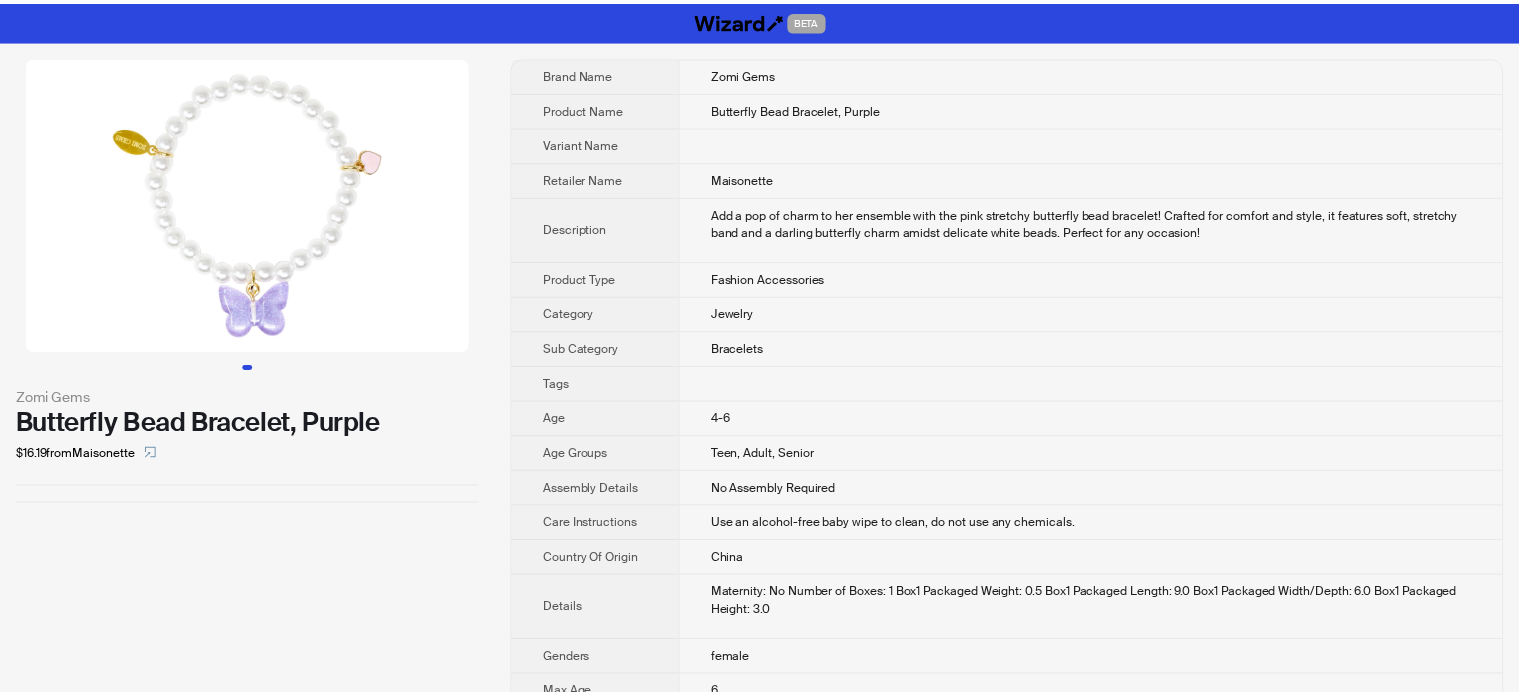 scroll, scrollTop: 0, scrollLeft: 0, axis: both 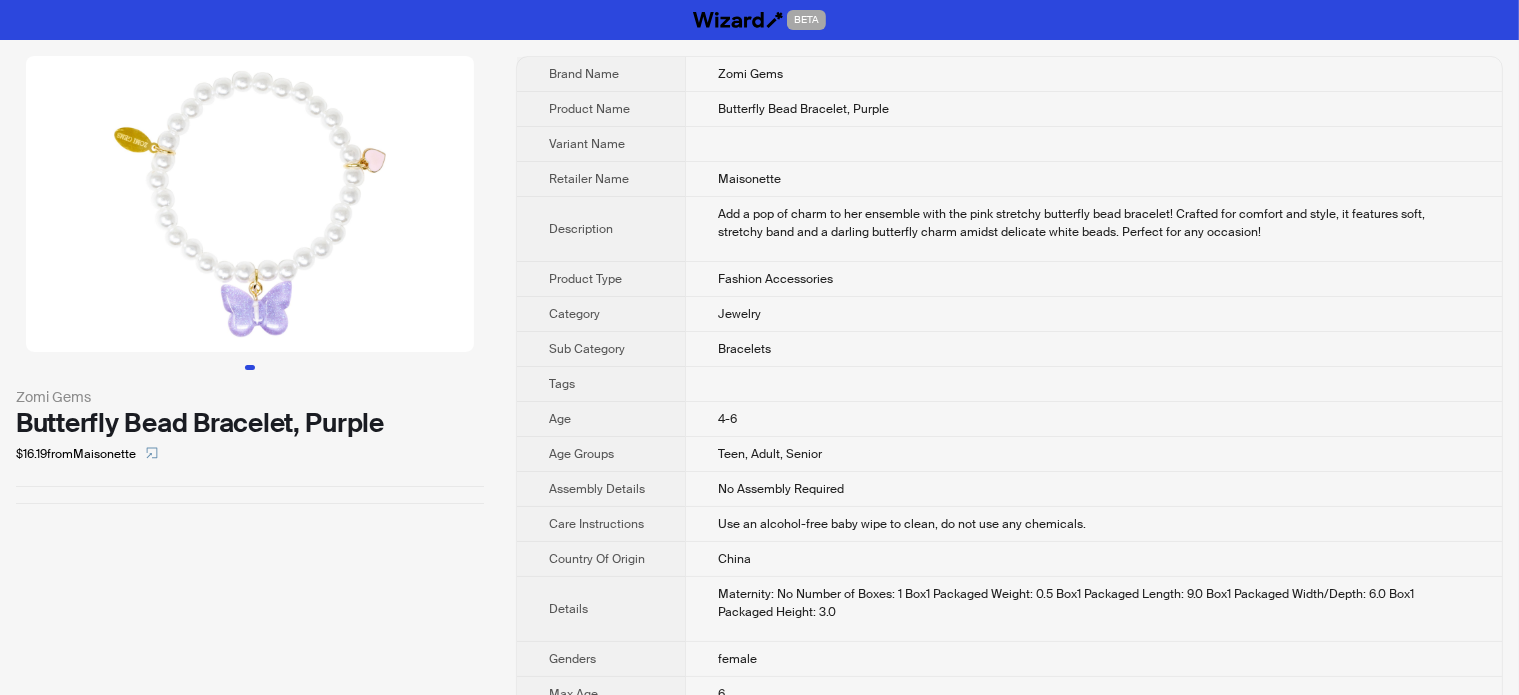 drag, startPoint x: 414, startPoint y: 304, endPoint x: 274, endPoint y: 338, distance: 144.06943 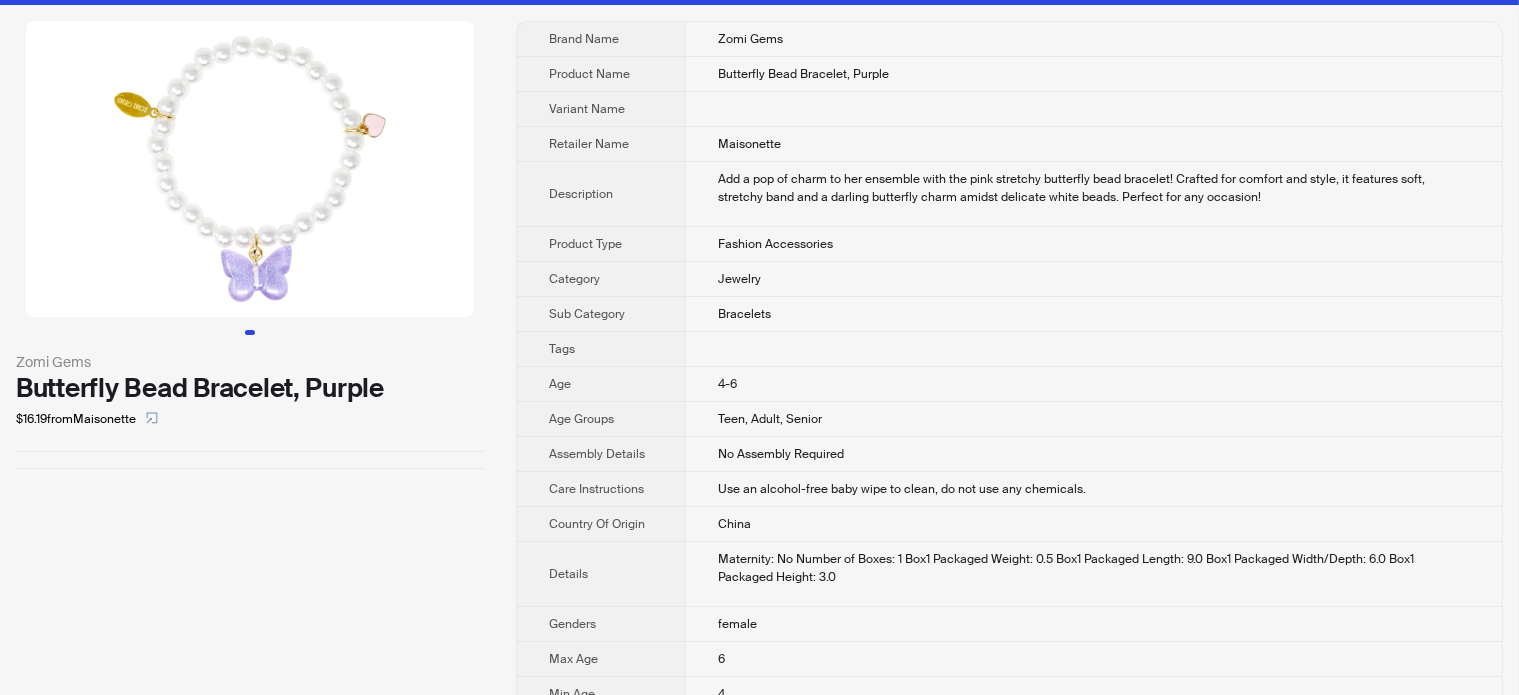 scroll, scrollTop: 0, scrollLeft: 0, axis: both 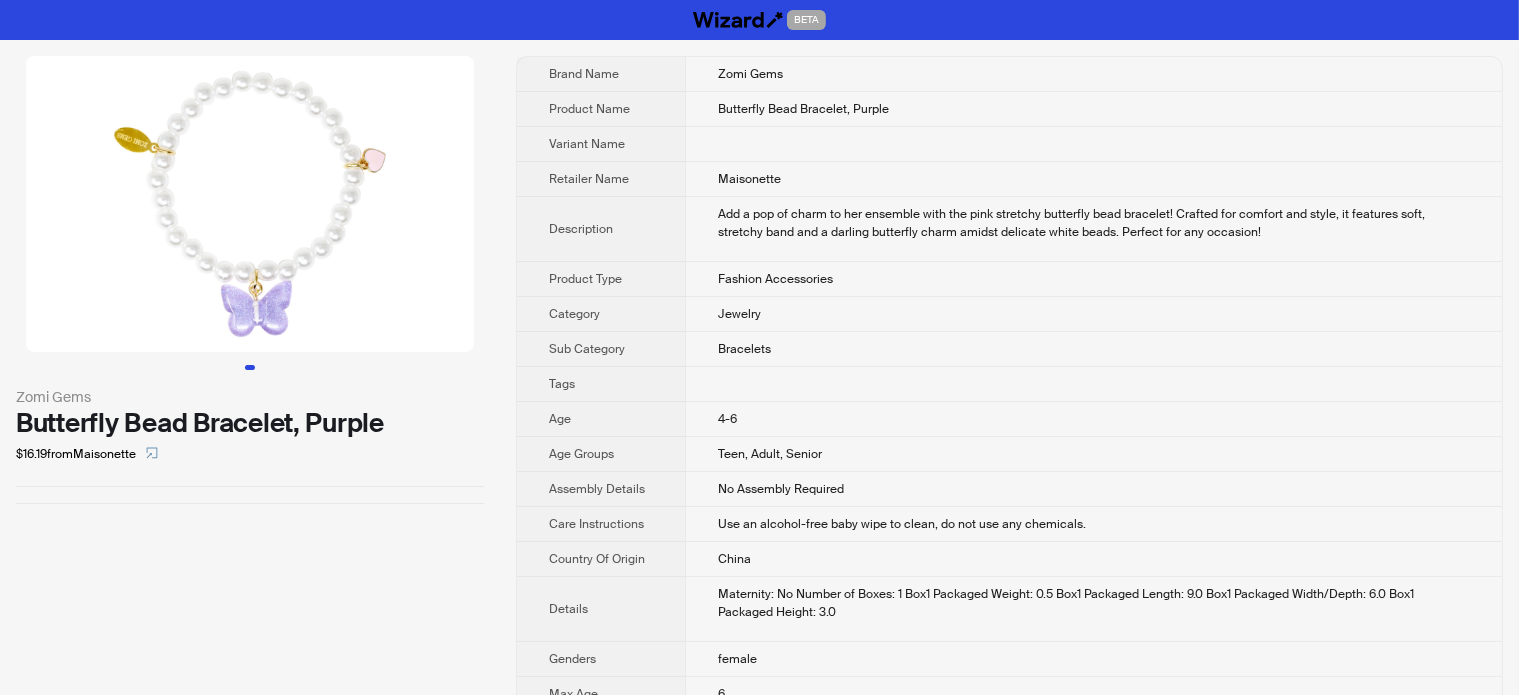 drag, startPoint x: 0, startPoint y: 559, endPoint x: 16, endPoint y: 551, distance: 17.888544 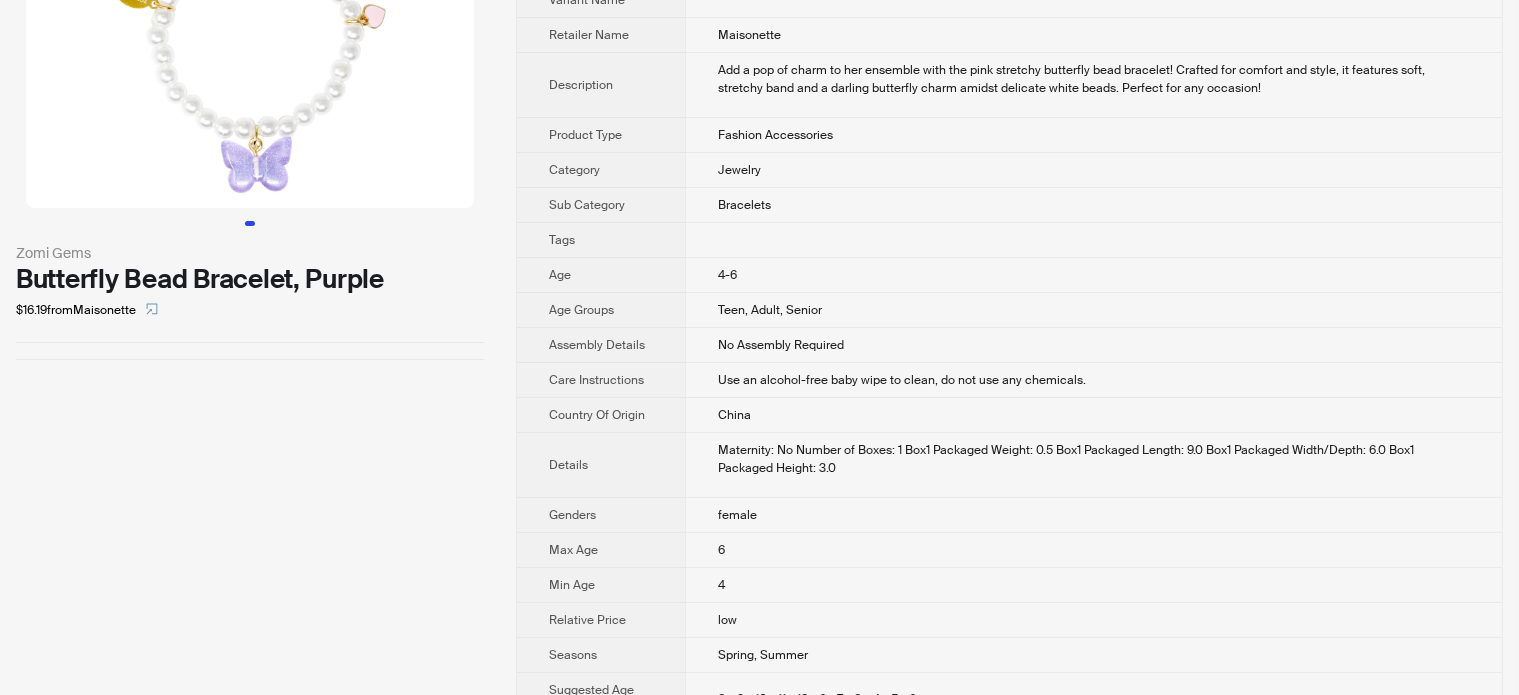 scroll, scrollTop: 186, scrollLeft: 0, axis: vertical 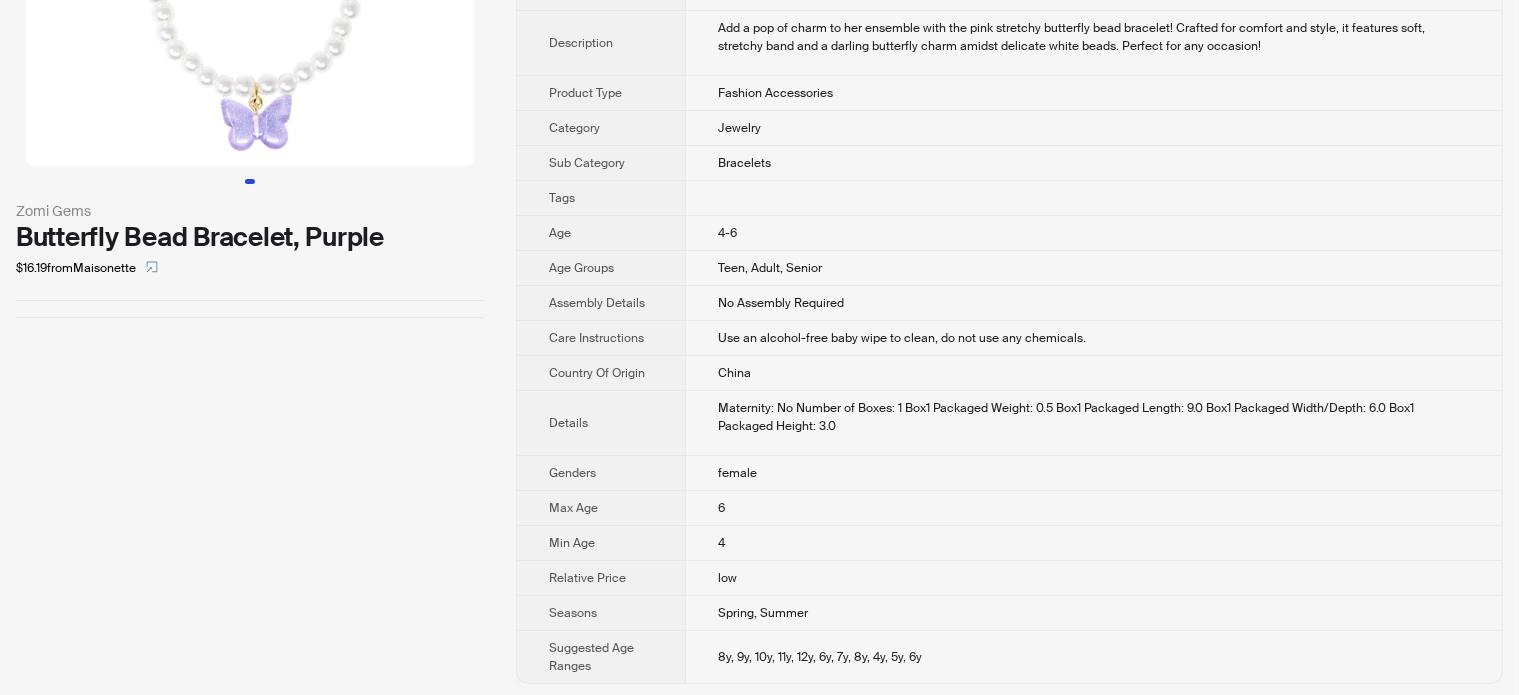 drag, startPoint x: 0, startPoint y: 428, endPoint x: 25, endPoint y: 428, distance: 25 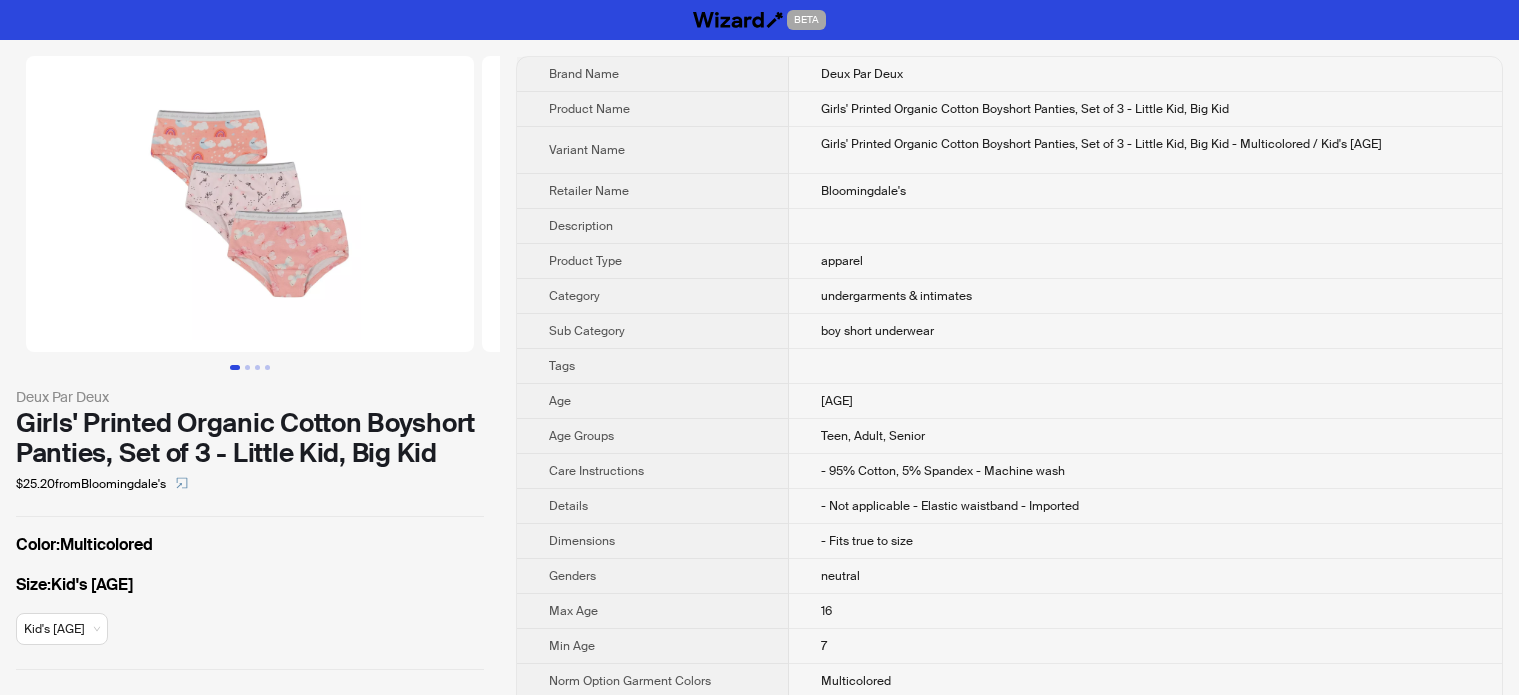 scroll, scrollTop: 0, scrollLeft: 0, axis: both 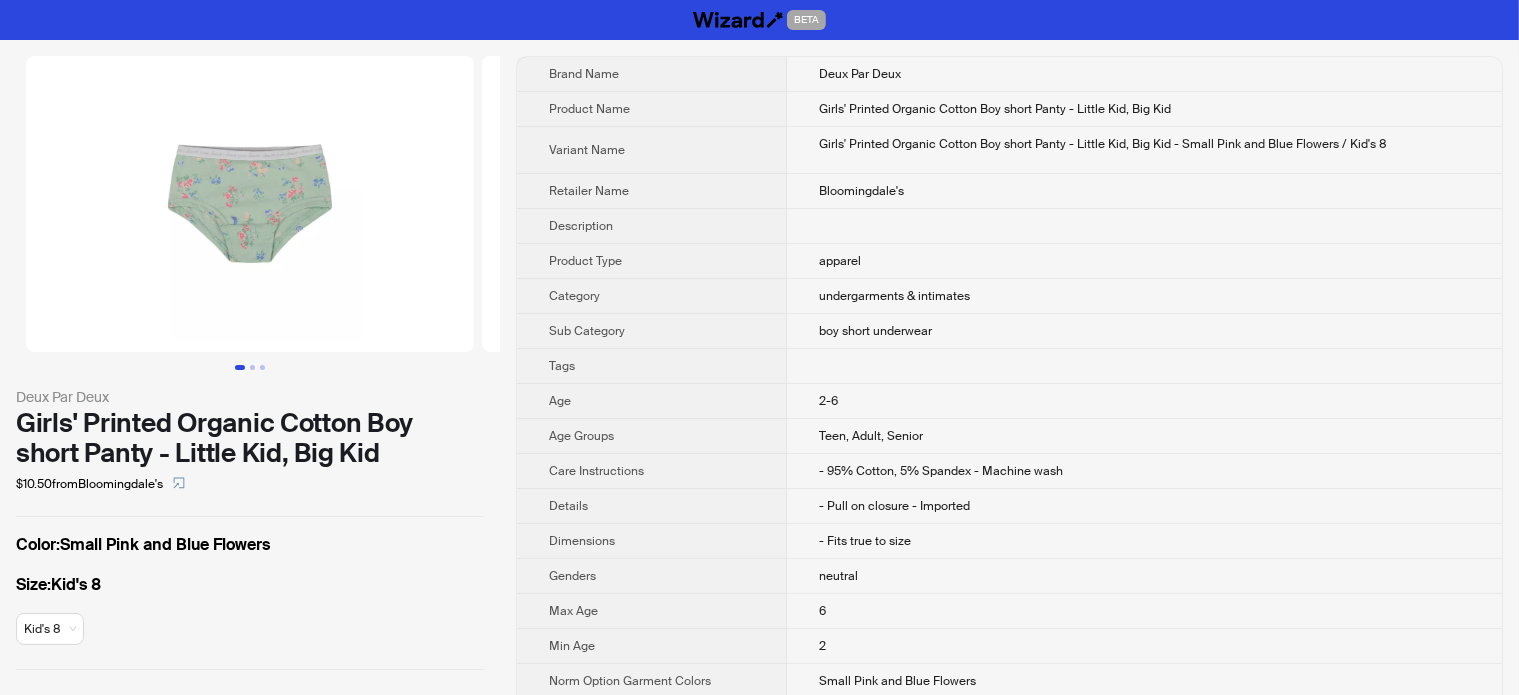 click on "- 95% Cotton, 5% Spandex
- Machine wash" at bounding box center [1144, 471] 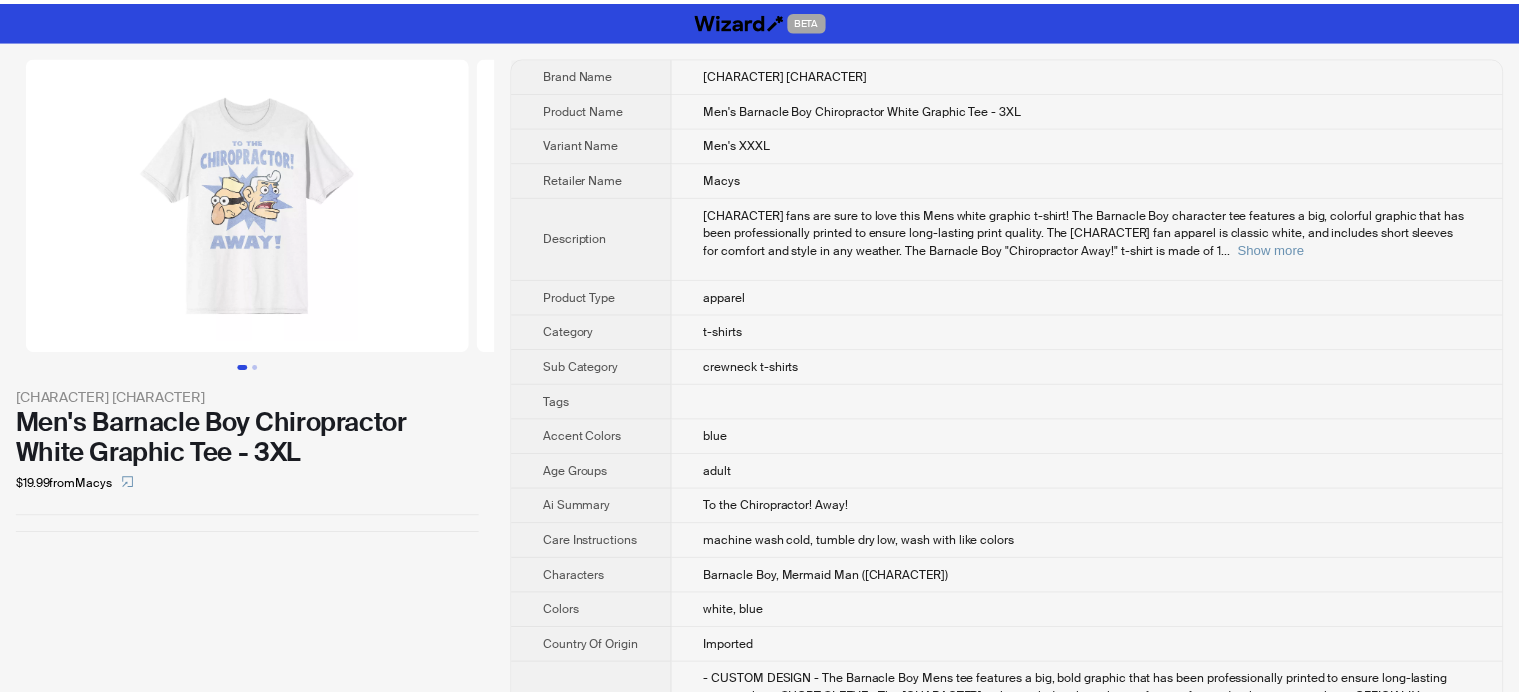 scroll, scrollTop: 0, scrollLeft: 0, axis: both 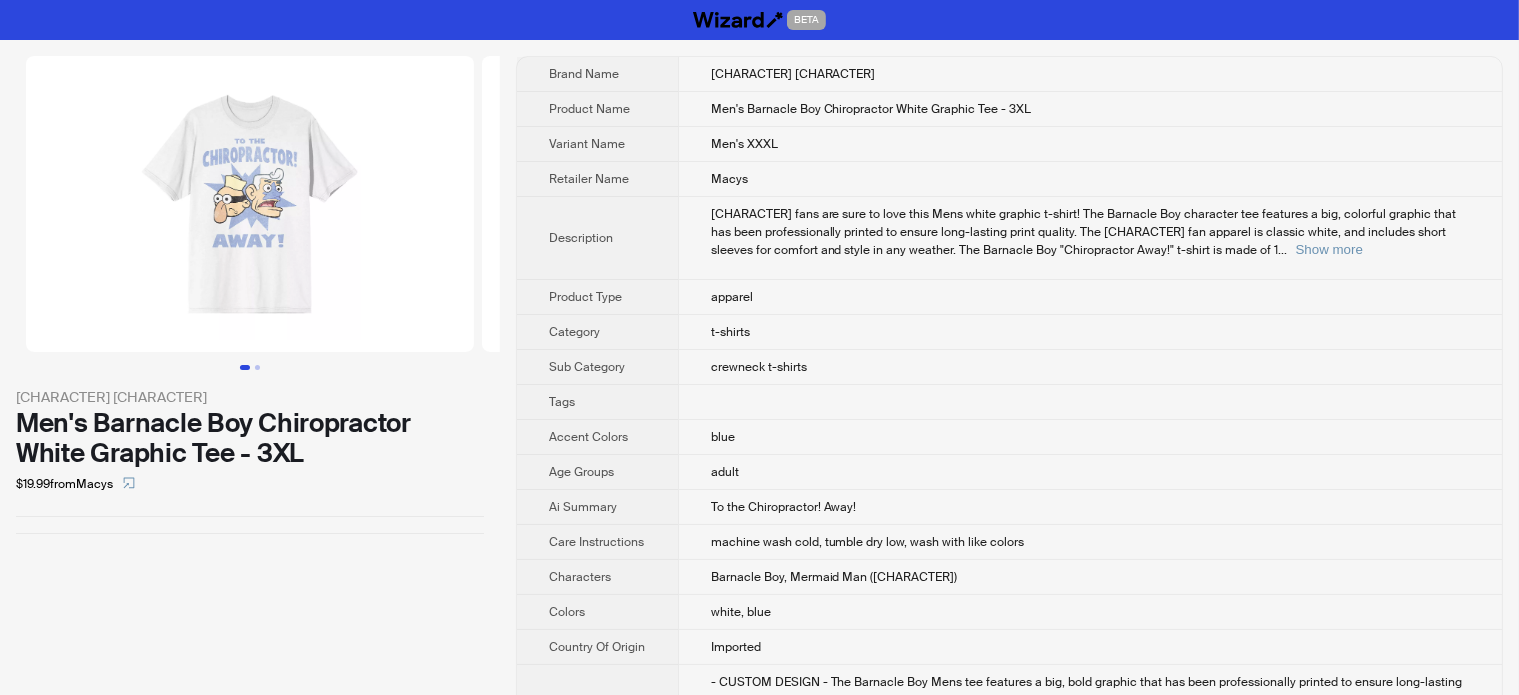 click on "SpongeBob SquarePants Men's Barnacle Boy Chiropractor White Graphic Tee - 3XL $19.99  from  Macys" at bounding box center (250, 295) 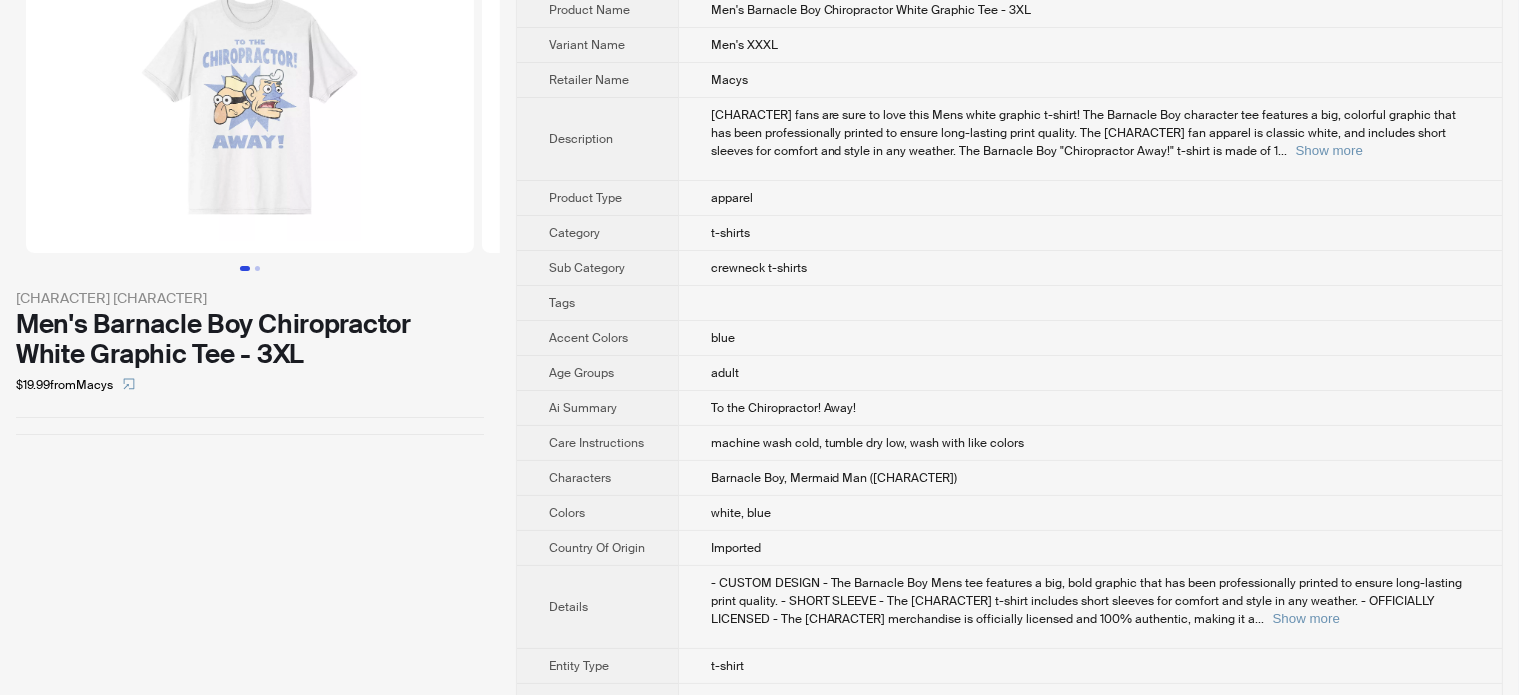 scroll, scrollTop: 100, scrollLeft: 0, axis: vertical 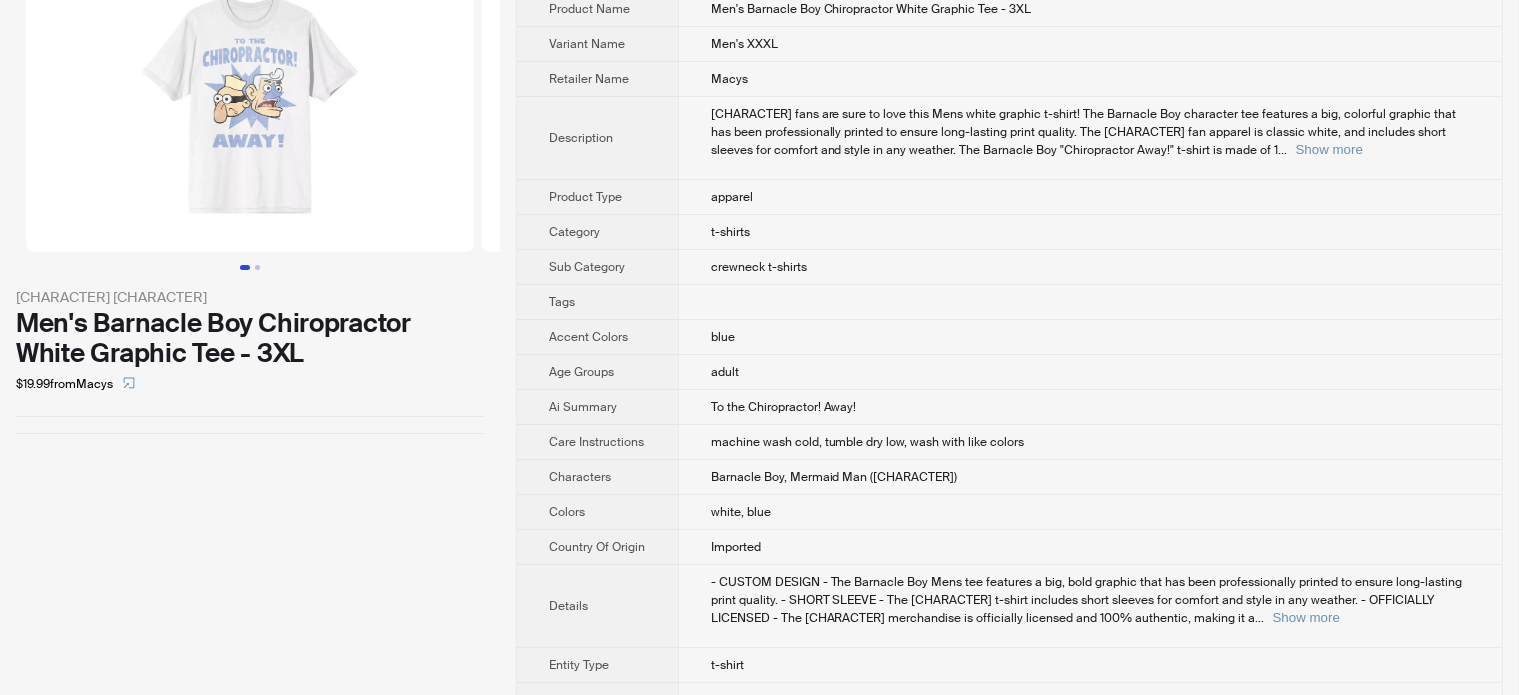 click on "SpongeBob SquarePants Men's Barnacle Boy Chiropractor White Graphic Tee - 3XL $19.99  from  Macys" at bounding box center (250, 737) 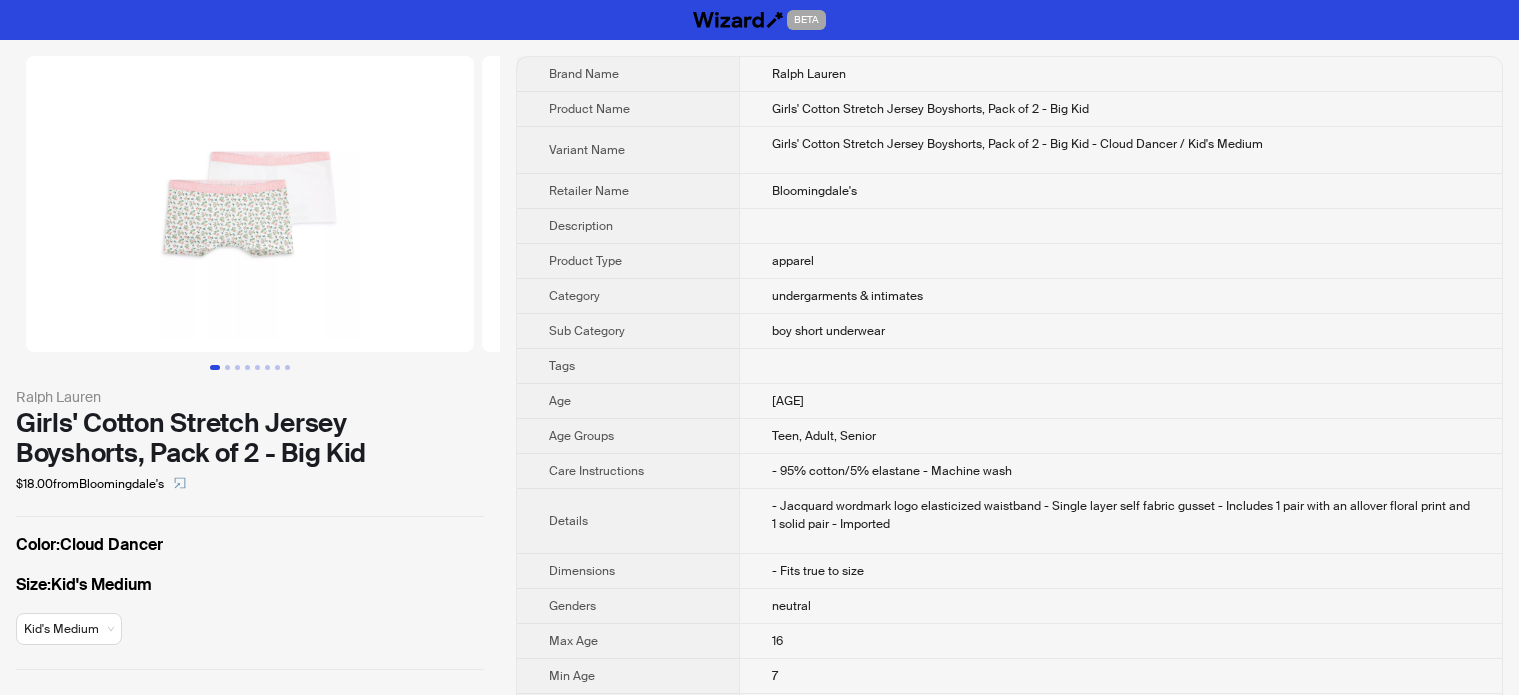 scroll, scrollTop: 0, scrollLeft: 0, axis: both 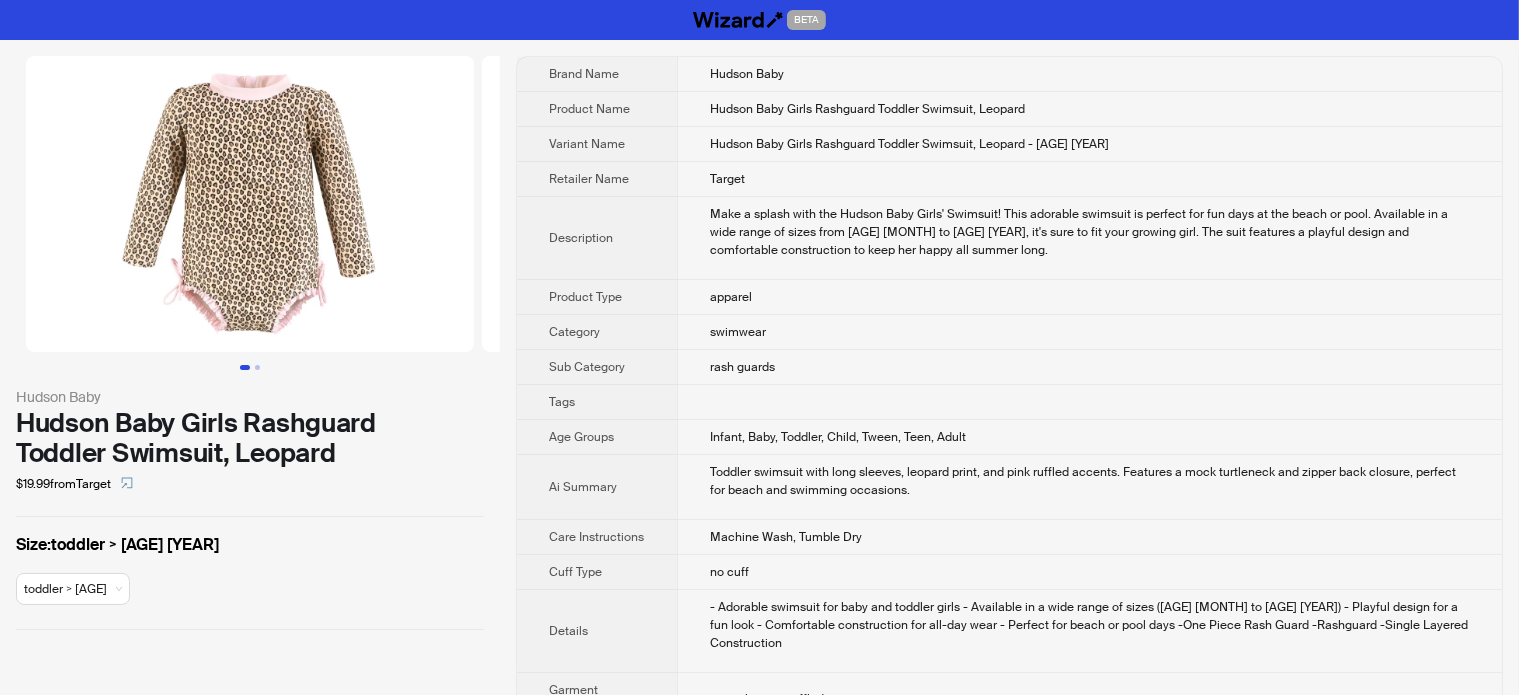 click at bounding box center [250, 204] 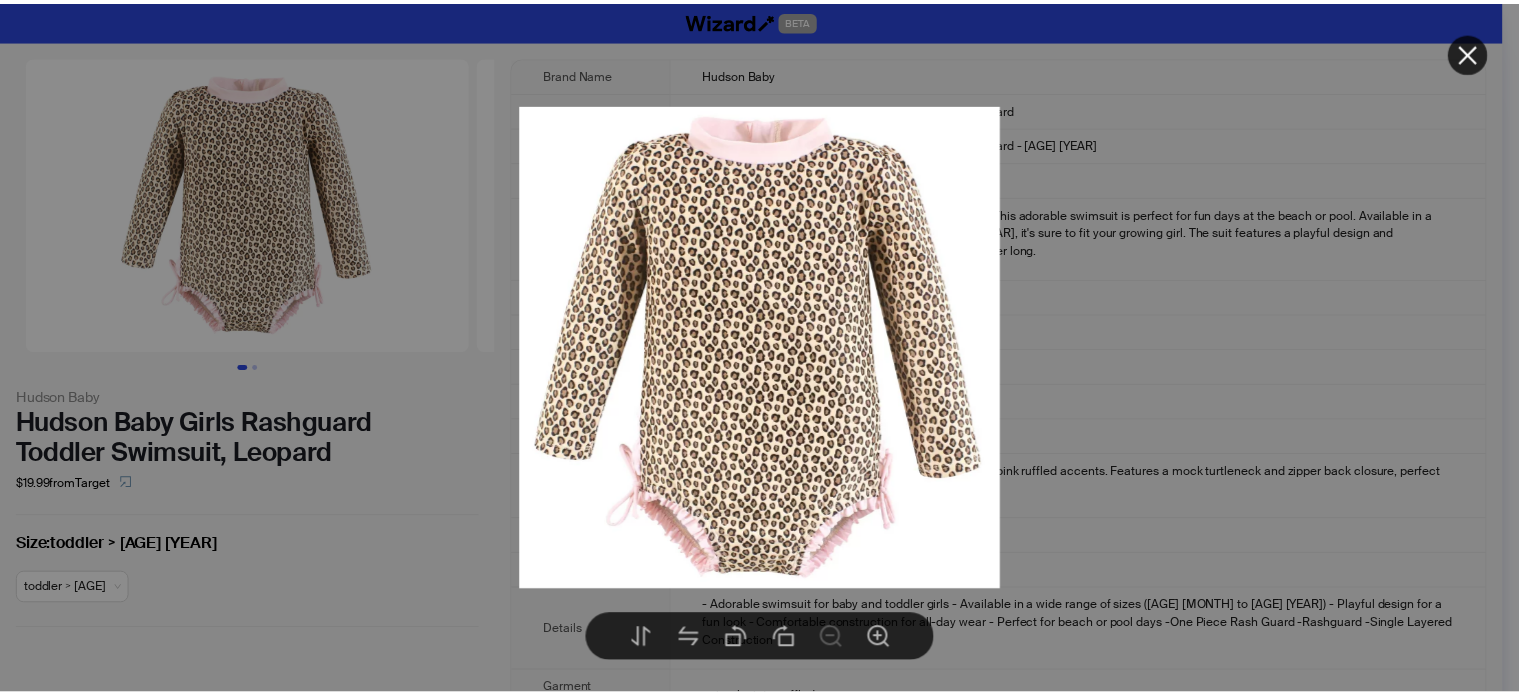 scroll, scrollTop: 0, scrollLeft: 0, axis: both 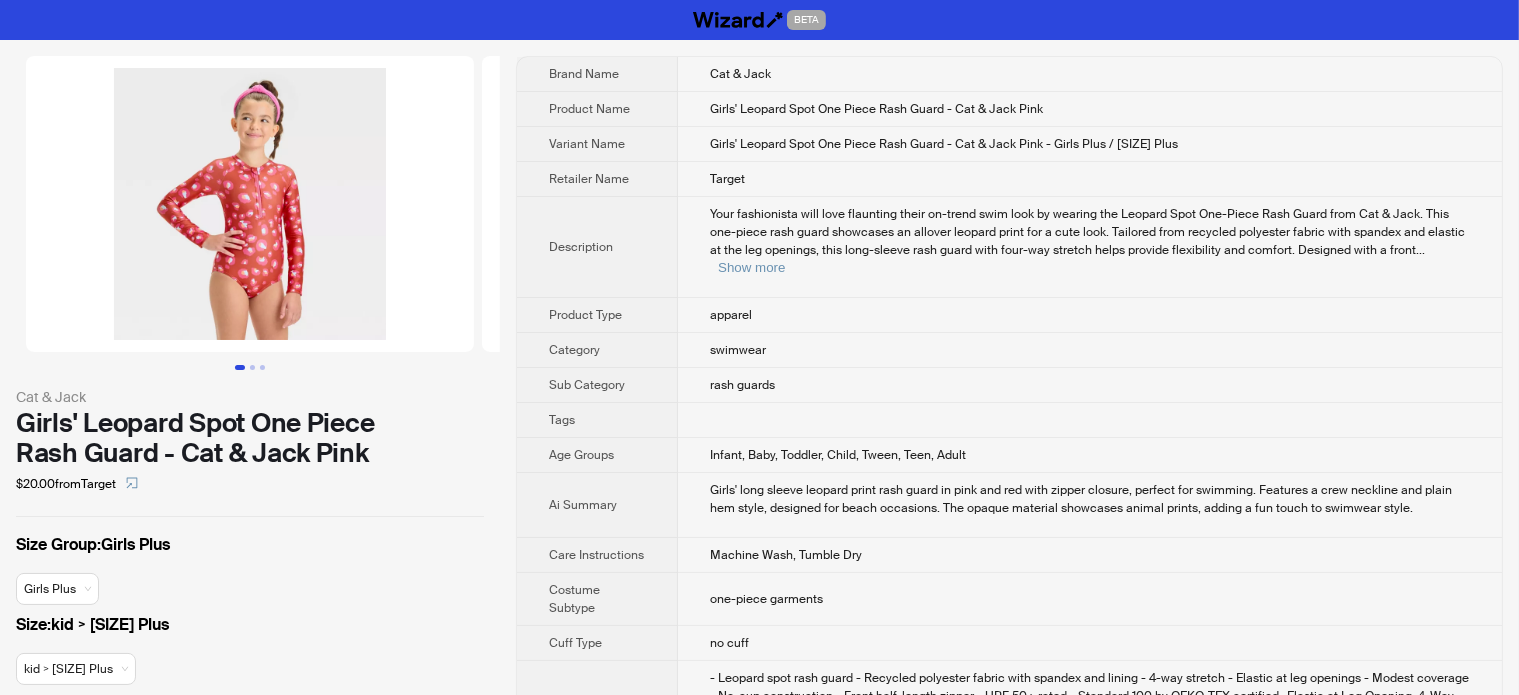 click at bounding box center [250, 204] 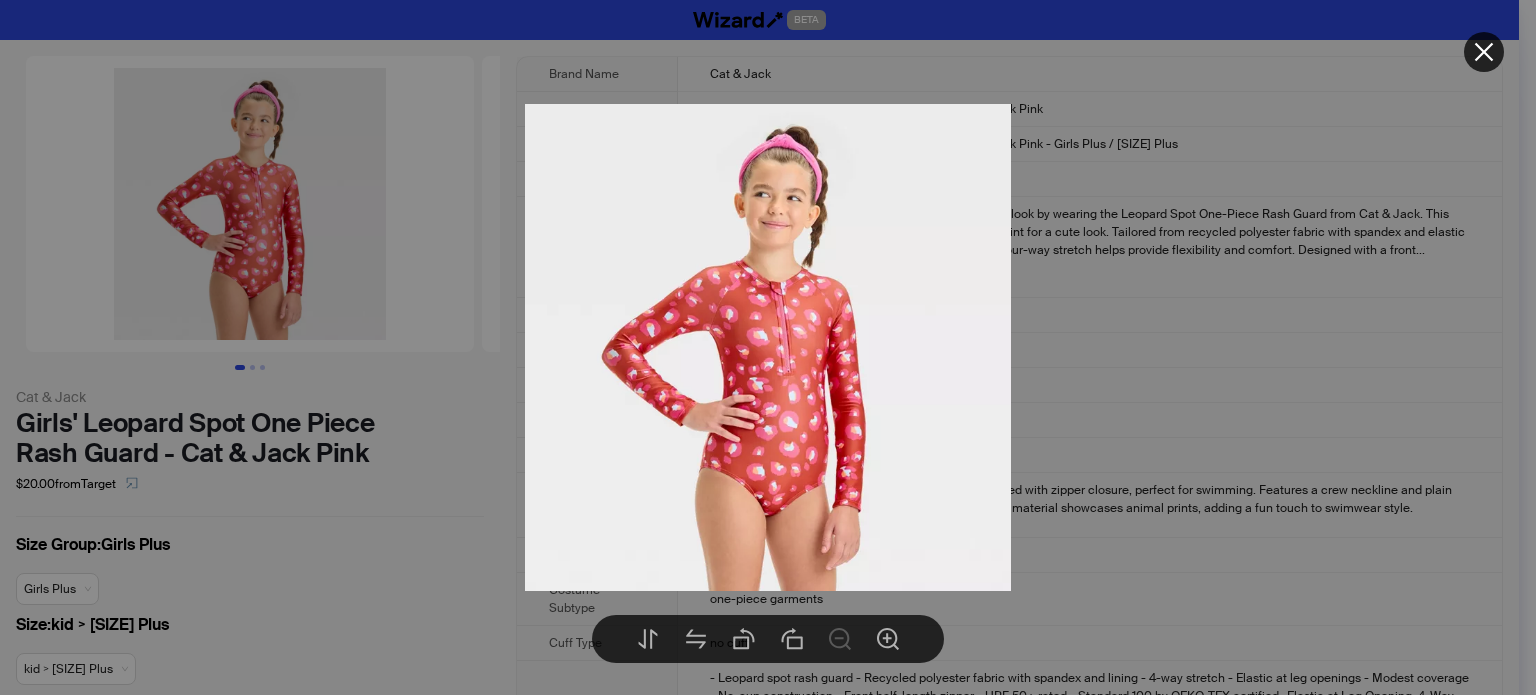 click at bounding box center (768, 347) 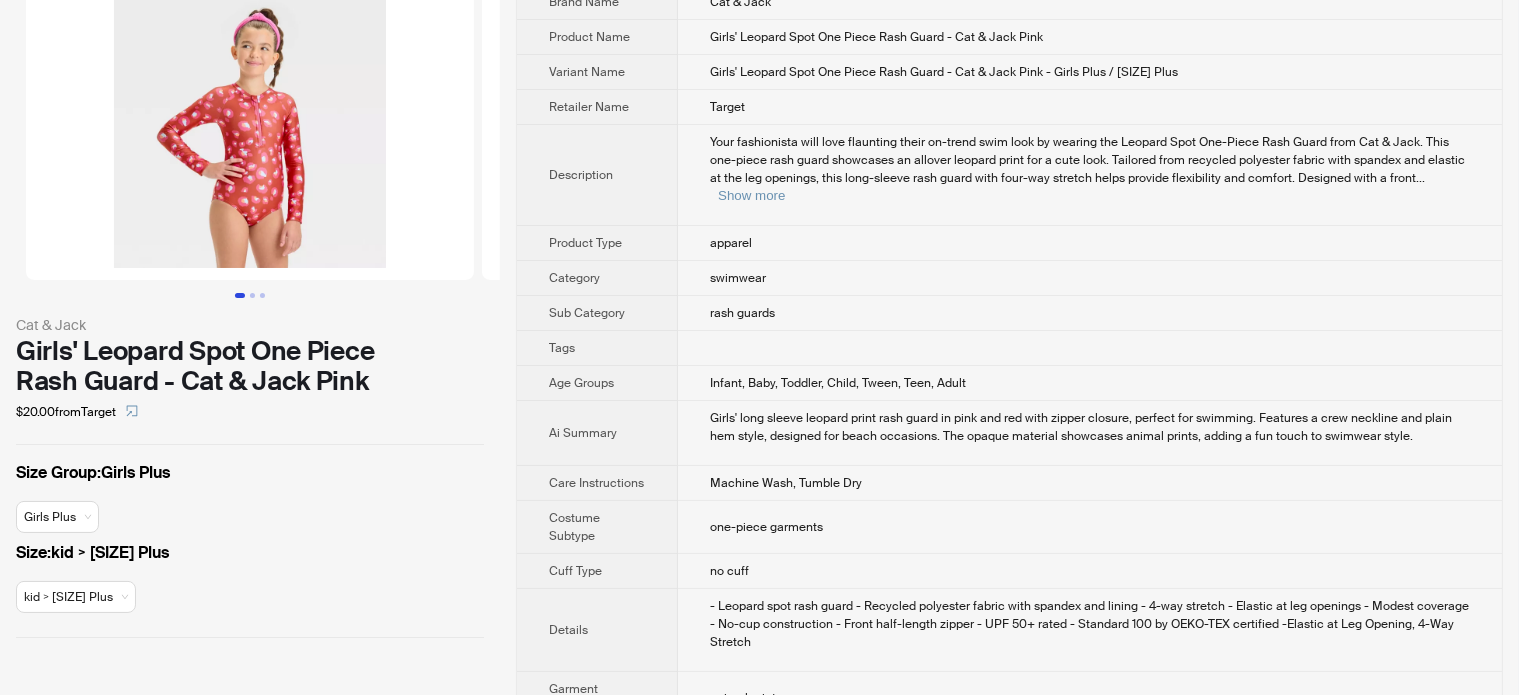 scroll, scrollTop: 0, scrollLeft: 0, axis: both 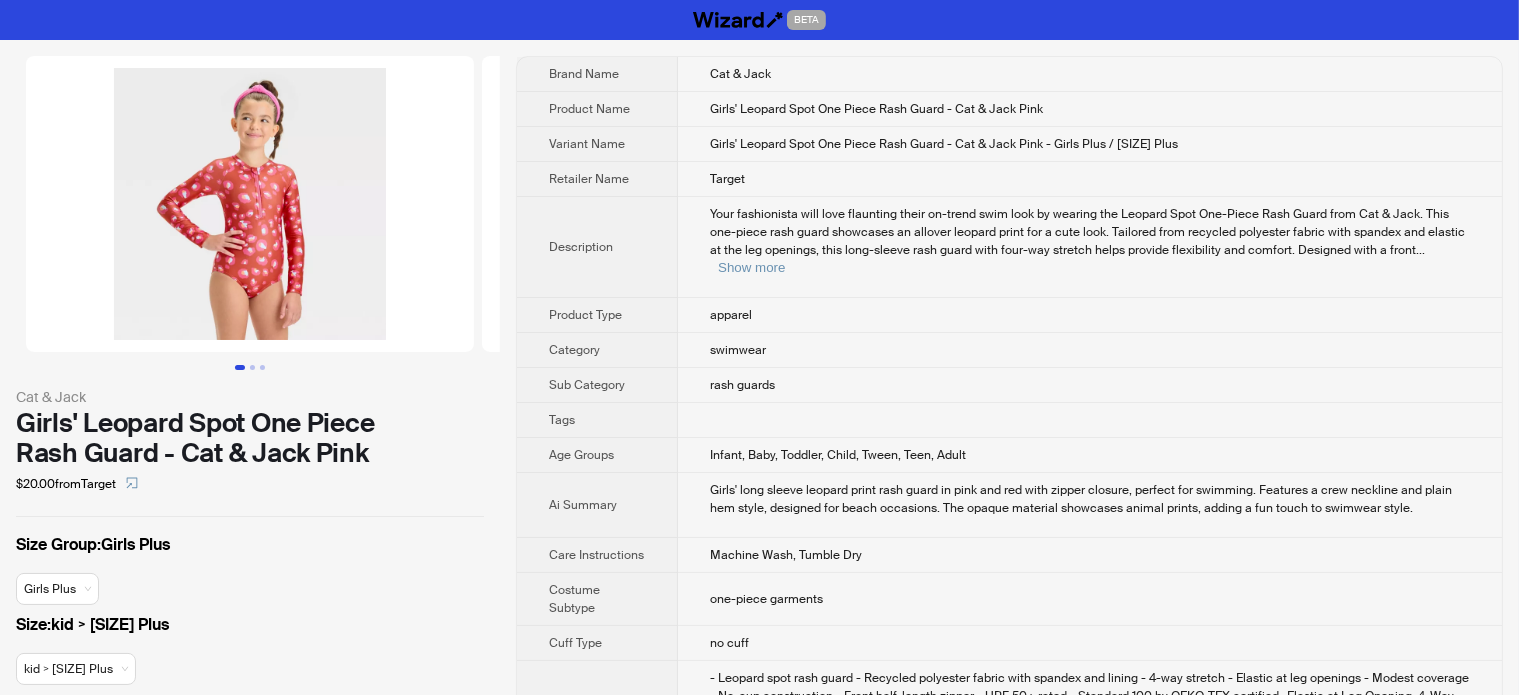 click at bounding box center (250, 204) 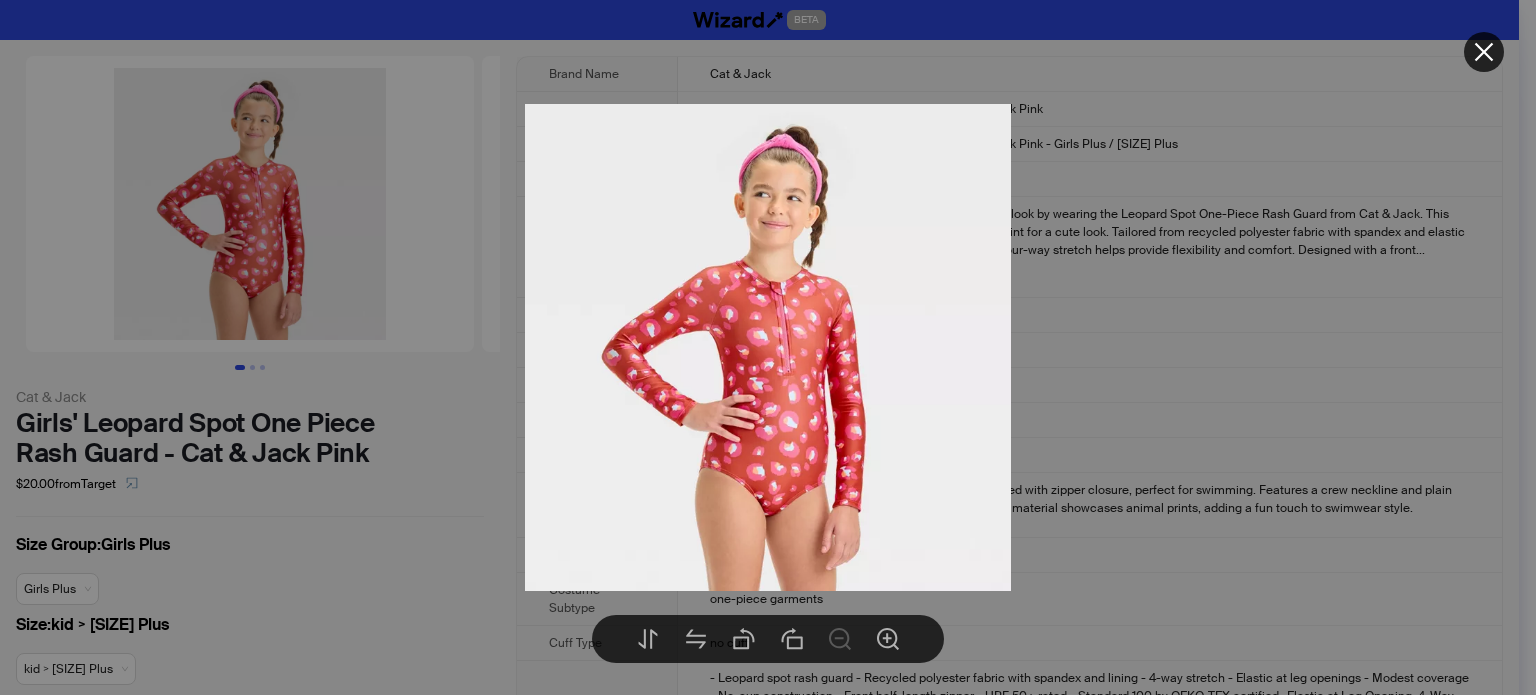 click at bounding box center [768, 347] 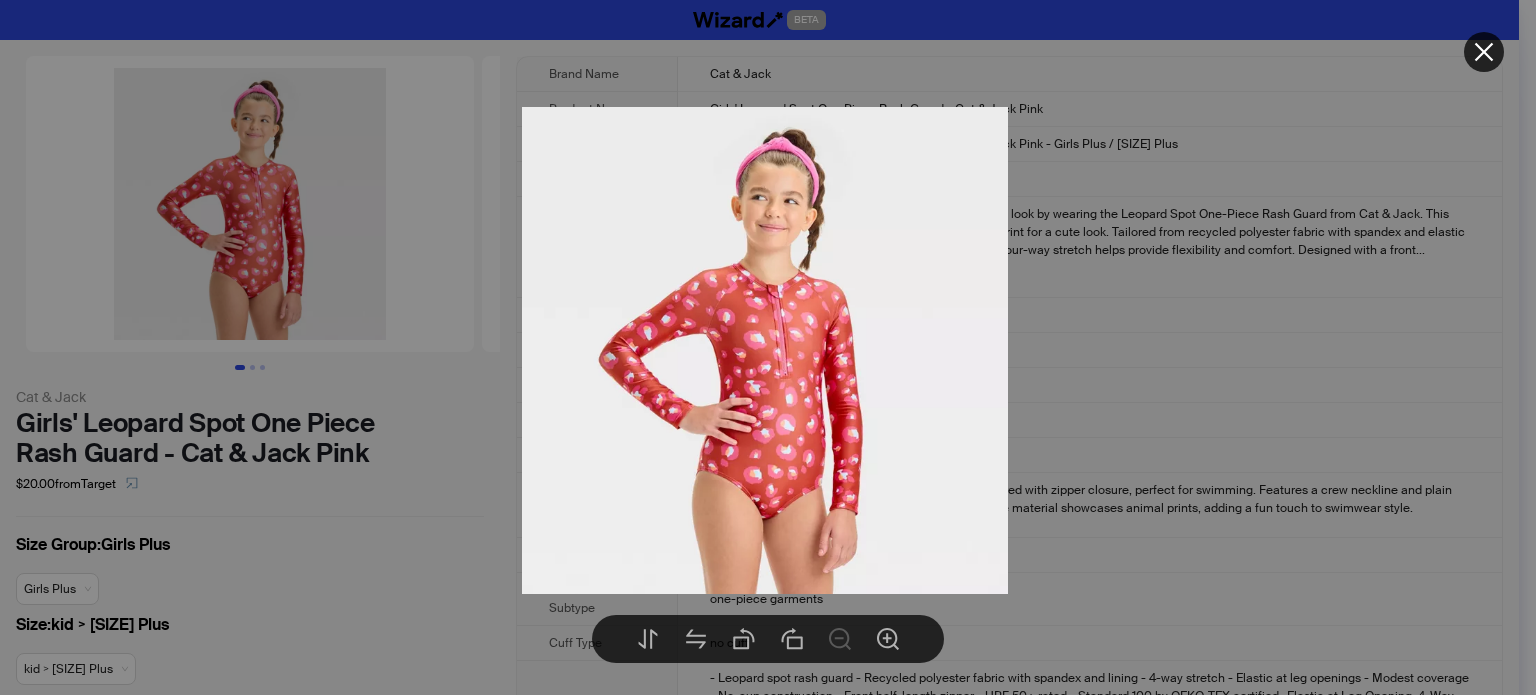 drag, startPoint x: 796, startPoint y: 359, endPoint x: 556, endPoint y: 363, distance: 240.03333 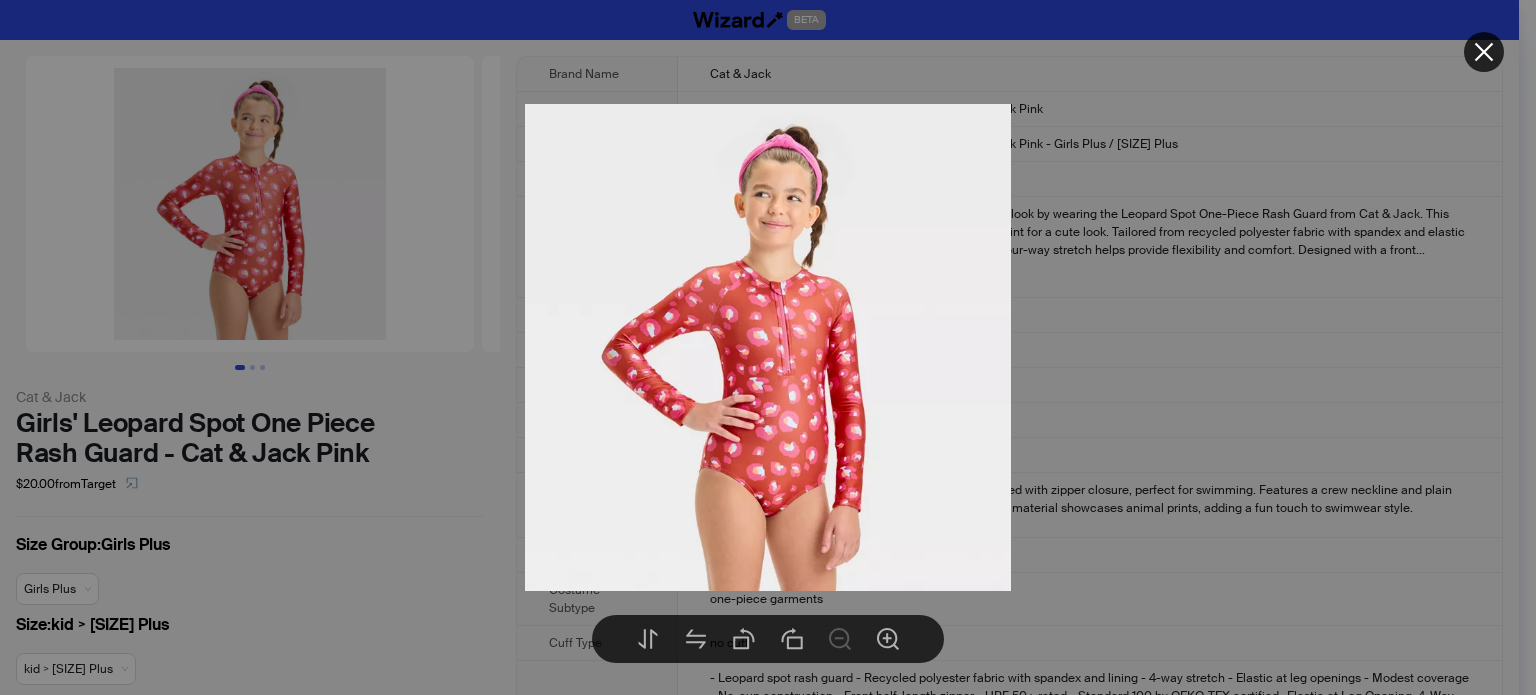 click at bounding box center [768, 347] 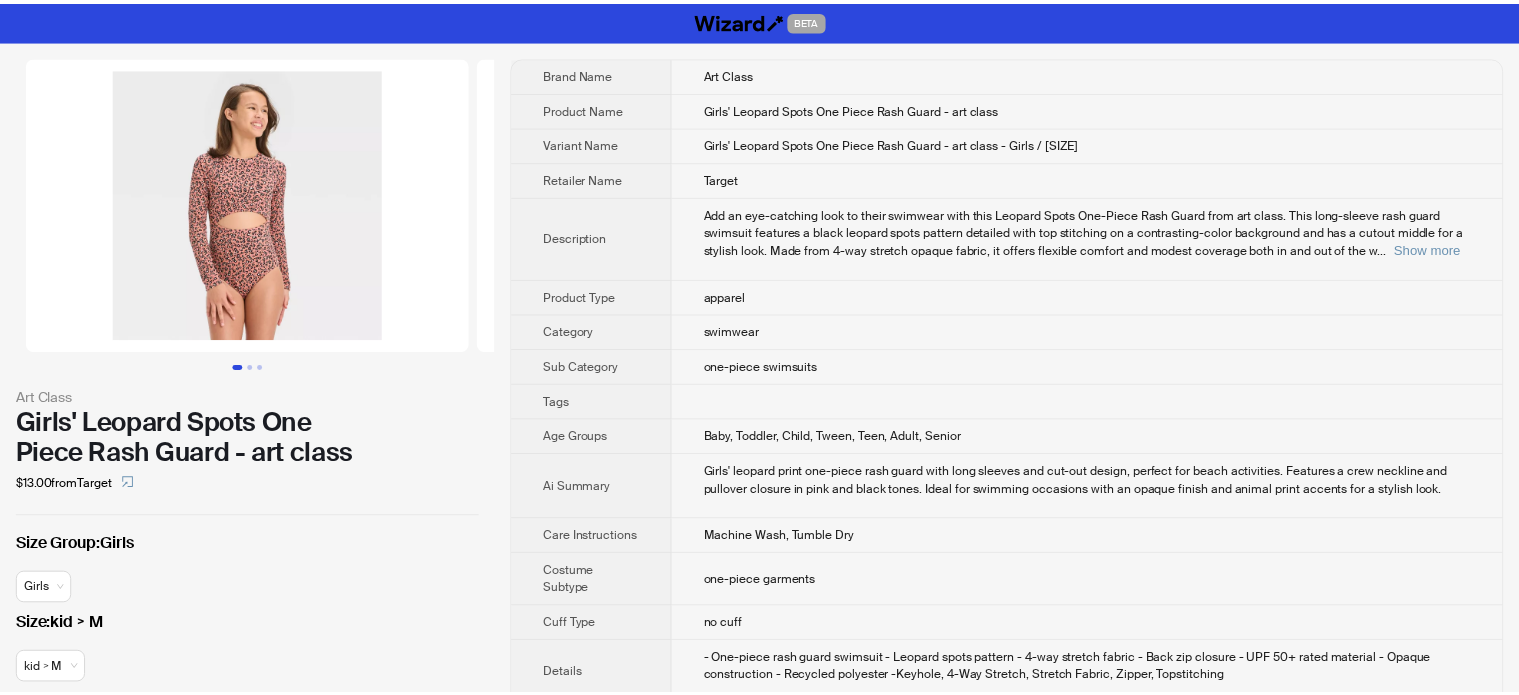 scroll, scrollTop: 0, scrollLeft: 0, axis: both 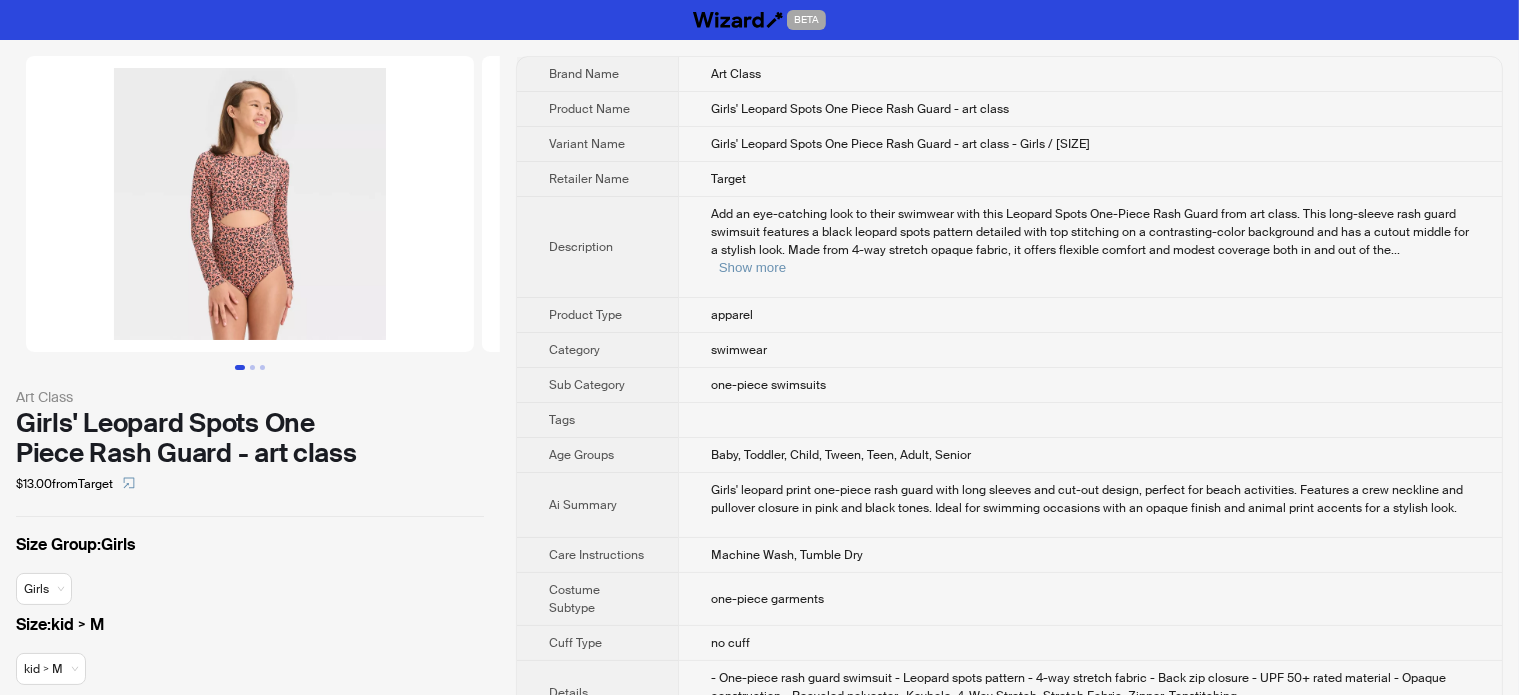 click at bounding box center (250, 204) 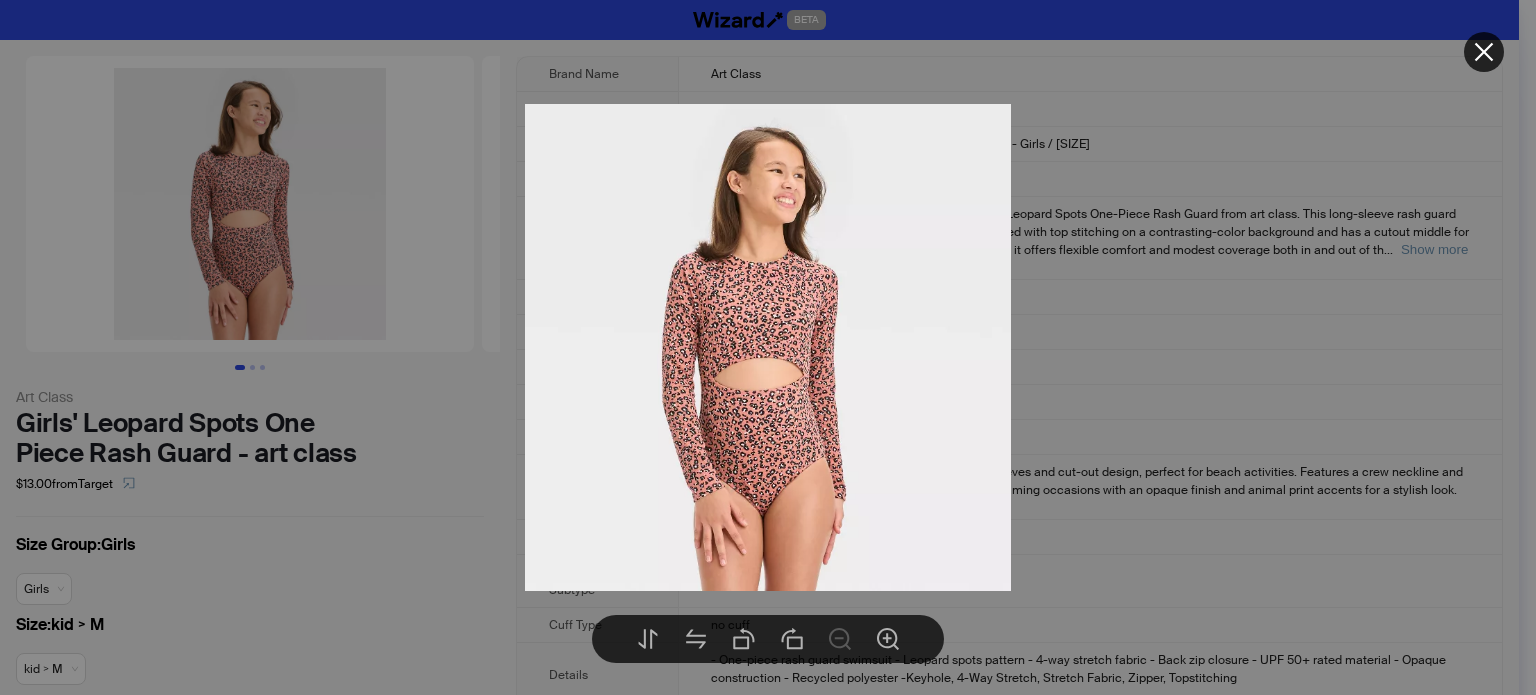 click at bounding box center [768, 347] 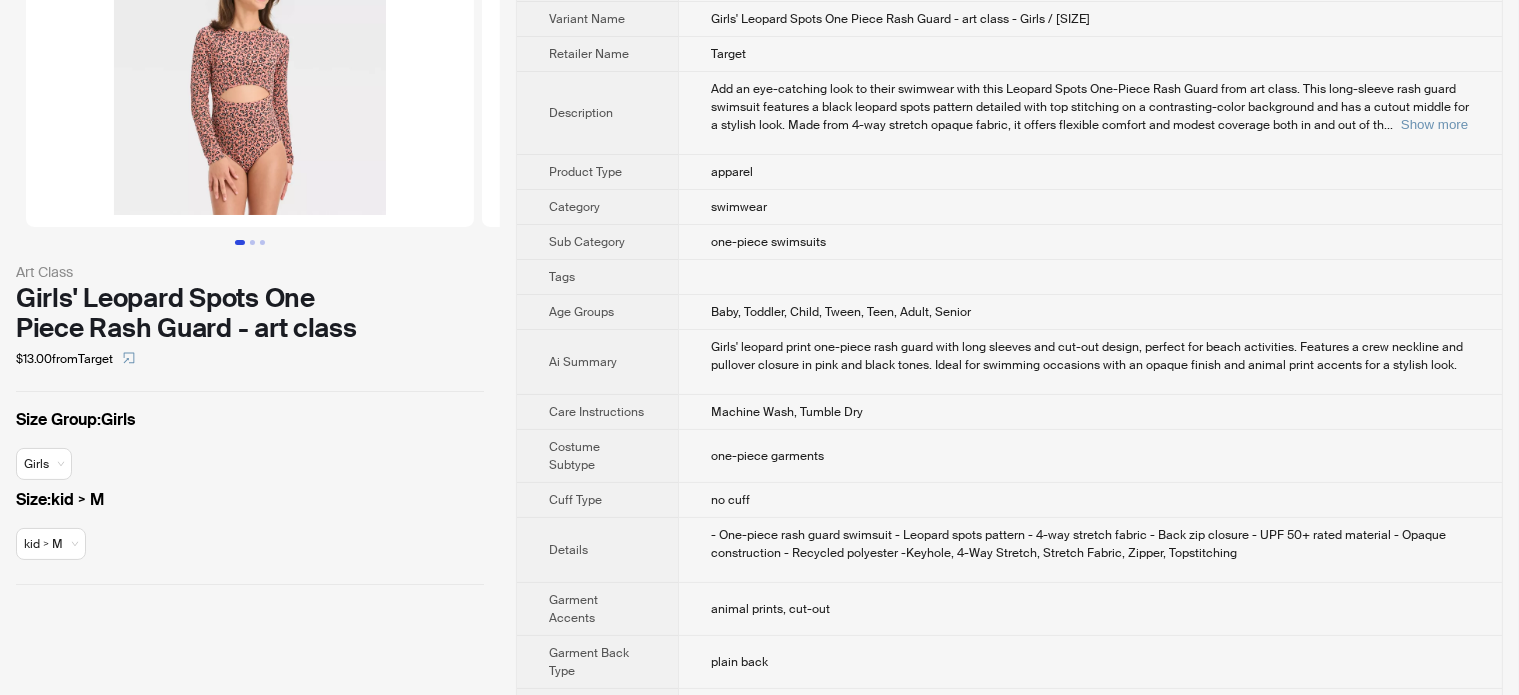 scroll, scrollTop: 0, scrollLeft: 0, axis: both 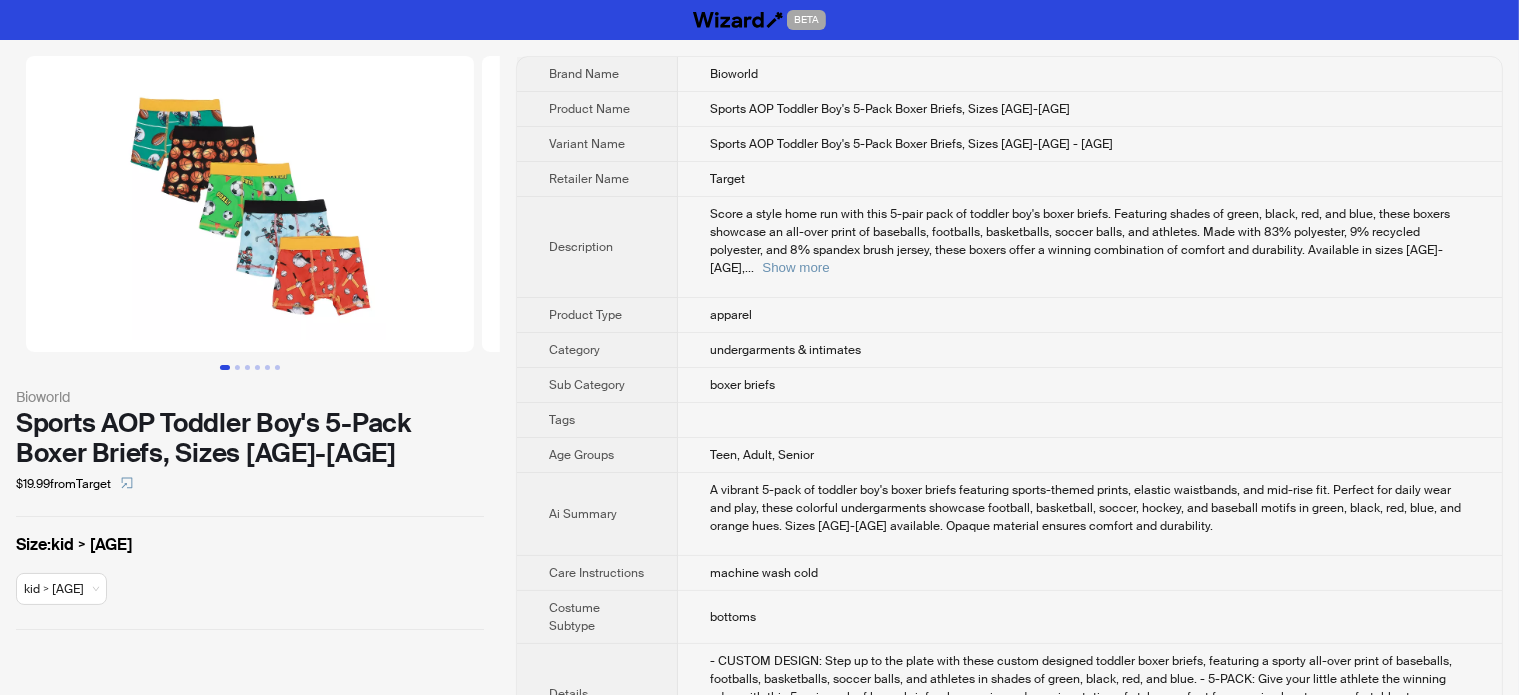 click on "Size :  kid > 5t" at bounding box center (250, 545) 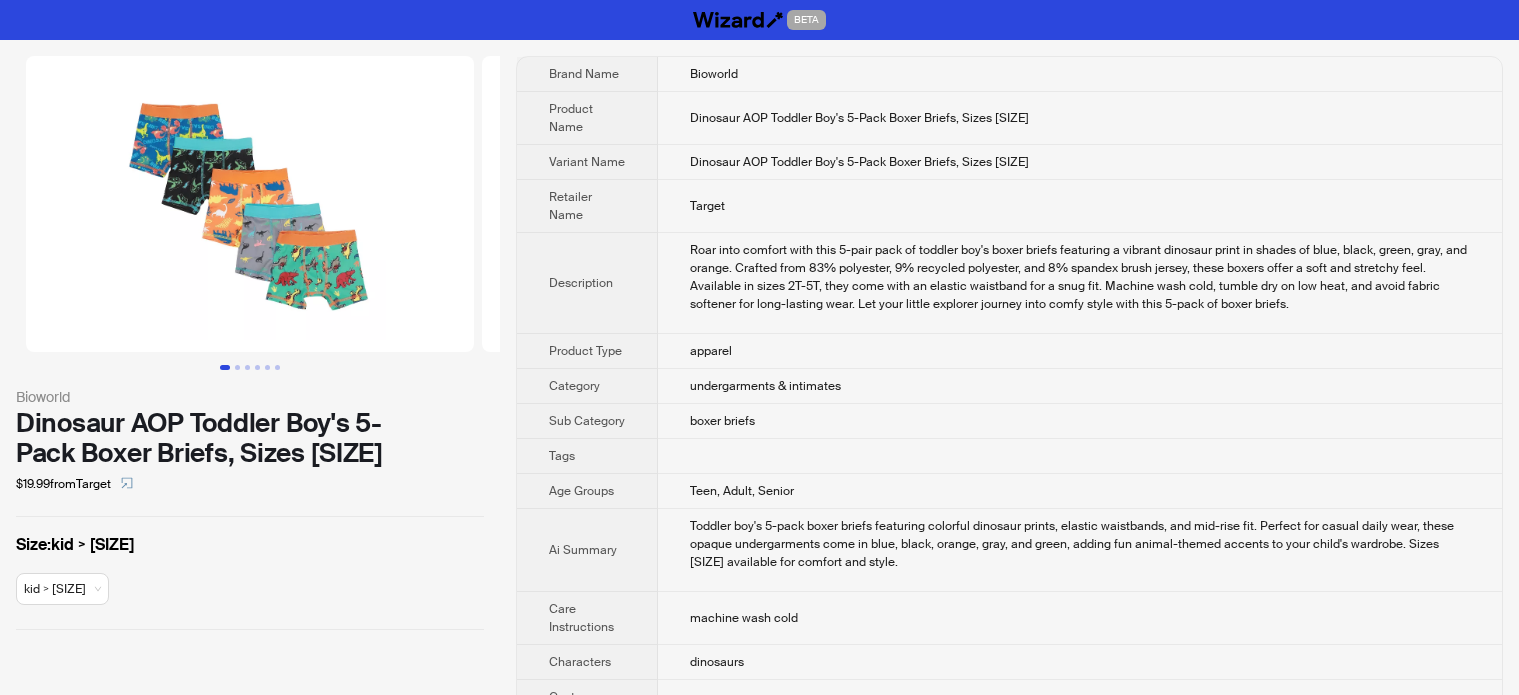 scroll, scrollTop: 0, scrollLeft: 0, axis: both 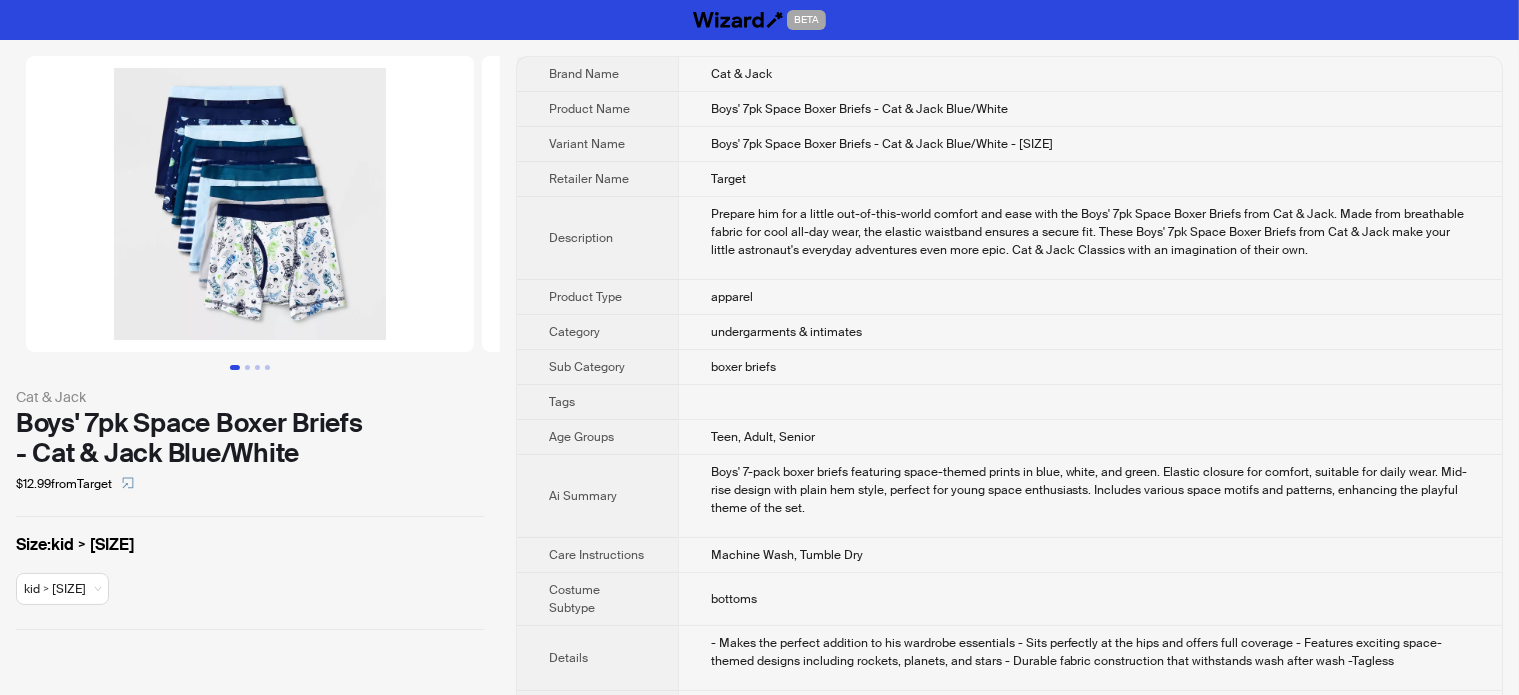 click at bounding box center (250, 204) 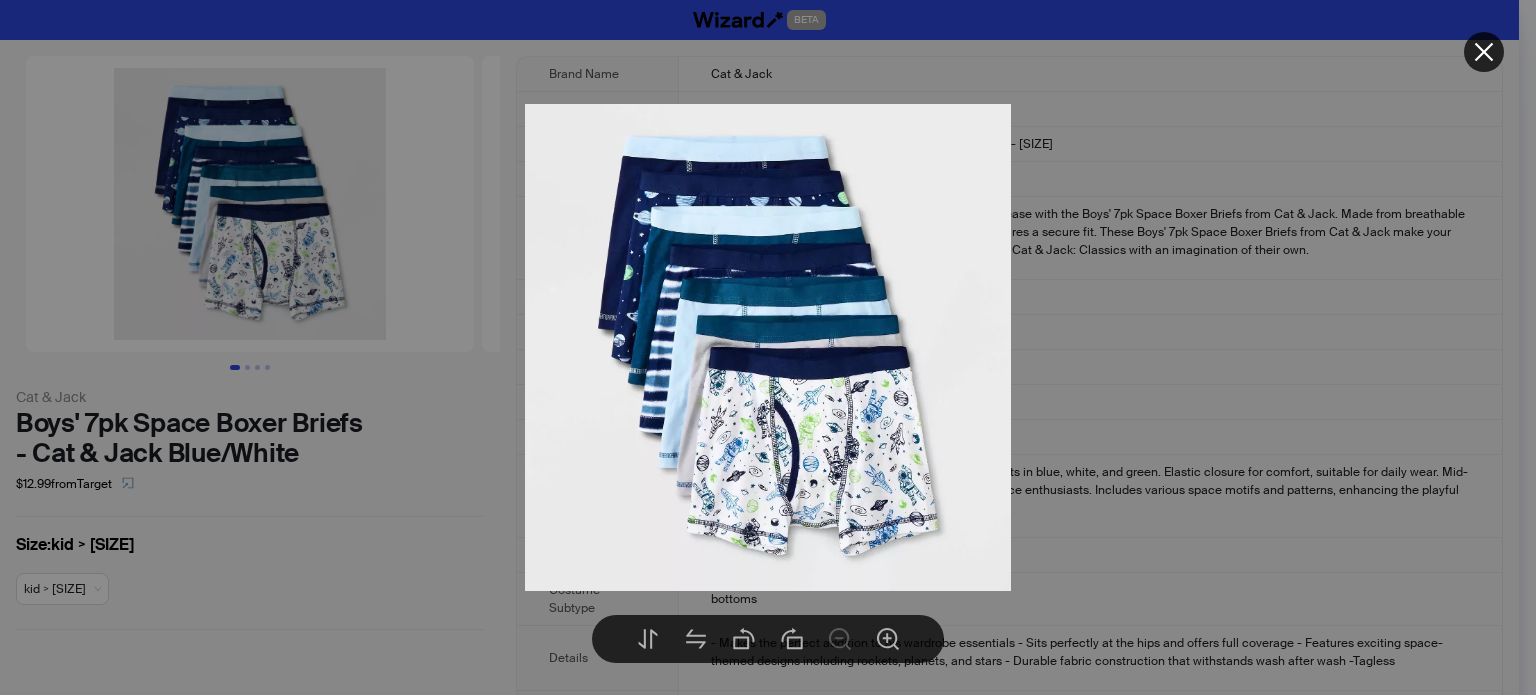 click at bounding box center [768, 347] 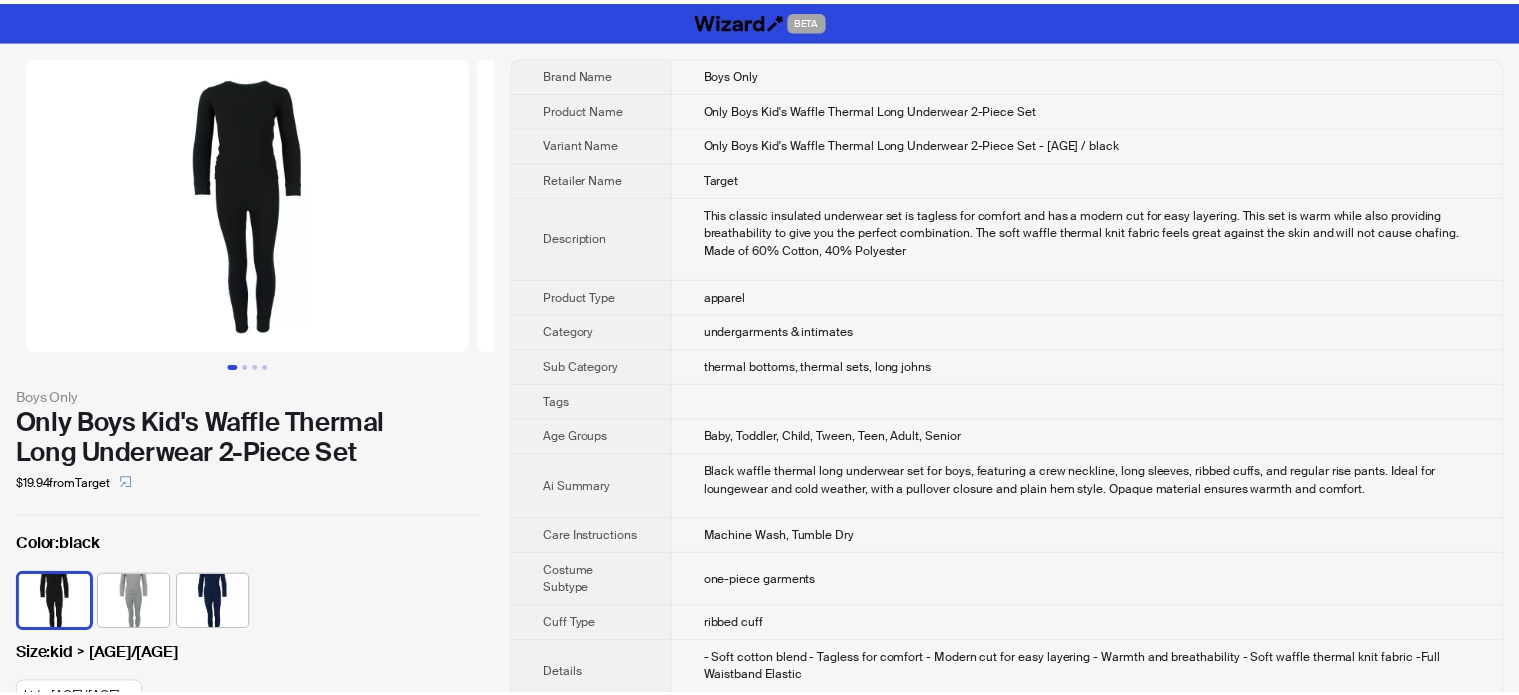 scroll, scrollTop: 0, scrollLeft: 0, axis: both 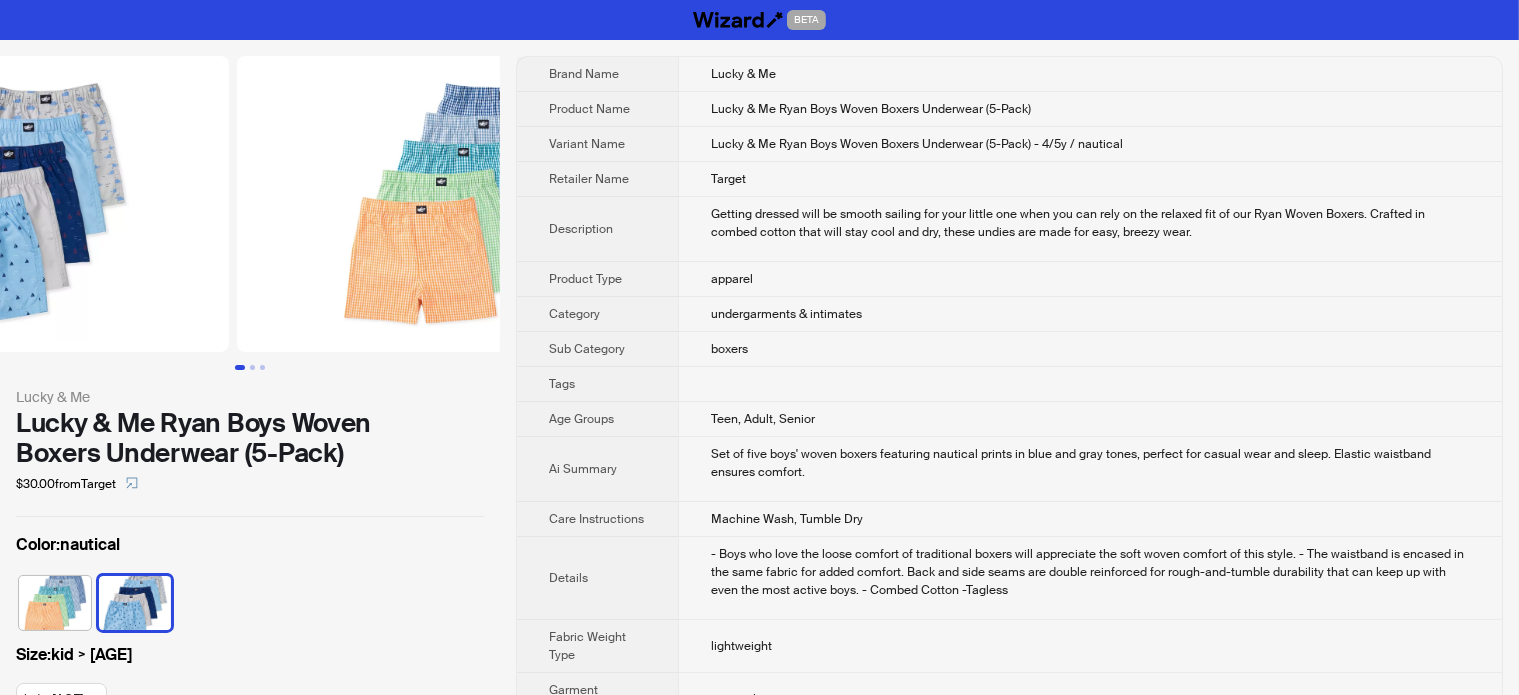 drag, startPoint x: 324, startPoint y: 259, endPoint x: 94, endPoint y: 290, distance: 232.07973 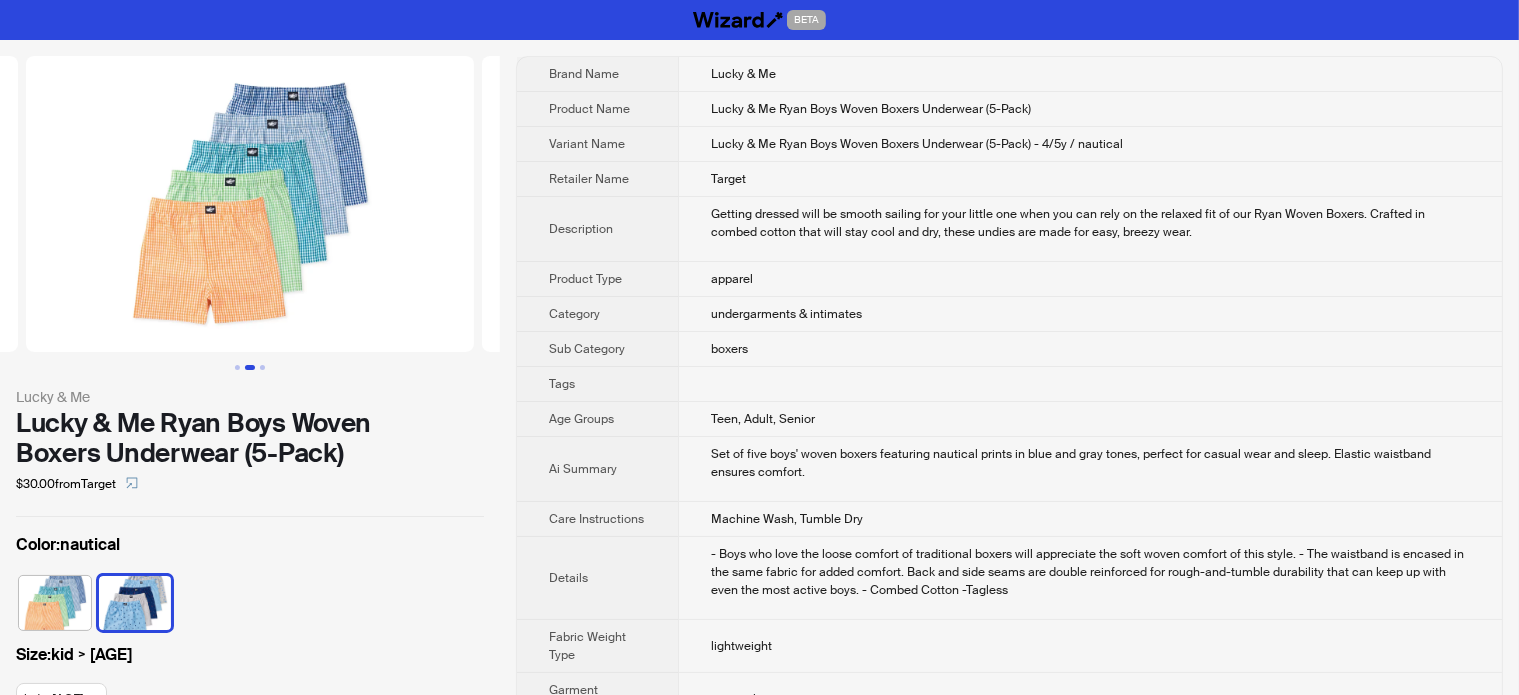 scroll, scrollTop: 0, scrollLeft: 296, axis: horizontal 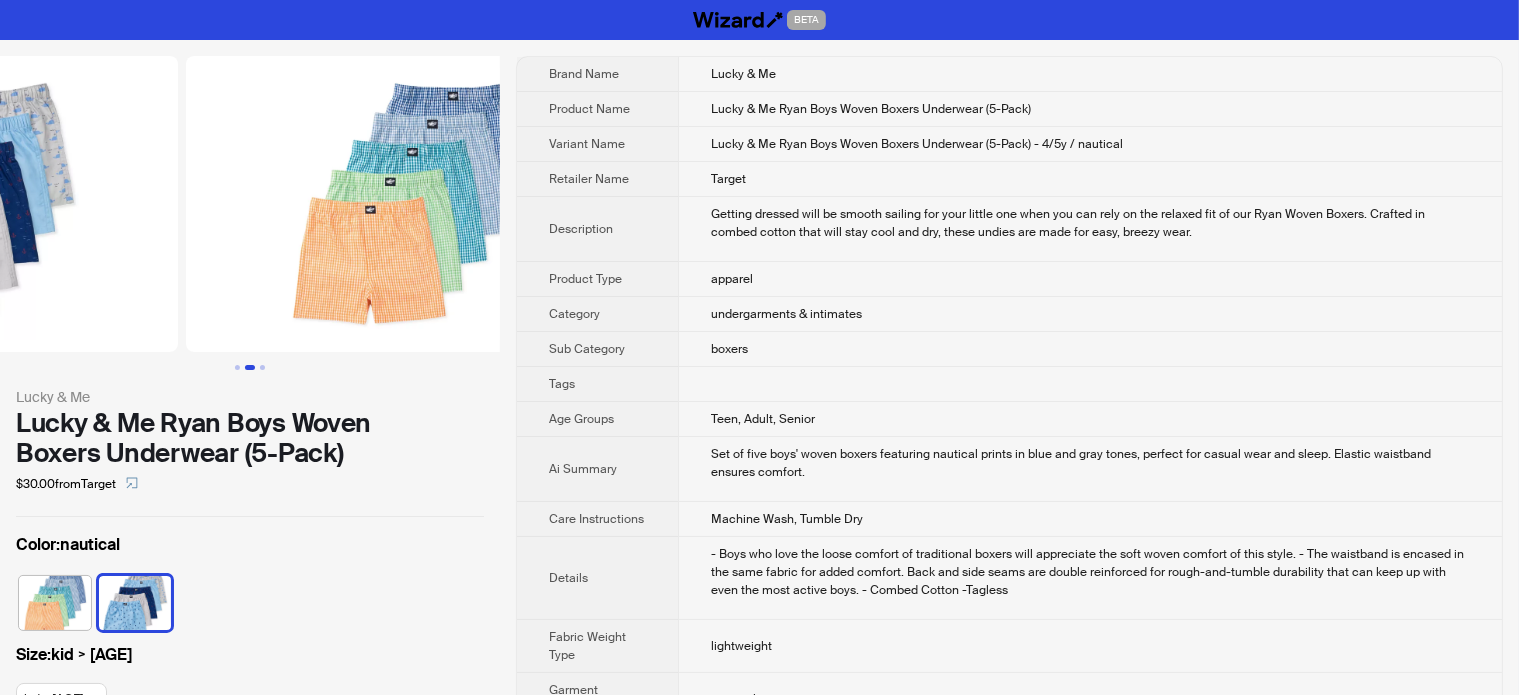 drag, startPoint x: 216, startPoint y: 268, endPoint x: 374, endPoint y: 284, distance: 158.80806 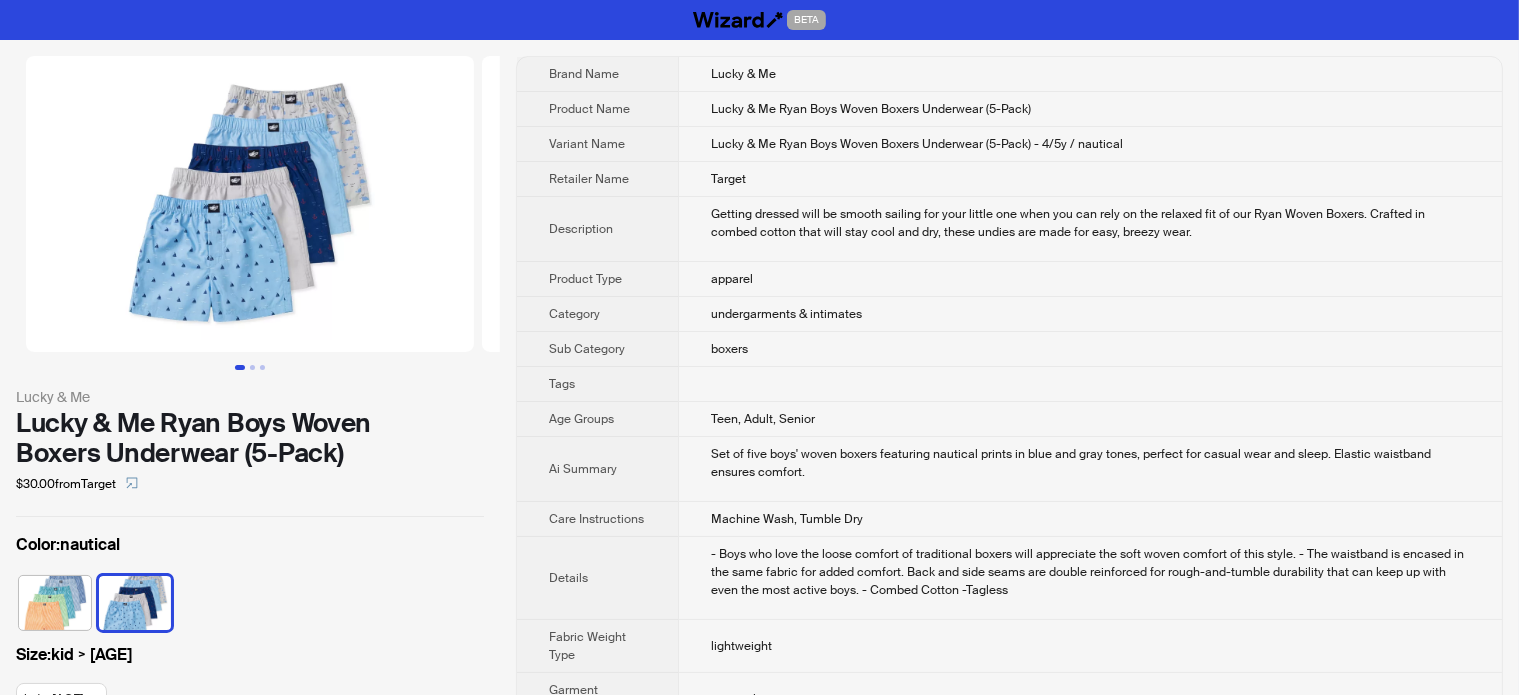 click at bounding box center [250, 204] 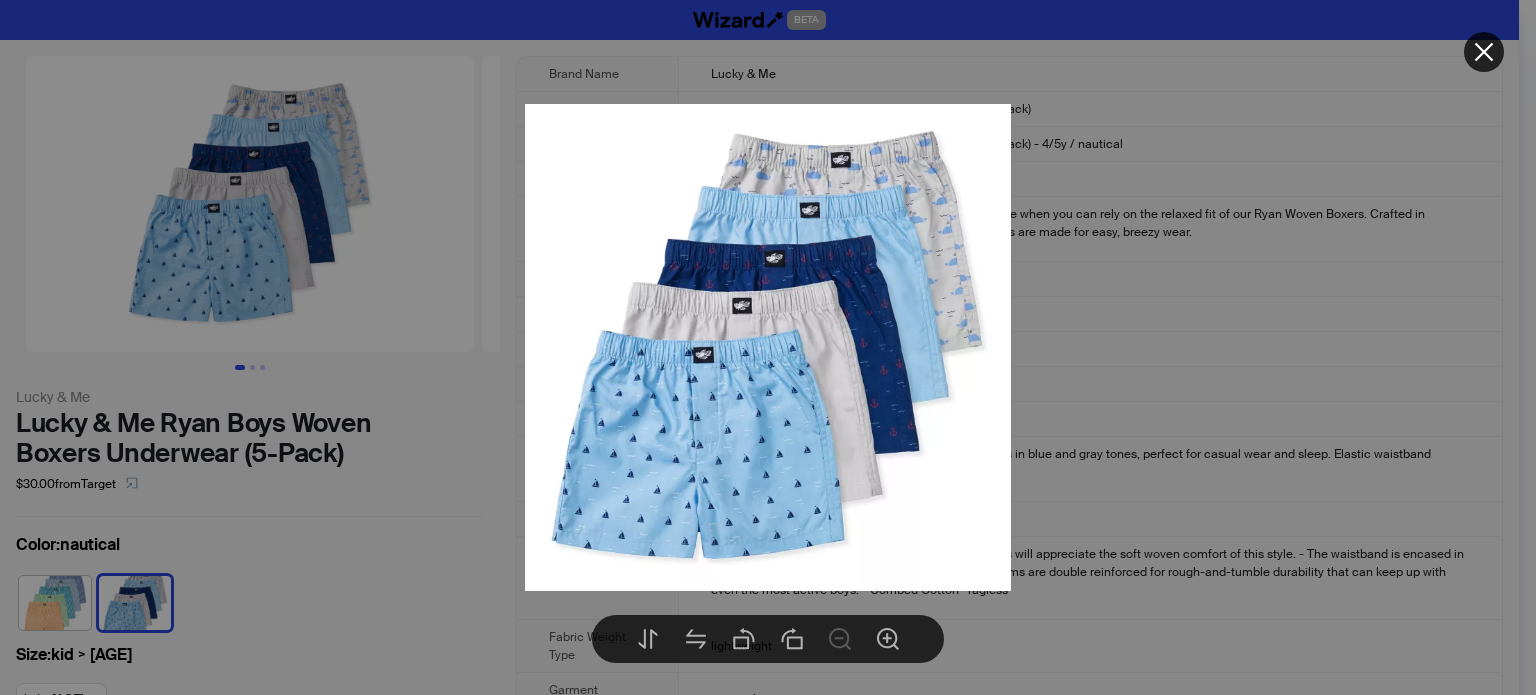 click at bounding box center (768, 347) 